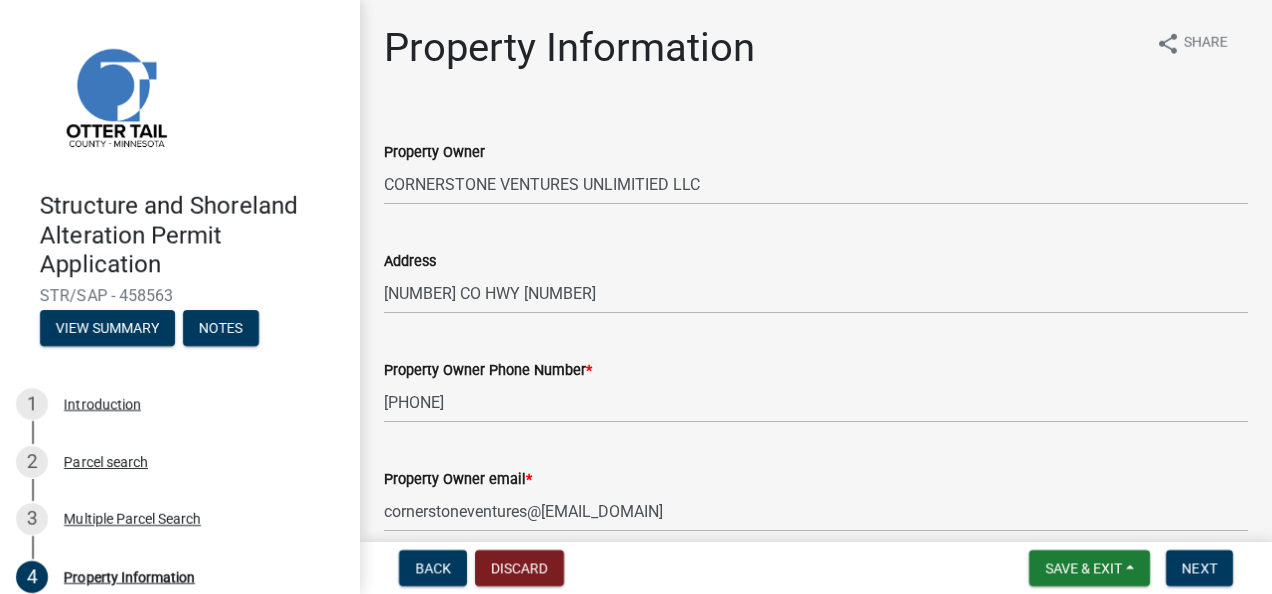 scroll, scrollTop: 0, scrollLeft: 0, axis: both 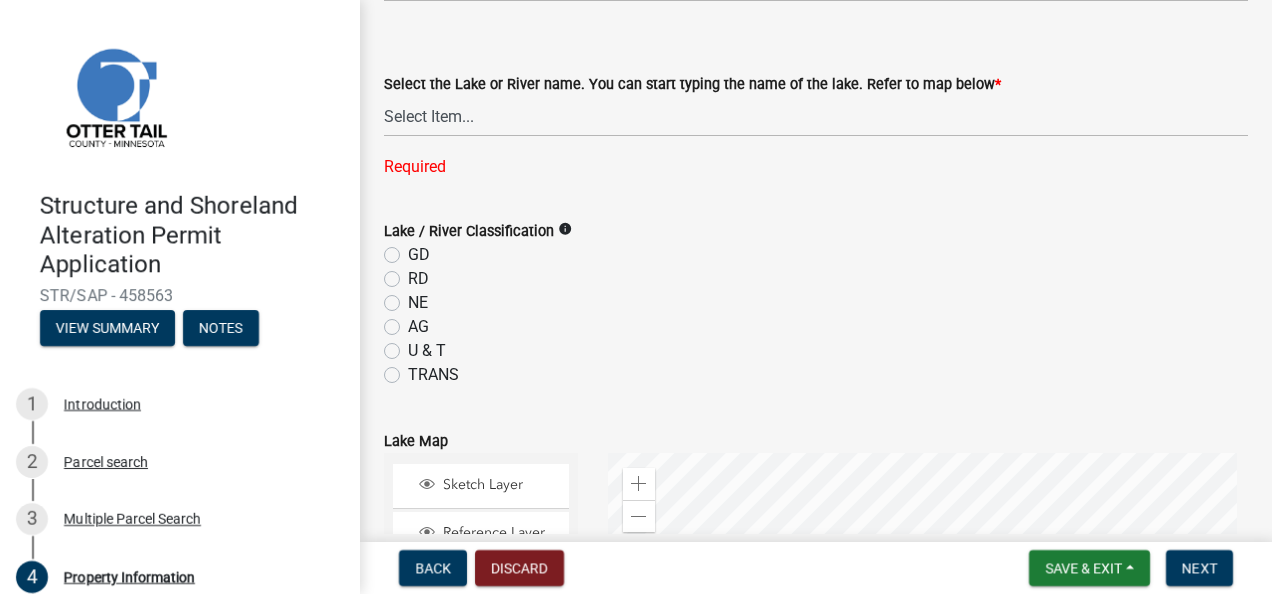 click on "info" 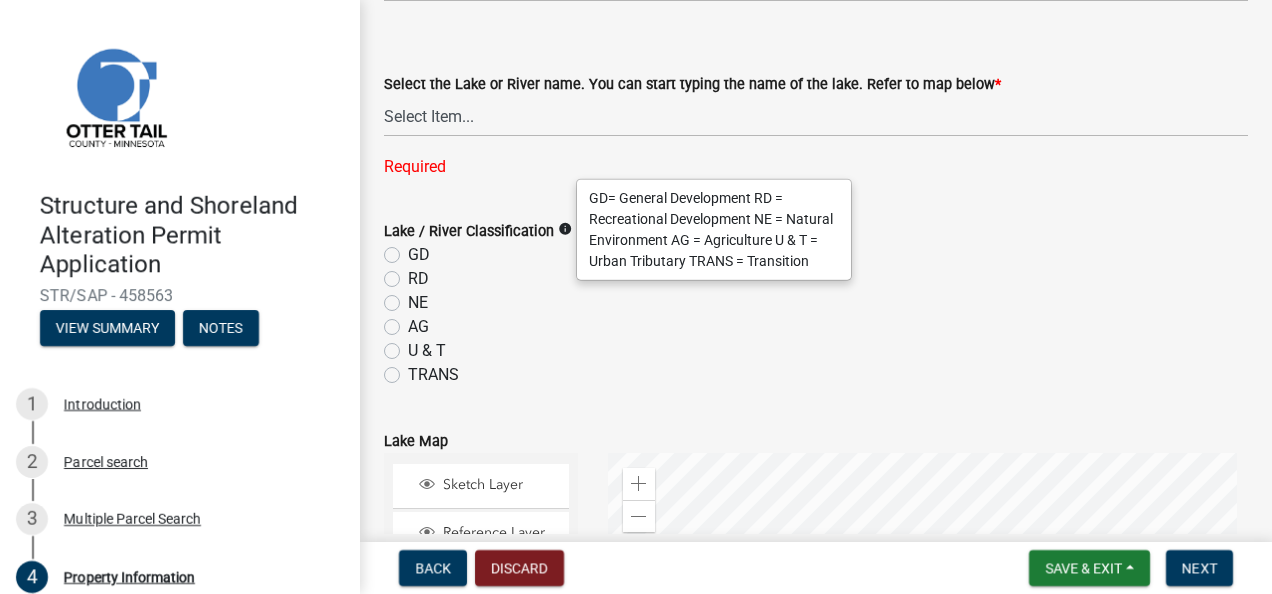 click on "GD" 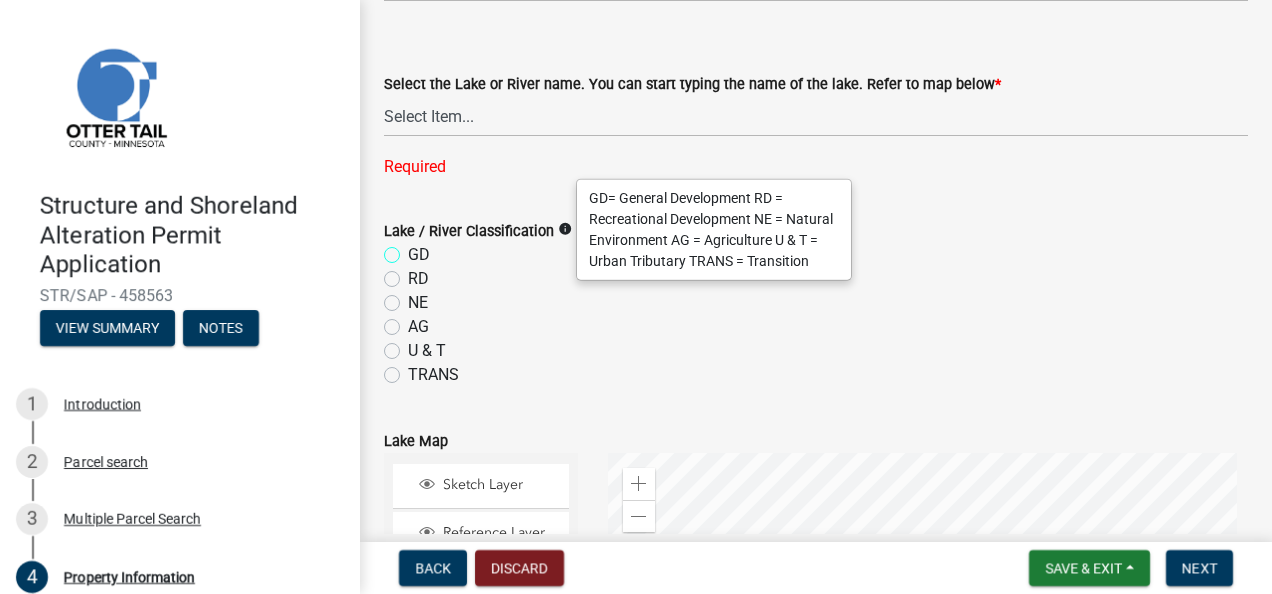 click on "GD" at bounding box center (414, 249) 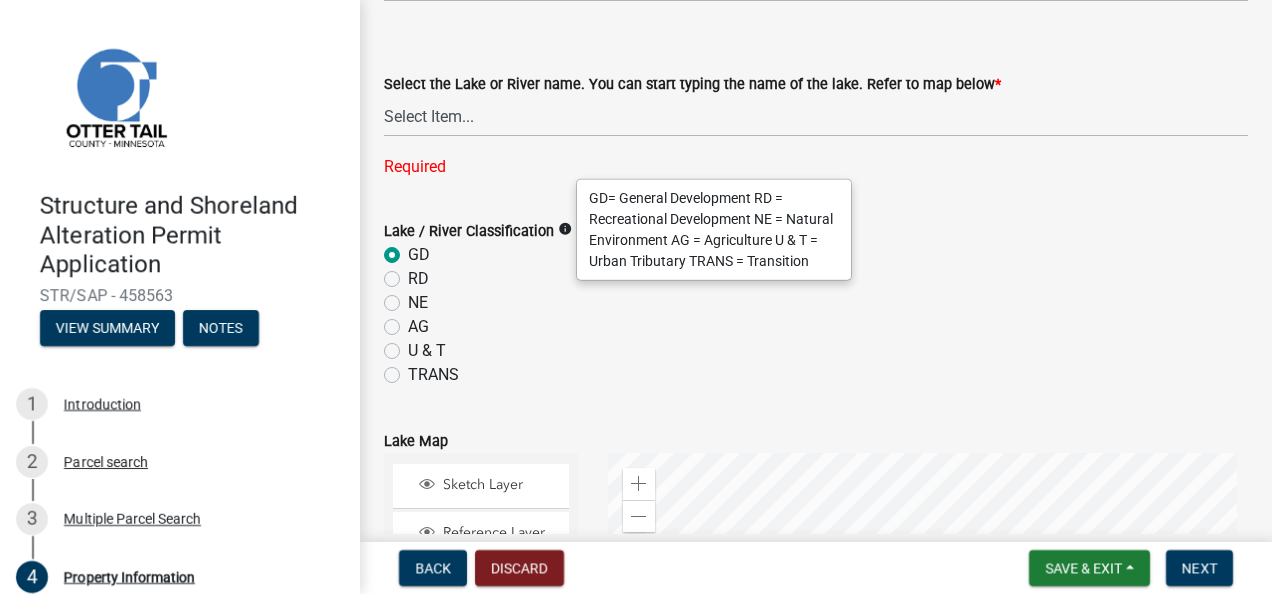 radio on "true" 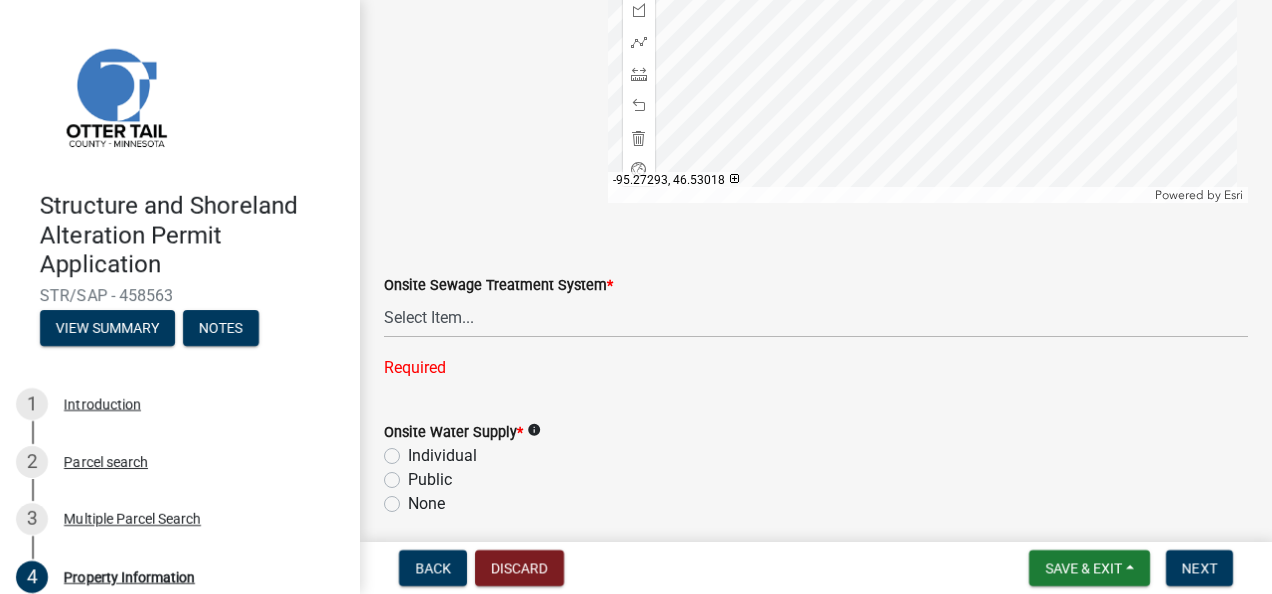 scroll, scrollTop: 1394, scrollLeft: 0, axis: vertical 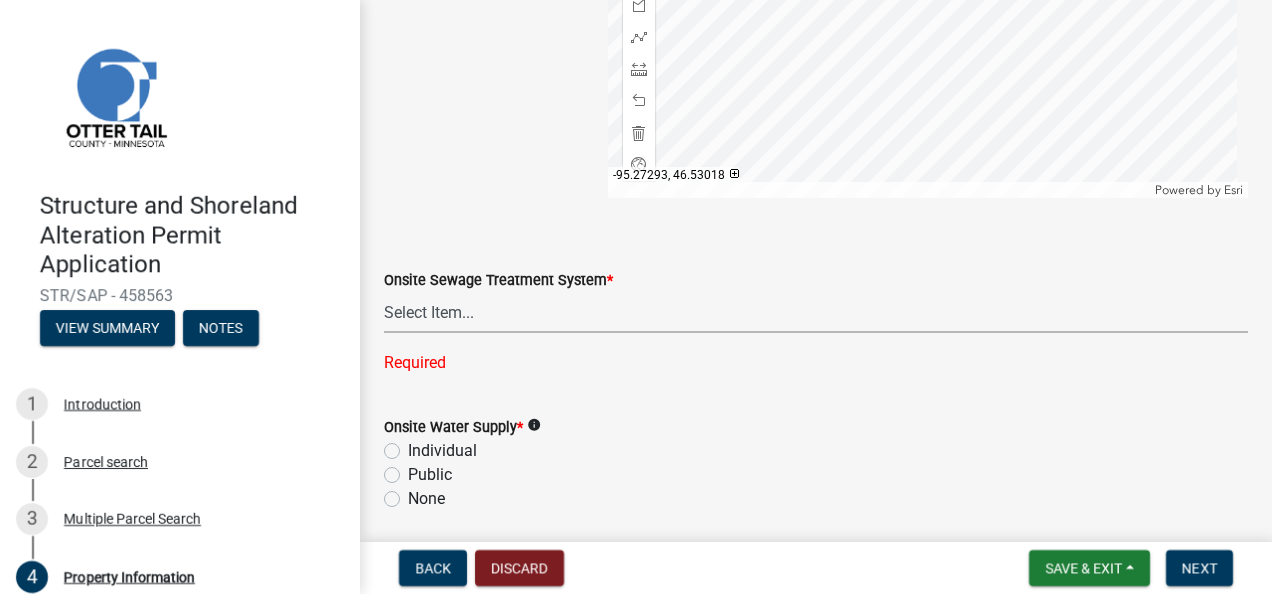 click on "Select Item...   L&R Certificate of Compliance within 5yrs   Compliance Inspection report within 3yrs   OTWMD *must have Sewage System approval from the OTWMD   New Proposed System   Non-Dwelling no plumbing   None" at bounding box center [816, 312] 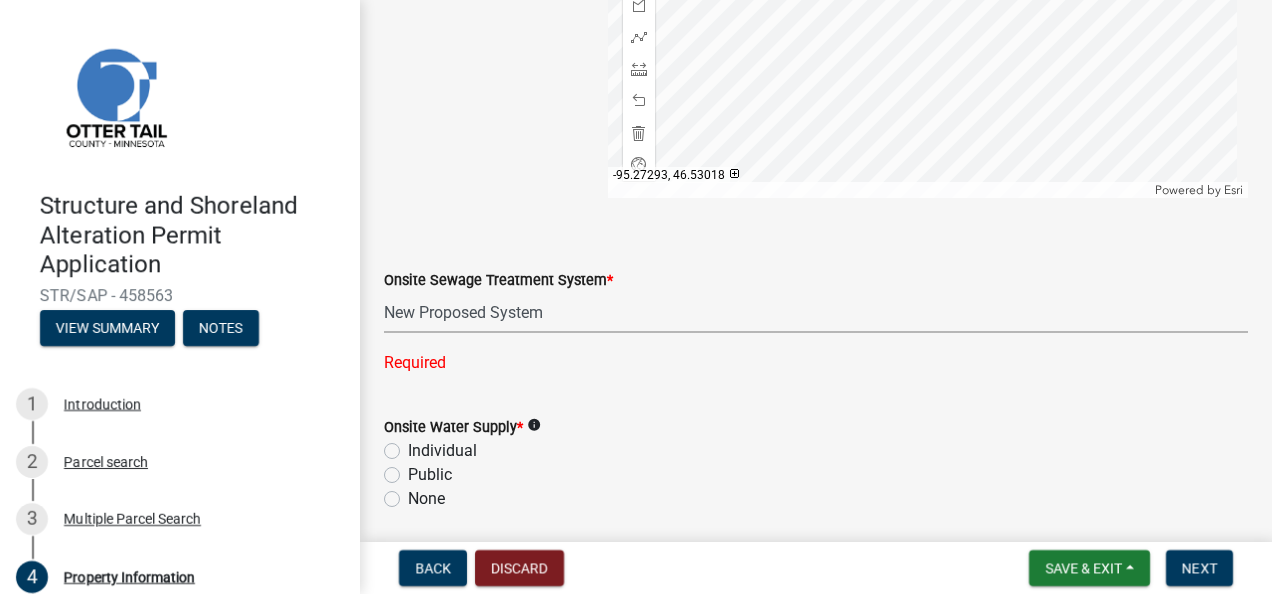 click on "Select Item...   L&R Certificate of Compliance within 5yrs   Compliance Inspection report within 3yrs   OTWMD *must have Sewage System approval from the OTWMD   New Proposed System   Non-Dwelling no plumbing   None" at bounding box center (816, 312) 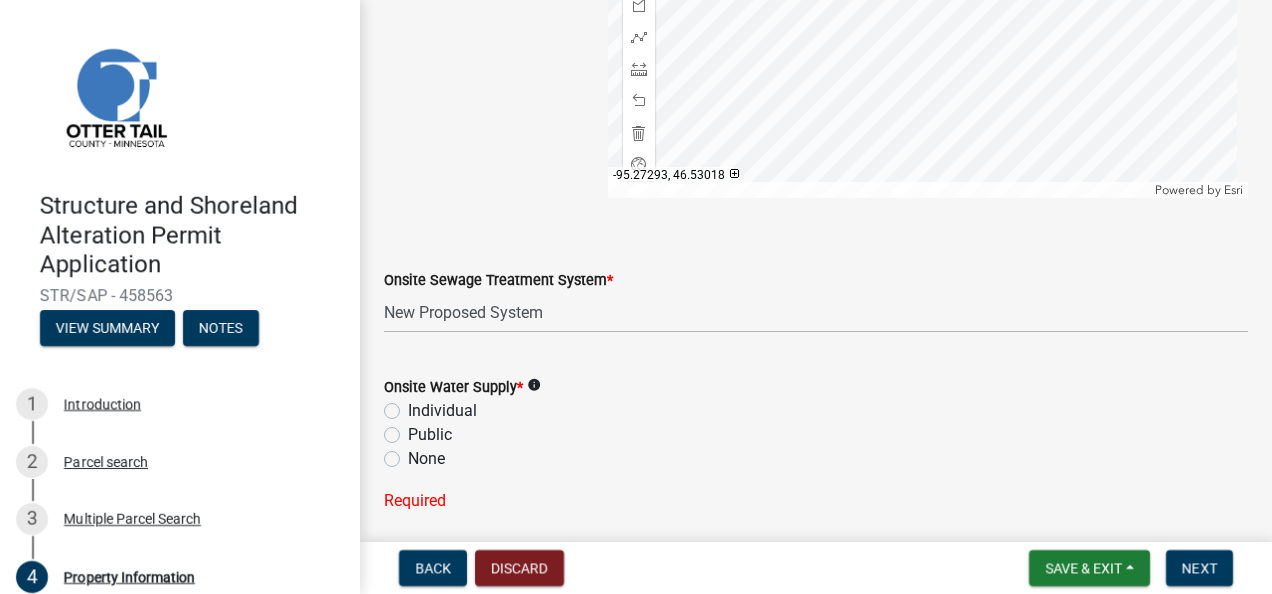 click on "Individual" 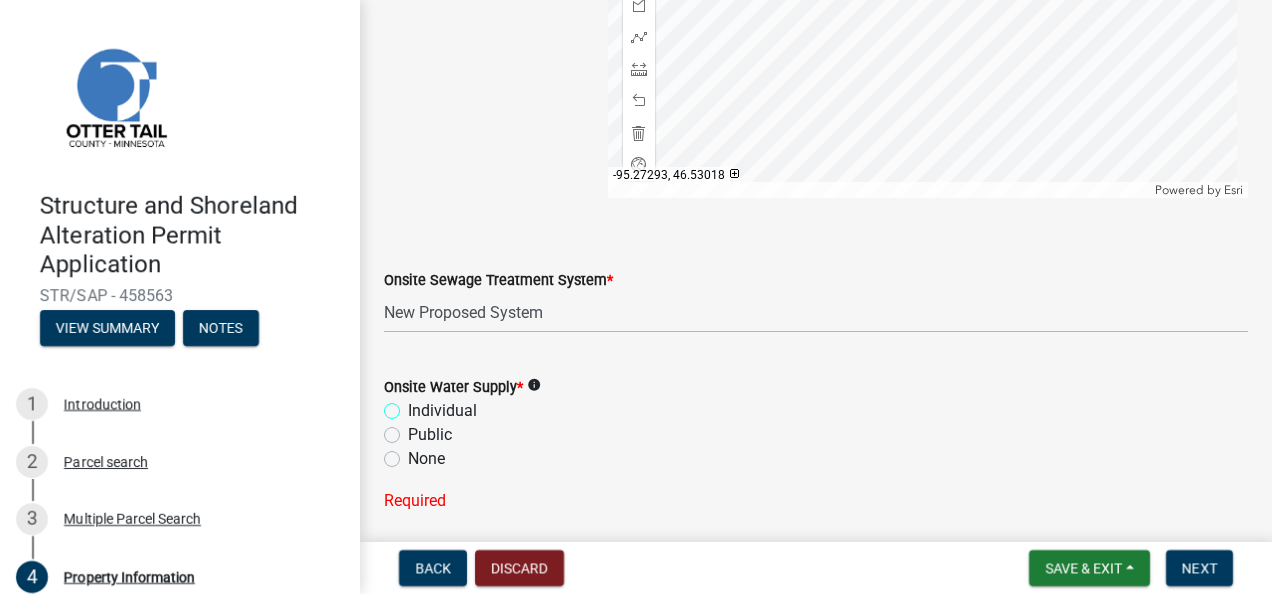 click on "Individual" at bounding box center (414, 405) 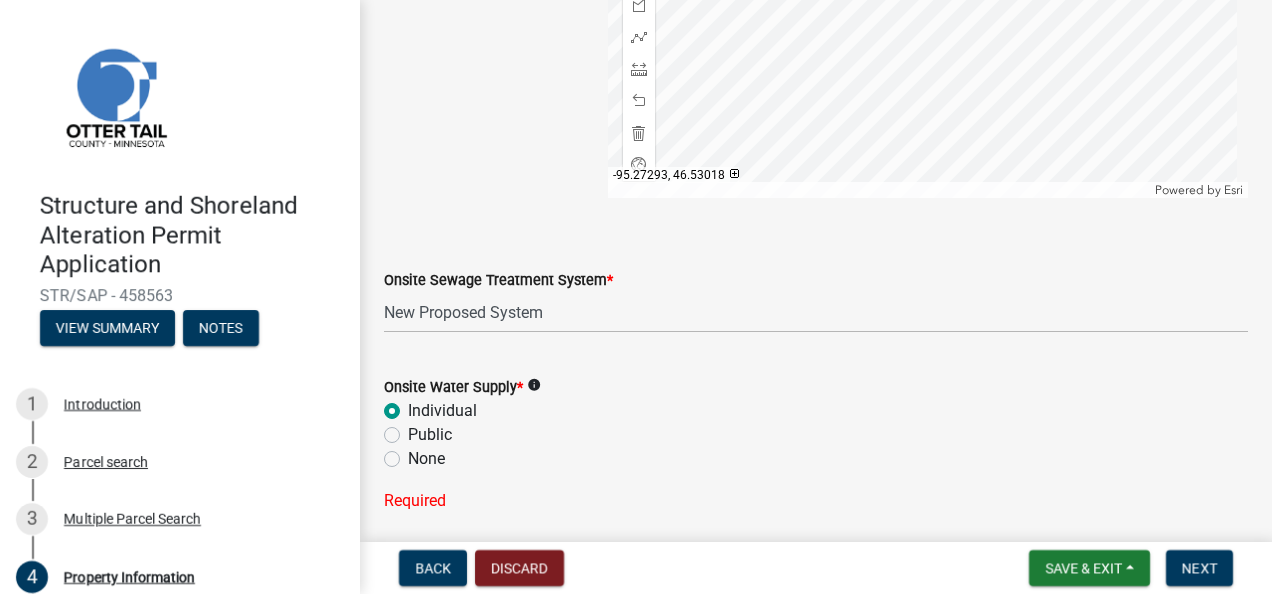 radio on "true" 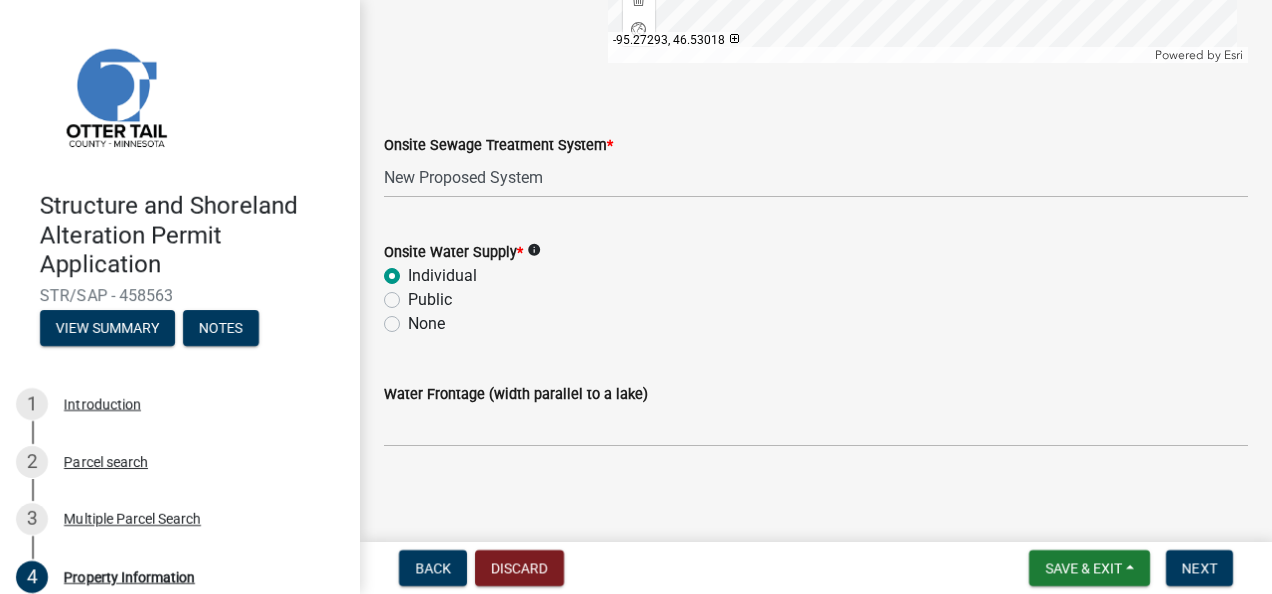 scroll, scrollTop: 1536, scrollLeft: 0, axis: vertical 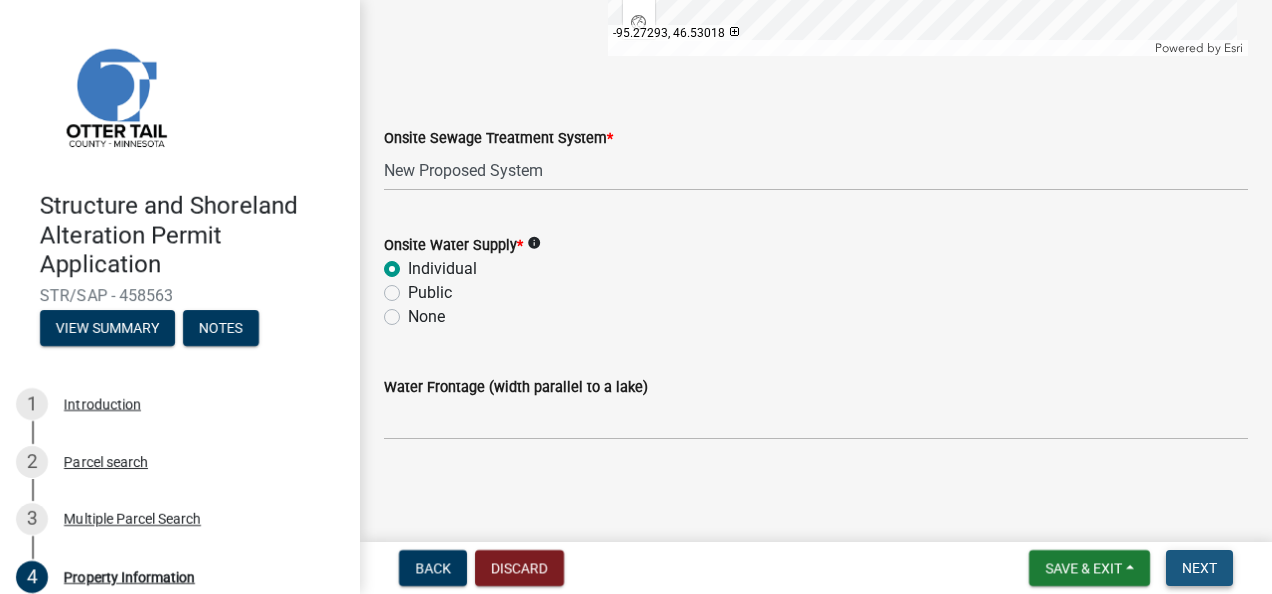 click on "Next" at bounding box center [1199, 568] 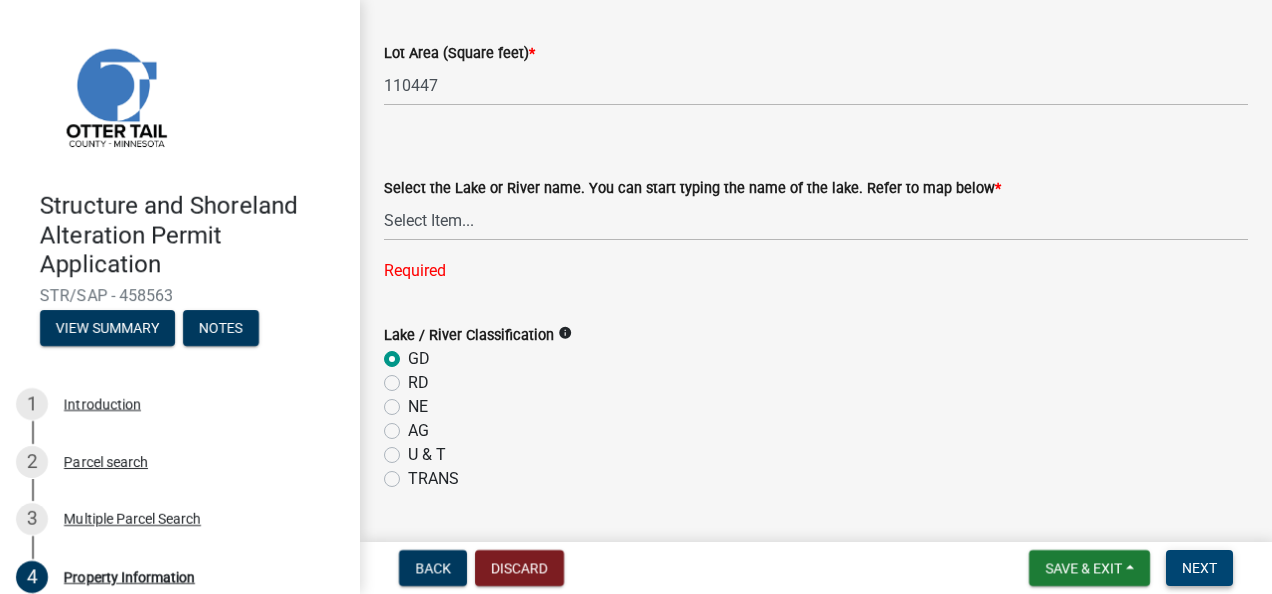 scroll, scrollTop: 534, scrollLeft: 0, axis: vertical 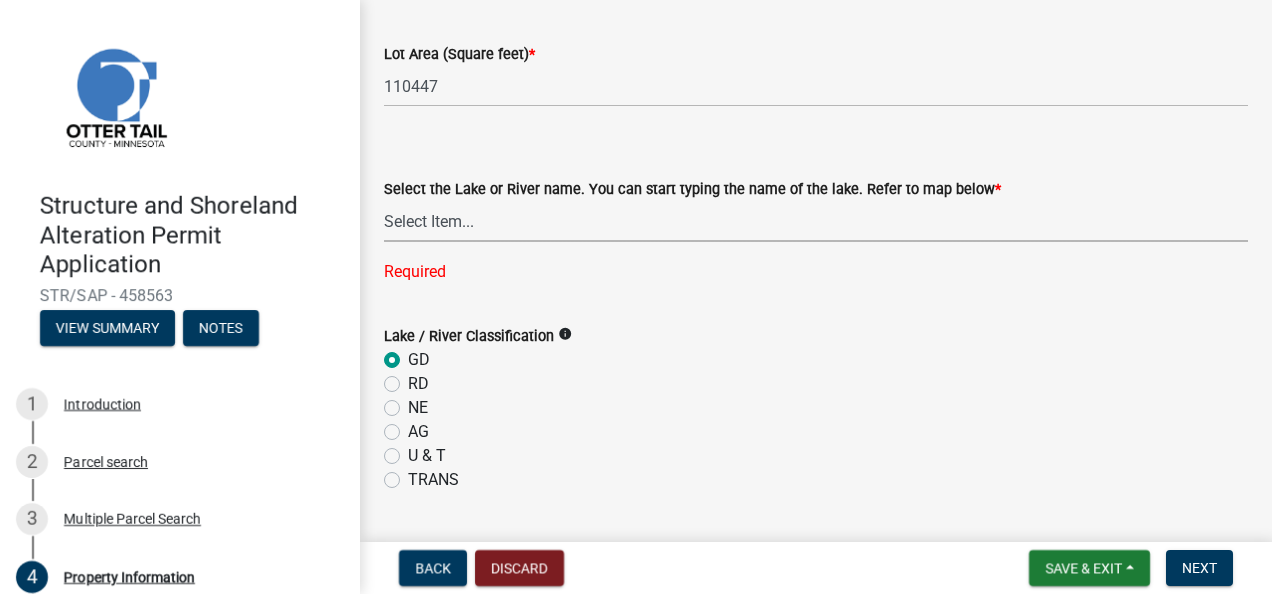click on "Select Item...   None    Adley  56-031   Albert  56-118    Alfred  56-600    Alice  56-244   Alice   56-506    Alice  56-867   Alice  84-001   Alkali   56-611   Almora   56-049   Altner   56-875   Anderson   56-716   Anna   56-448    Annie  56-604   Annie Battle   56-241   Archie   56-629   Arken   56-086   Augusta   56-025   Back   56-441   Bahle   56-637   Bass   56-544   Bass   56-570   Bass   56-722   Bass   56-770   Bear   56-069   Beauty Shore   56-195   Beebe   56-416   Beers   56-724   Beiningen   56-754   Belmont   56-237   Berend   56-507   Berger   56-149   Besser  56-027   Big Crow   56-576   Big McDonald   56-386   Big Pine   56-130   Big Stone   56-701   Birch   56-674   Blacken   56-405    Blanche  56-240   Block   56-079   Boedigheimer   56-212   Bolton   56-318   Bon   56-734   Boos   56-341   Boot   03-248   Bracket   56-738   Bradbury   56-548   Bray   56-472   Bredeson   56-173   Brekke   56-664   Bromseth   56-655   Brown   56-315   Buchanan   56-209   Buck   03-473   Bullhead   56-171" at bounding box center (816, 221) 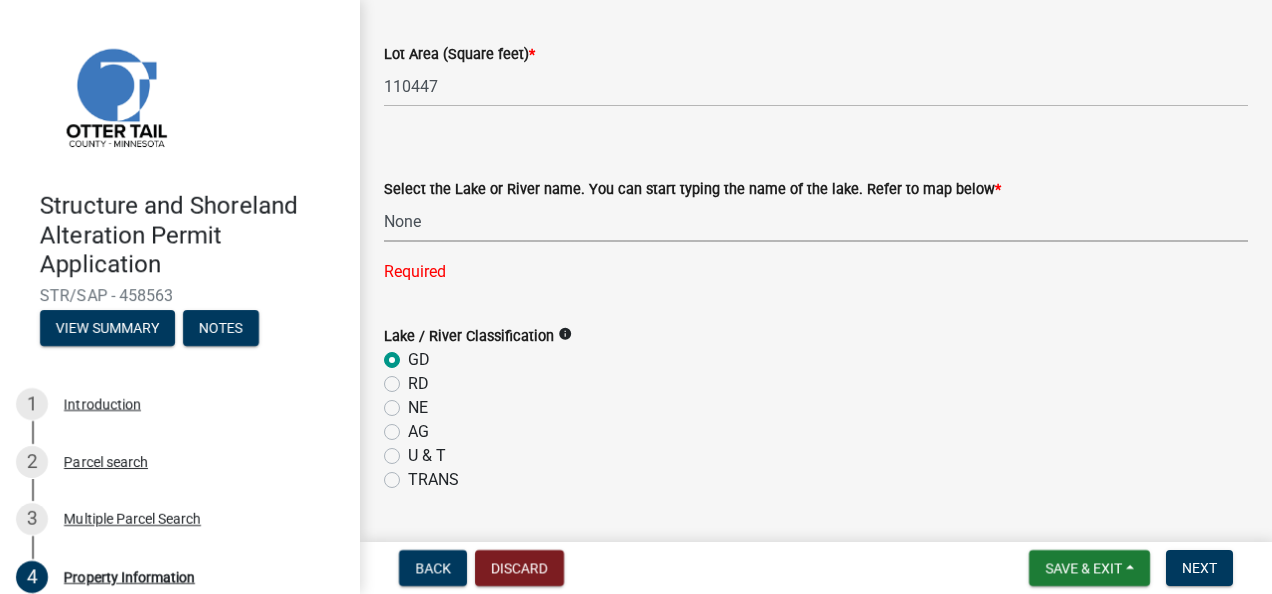 click on "Select Item...   None    Adley  56-031   Albert  56-118    Alfred  56-600    Alice  56-244   Alice   56-506    Alice  56-867   Alice  84-001   Alkali   56-611   Almora   56-049   Altner   56-875   Anderson   56-716   Anna   56-448    Annie  56-604   Annie Battle   56-241   Archie   56-629   Arken   56-086   Augusta   56-025   Back   56-441   Bahle   56-637   Bass   56-544   Bass   56-570   Bass   56-722   Bass   56-770   Bear   56-069   Beauty Shore   56-195   Beebe   56-416   Beers   56-724   Beiningen   56-754   Belmont   56-237   Berend   56-507   Berger   56-149   Besser  56-027   Big Crow   56-576   Big McDonald   56-386   Big Pine   56-130   Big Stone   56-701   Birch   56-674   Blacken   56-405    Blanche  56-240   Block   56-079   Boedigheimer   56-212   Bolton   56-318   Bon   56-734   Boos   56-341   Boot   03-248   Bracket   56-738   Bradbury   56-548   Bray   56-472   Bredeson   56-173   Brekke   56-664   Bromseth   56-655   Brown   56-315   Buchanan   56-209   Buck   03-473   Bullhead   56-171" at bounding box center (816, 221) 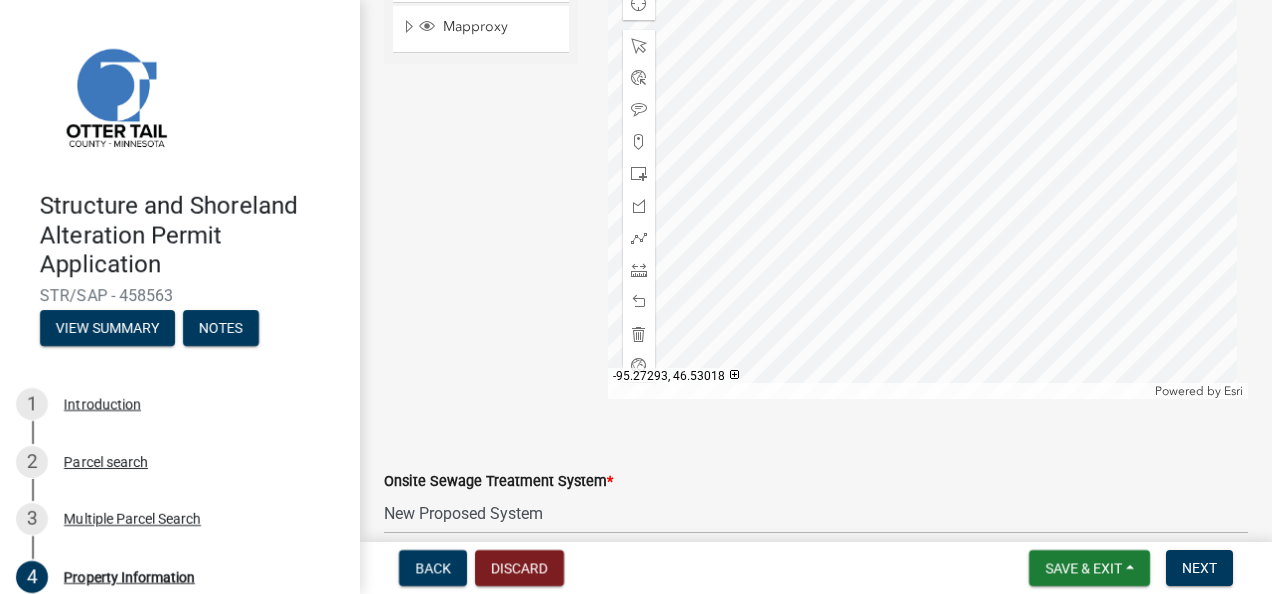 scroll, scrollTop: 1154, scrollLeft: 0, axis: vertical 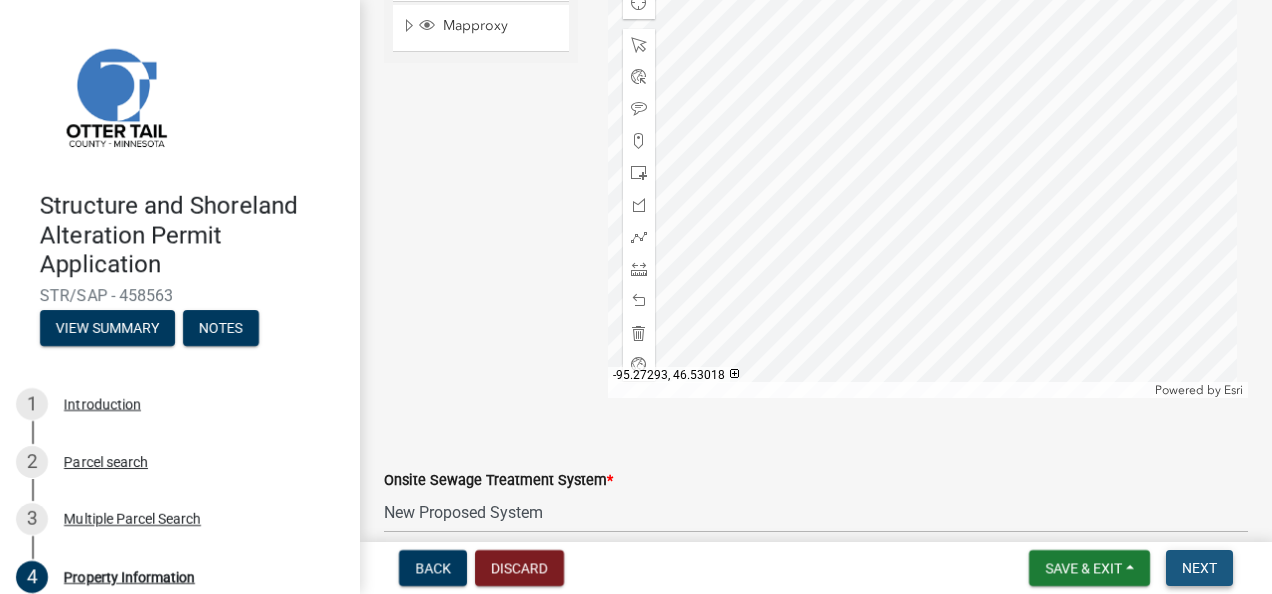 click on "Next" at bounding box center [1199, 568] 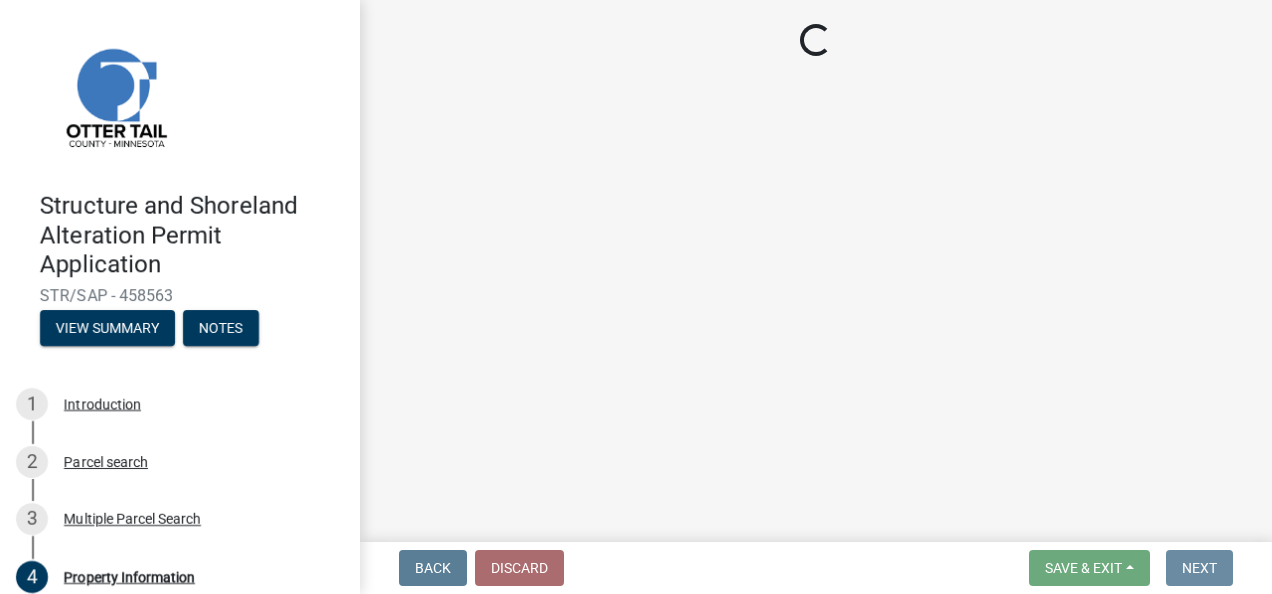 scroll, scrollTop: 0, scrollLeft: 0, axis: both 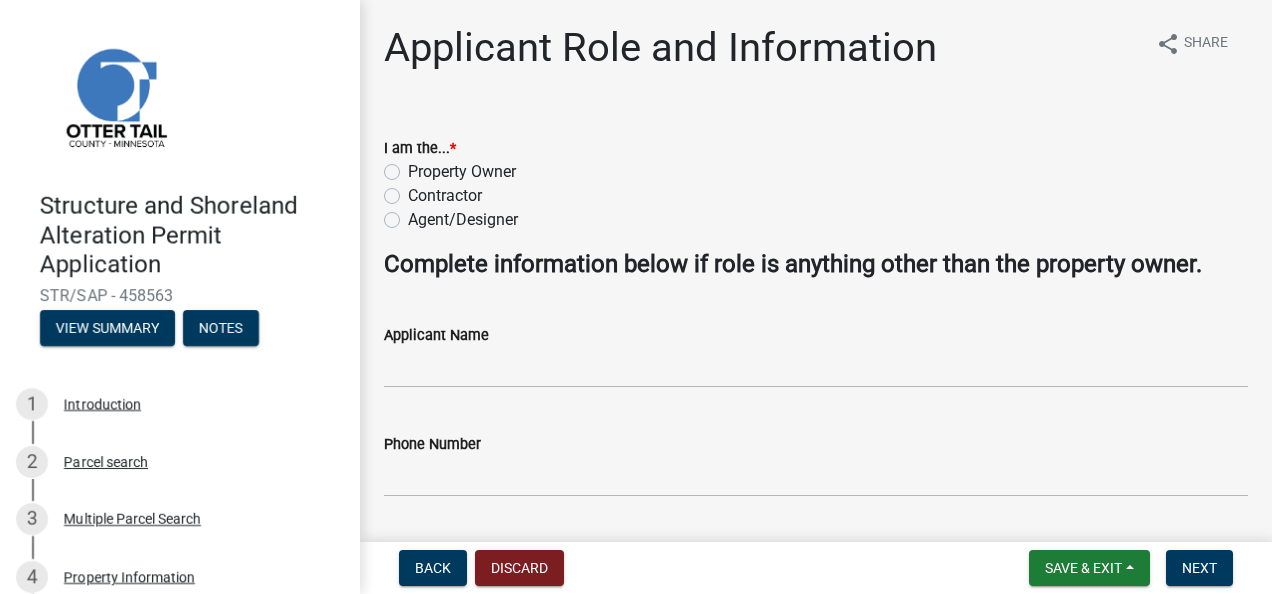 click on "Property Owner" 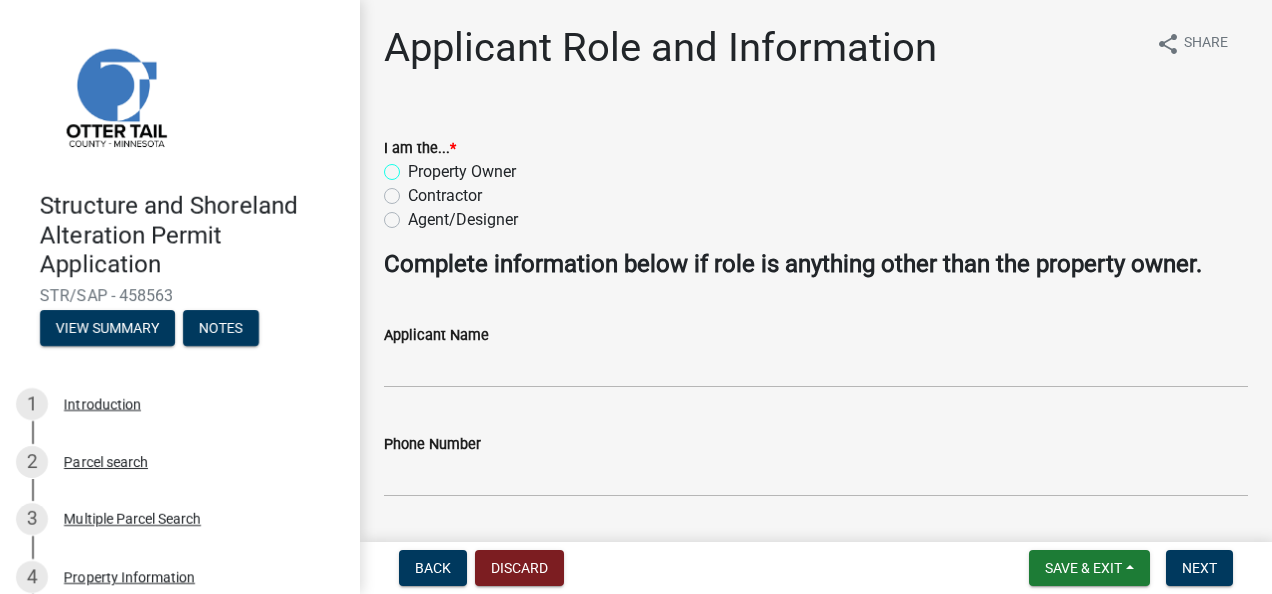 click on "Property Owner" at bounding box center [414, 166] 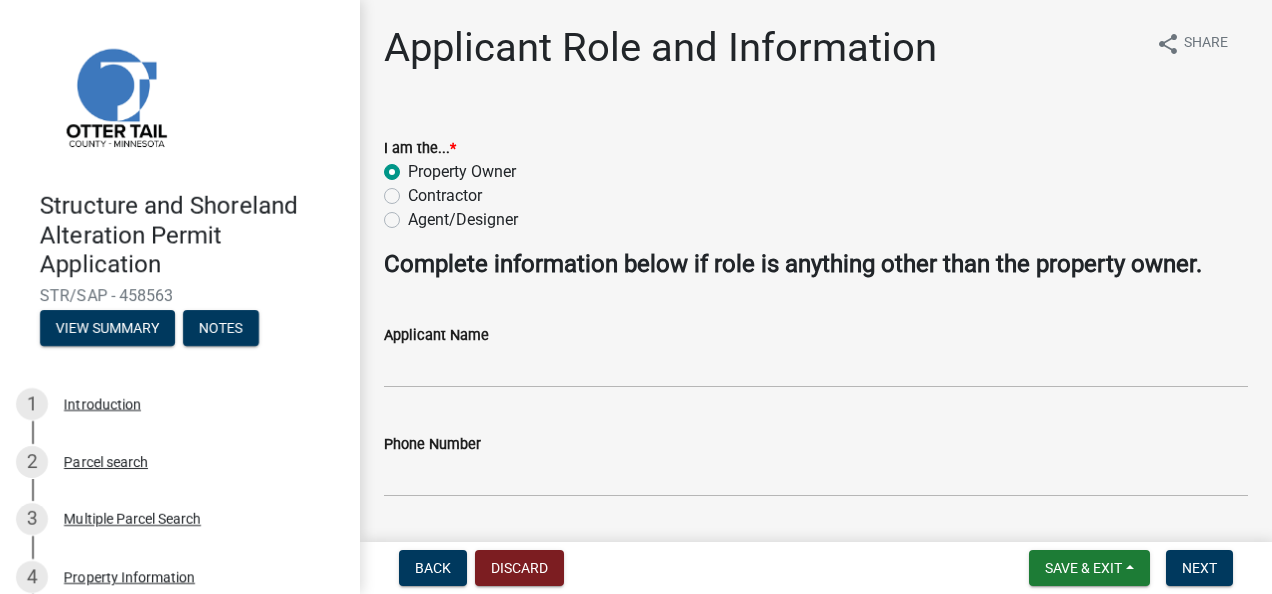 radio on "true" 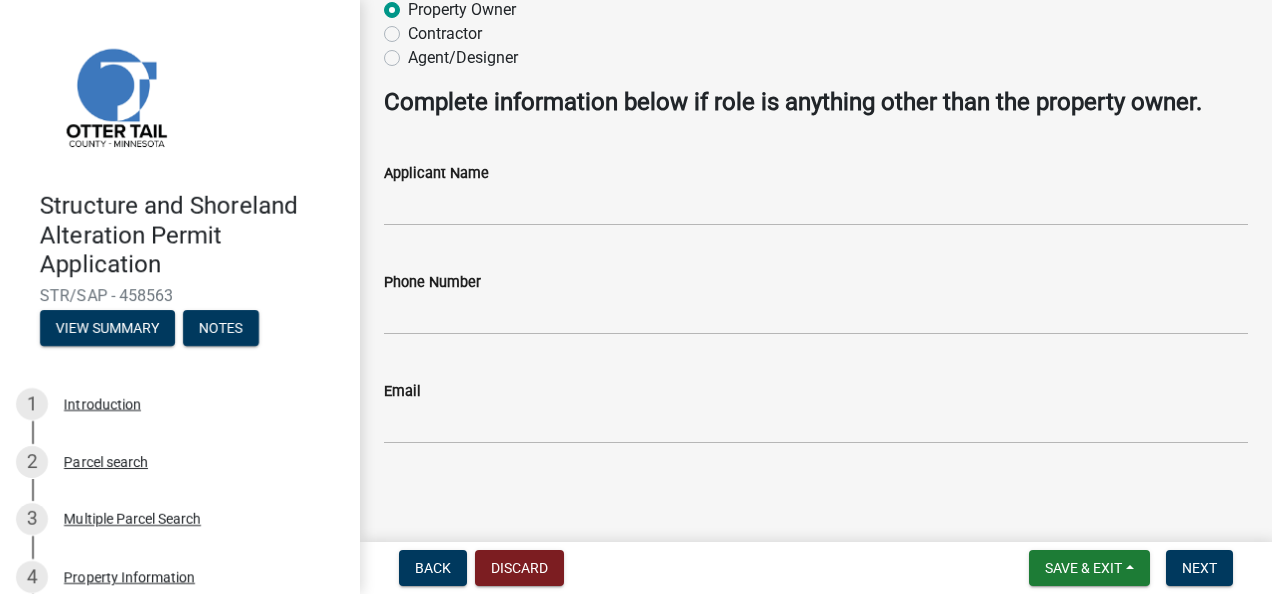 scroll, scrollTop: 166, scrollLeft: 0, axis: vertical 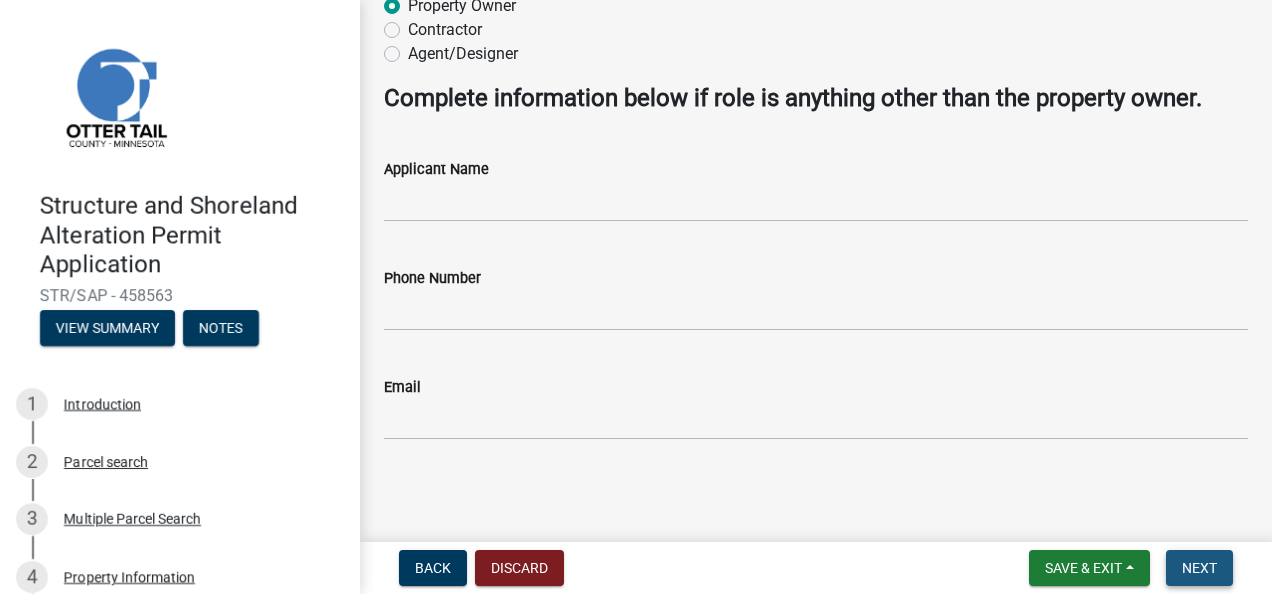 click on "Next" at bounding box center [1199, 568] 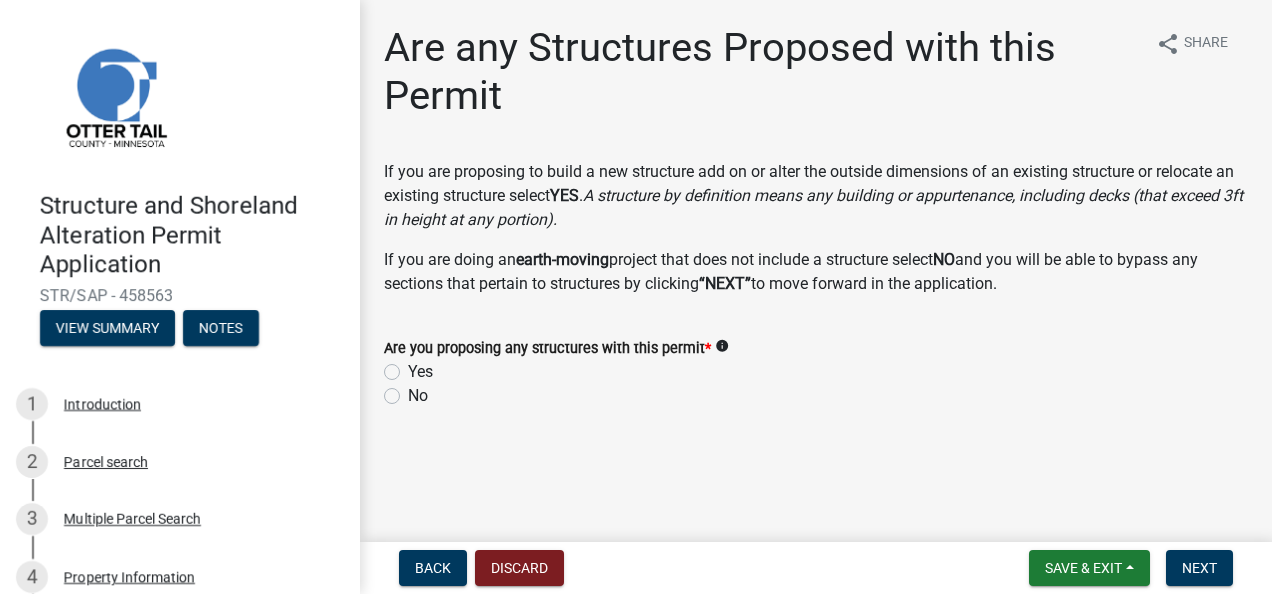 click on "Yes" 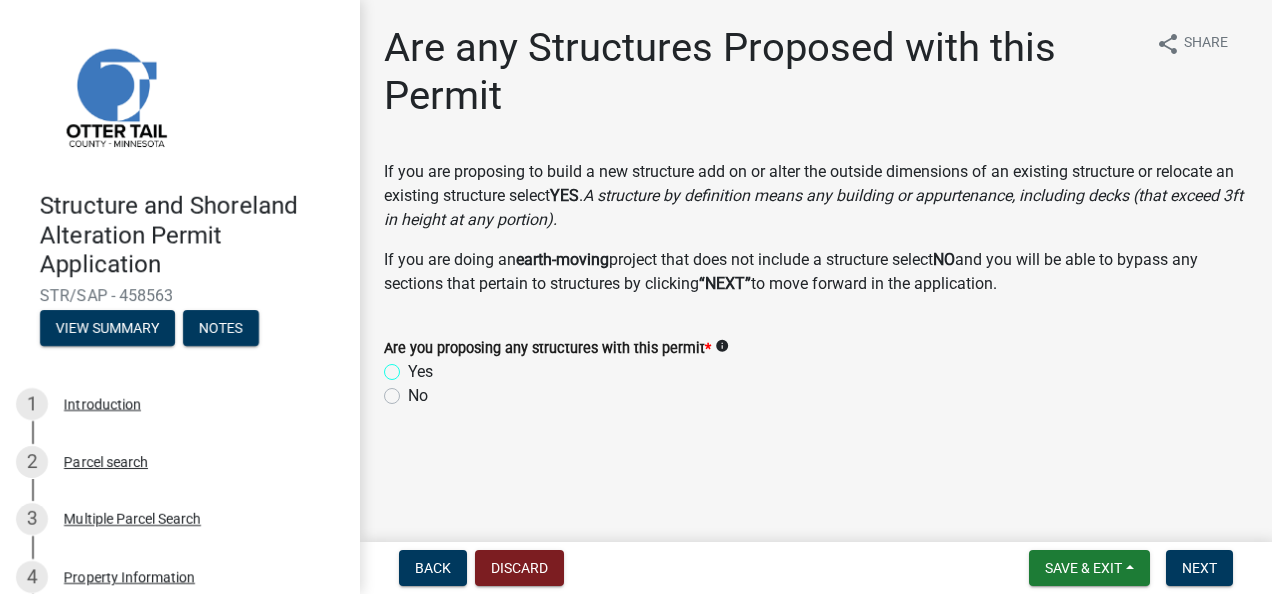 click on "Yes" at bounding box center (414, 366) 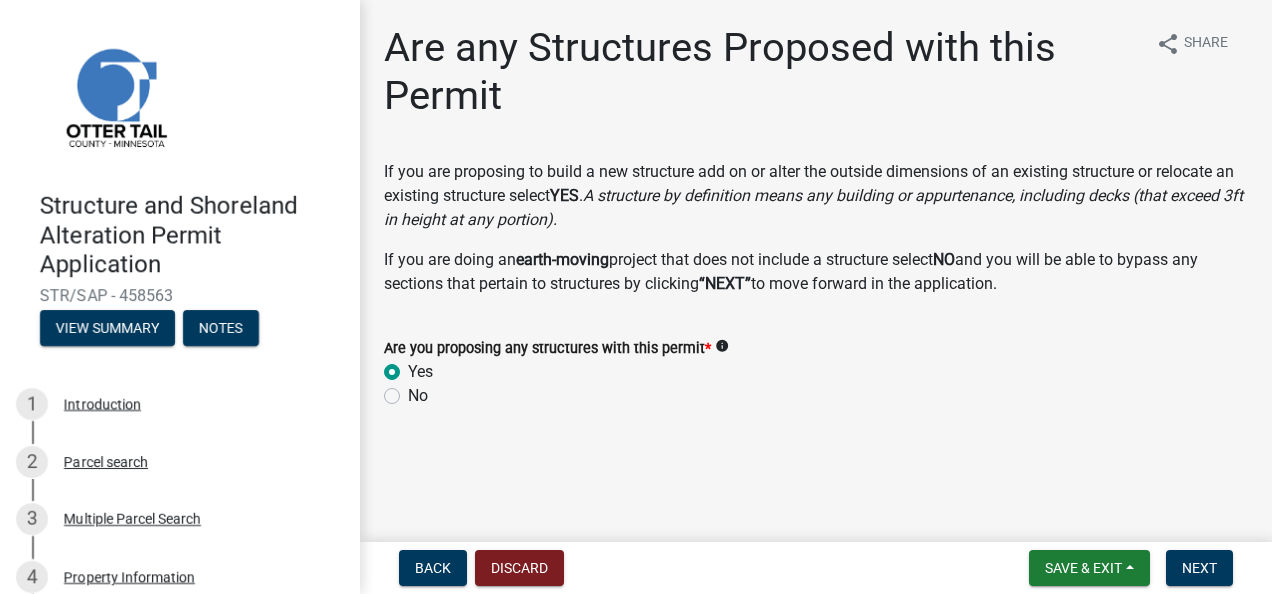 radio on "true" 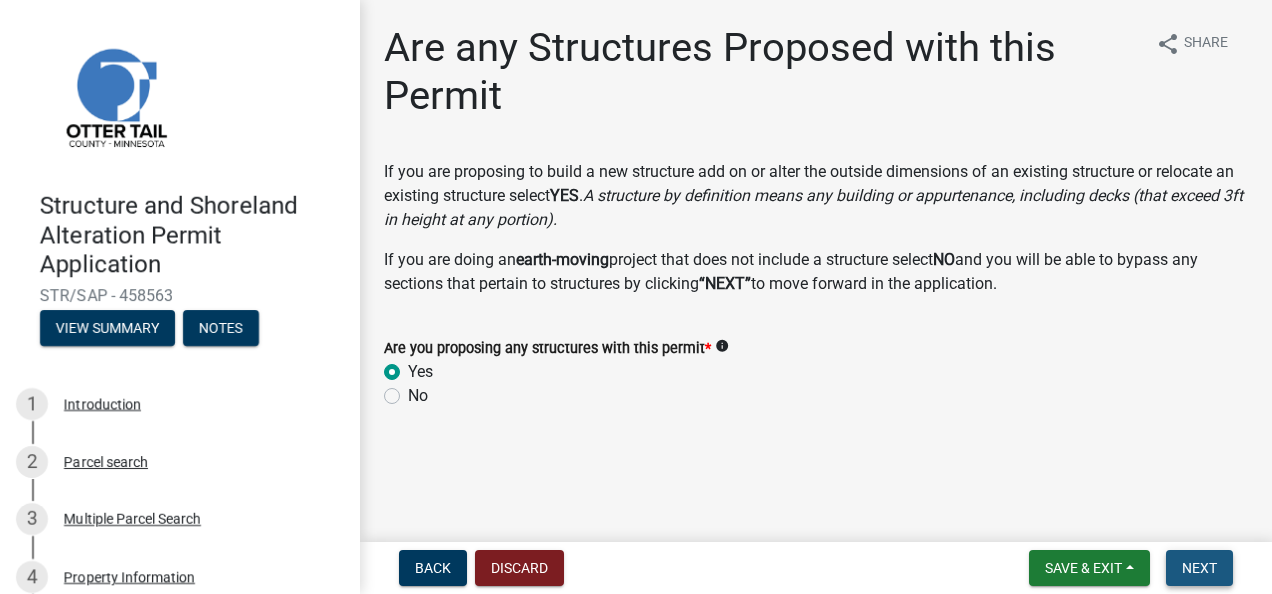 click on "Next" at bounding box center [1199, 568] 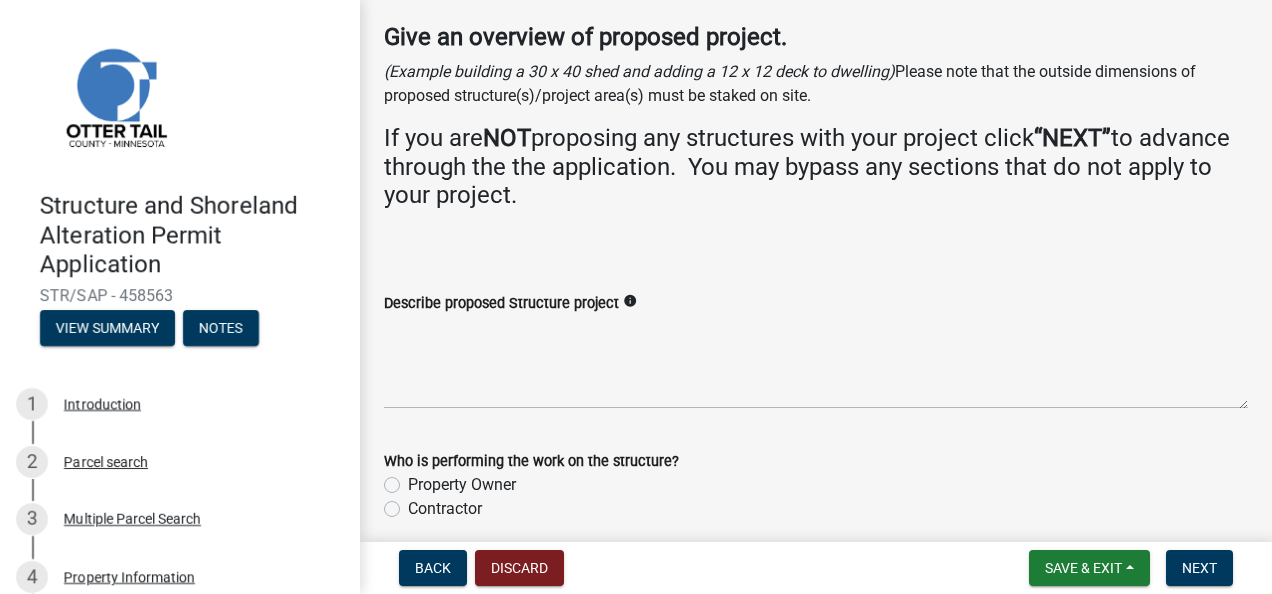 scroll, scrollTop: 122, scrollLeft: 0, axis: vertical 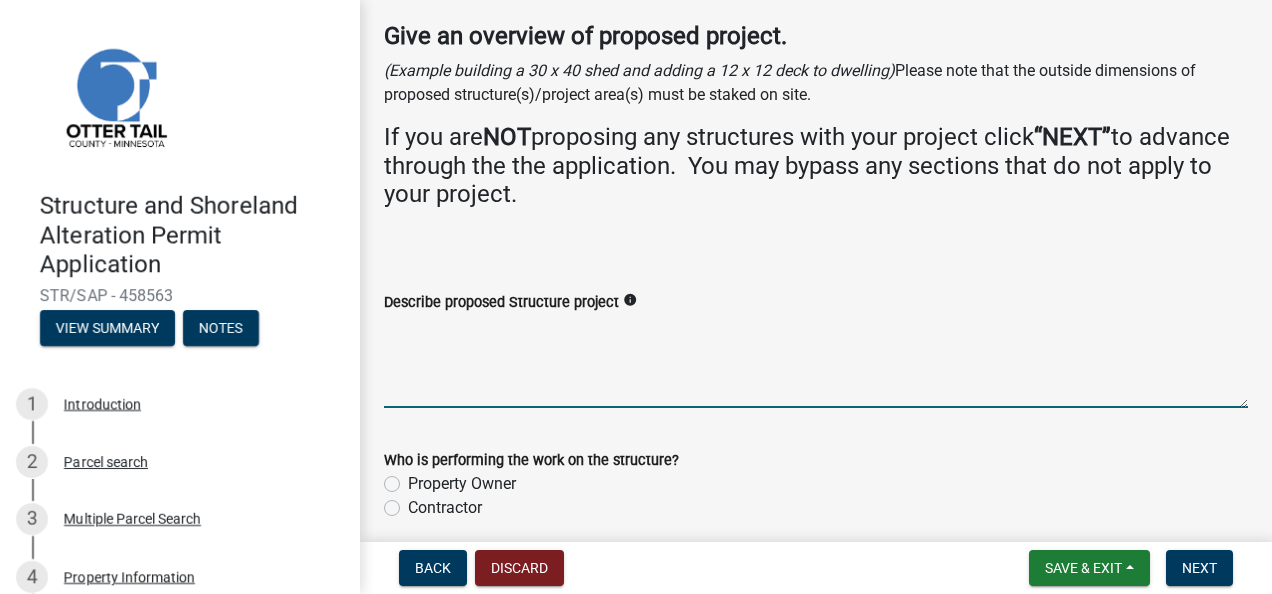 click on "Describe proposed Structure project" at bounding box center (816, 361) 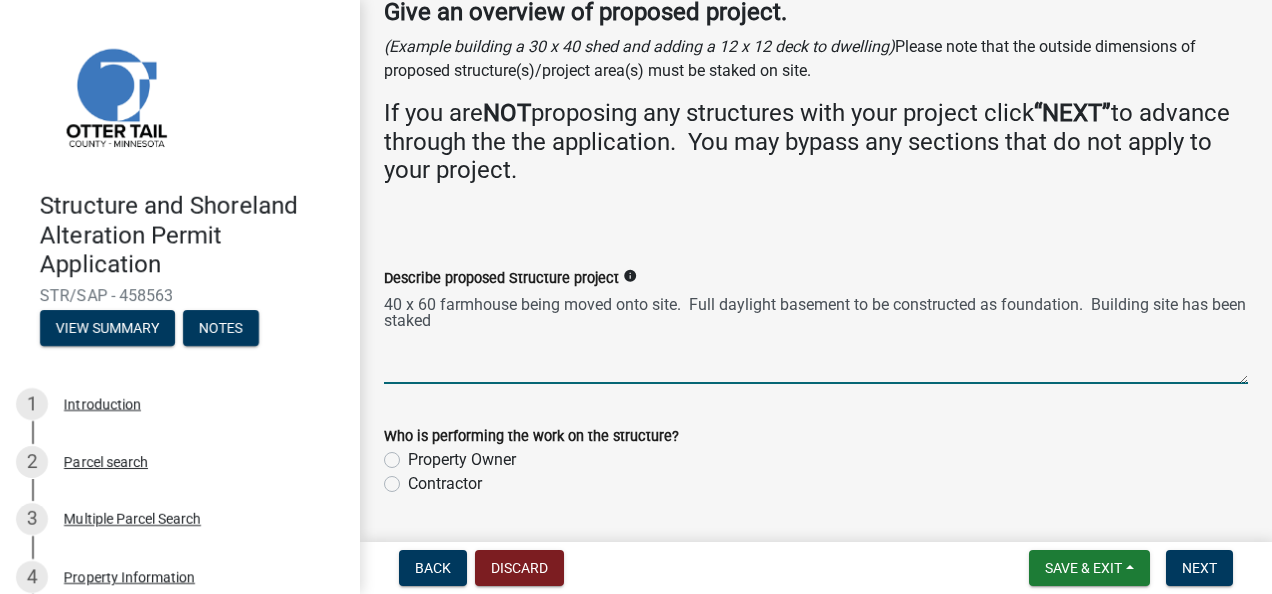 scroll, scrollTop: 147, scrollLeft: 0, axis: vertical 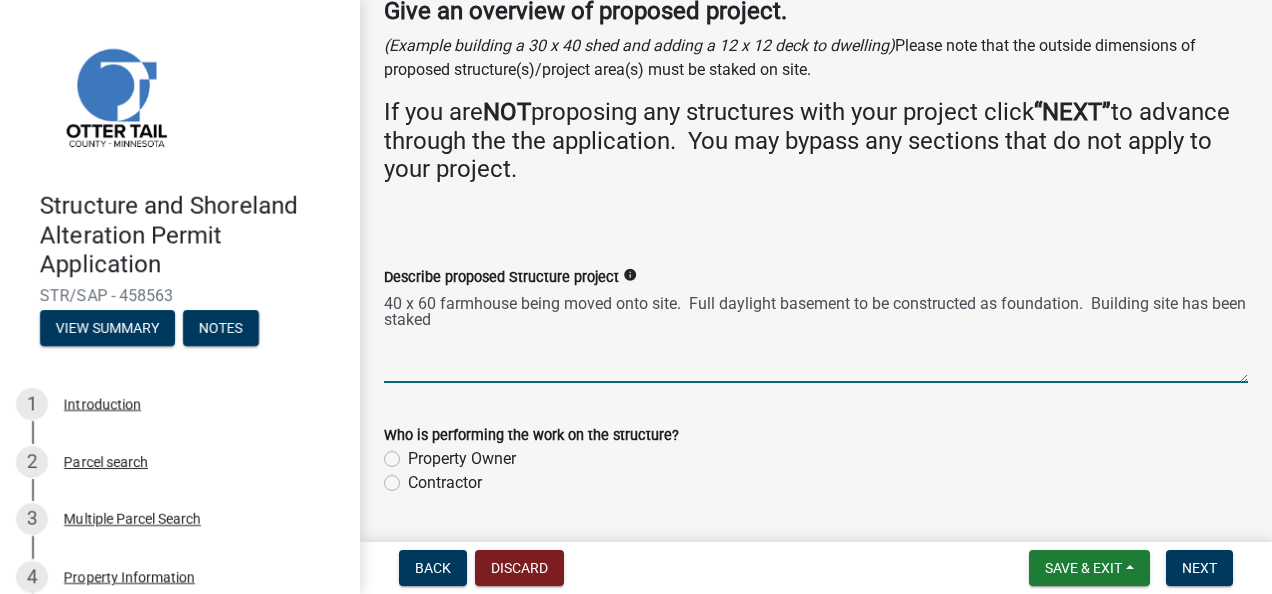click on "40 x 60 farmhouse being moved onto site.  Full daylight basement to be constructed as foundation.  Building site has been staked" at bounding box center [816, 336] 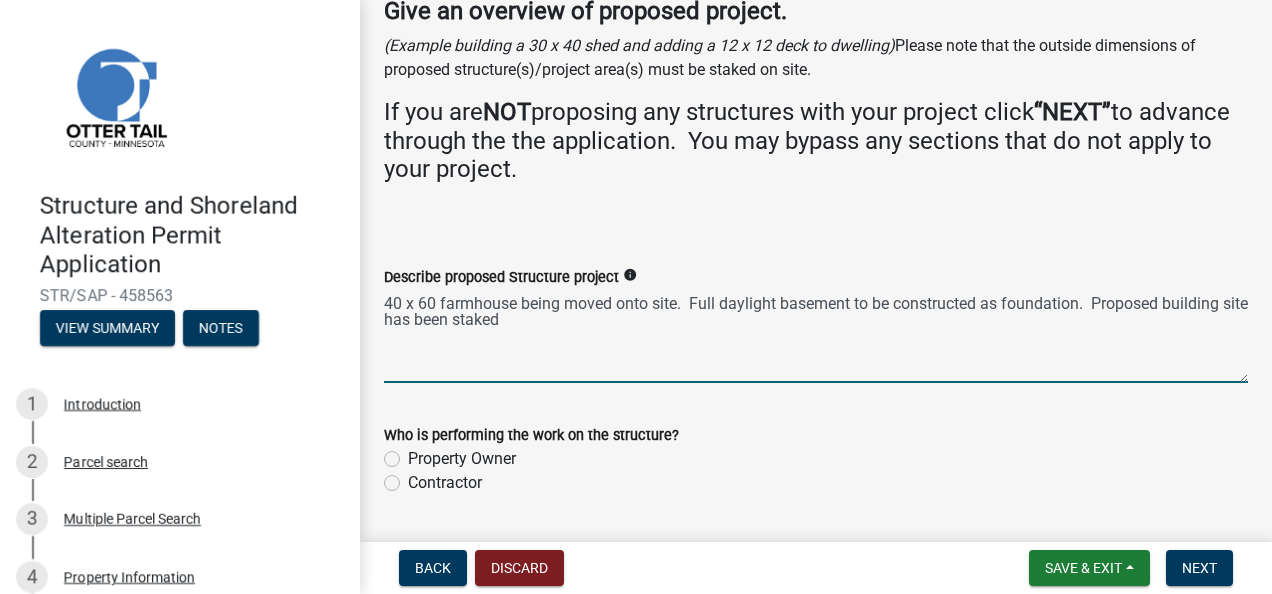 scroll, scrollTop: 204, scrollLeft: 0, axis: vertical 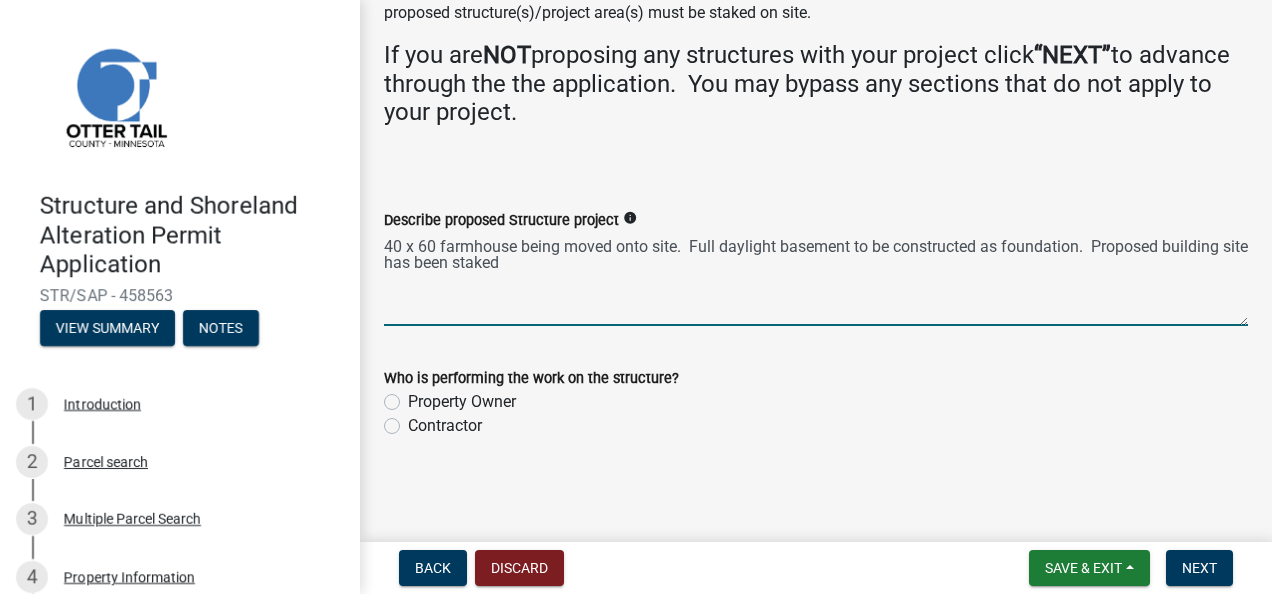type on "40 x 60 farmhouse being moved onto site.  Full daylight basement to be constructed as foundation.  Proposed building site has been staked" 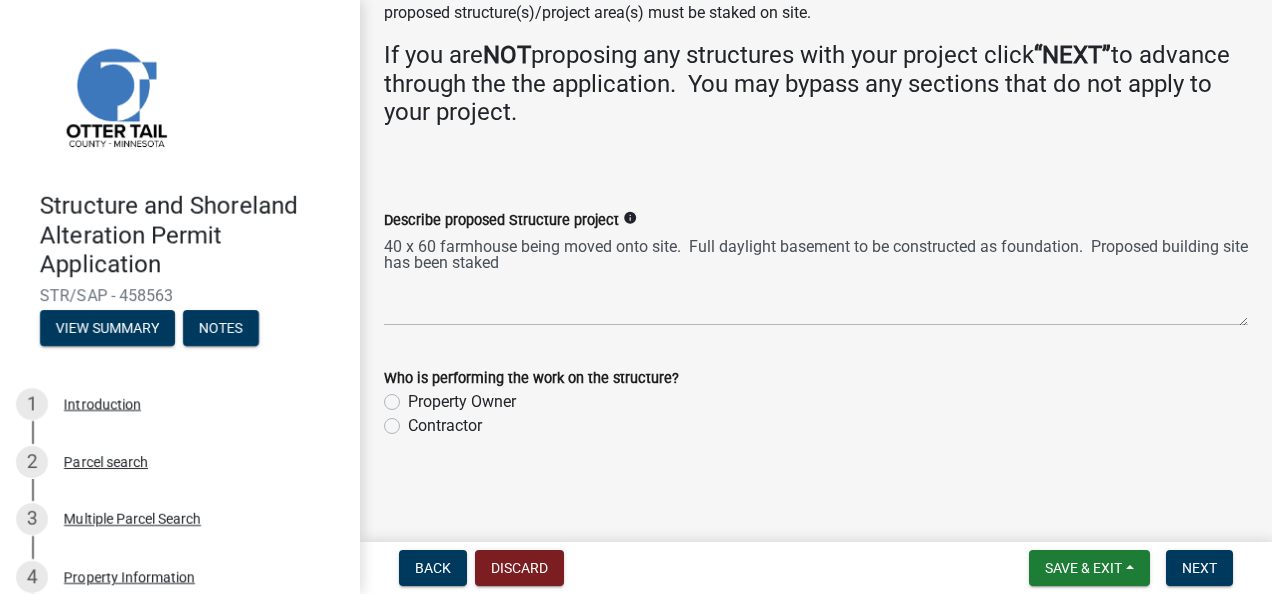 click on "Contractor" 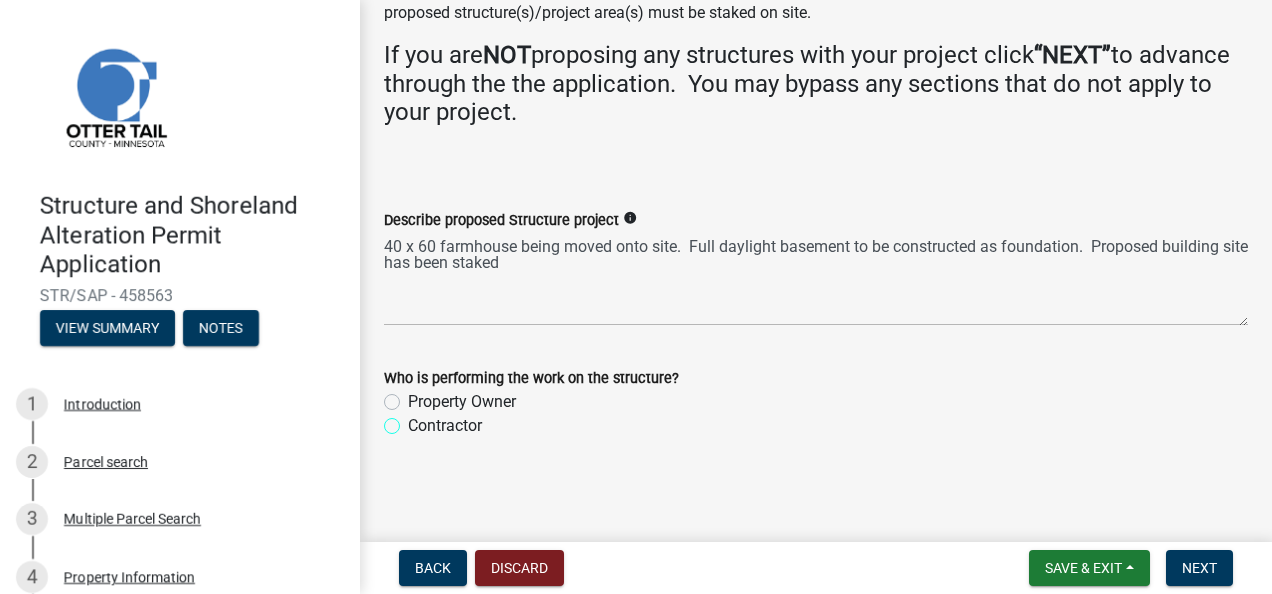 click on "Contractor" at bounding box center [414, 420] 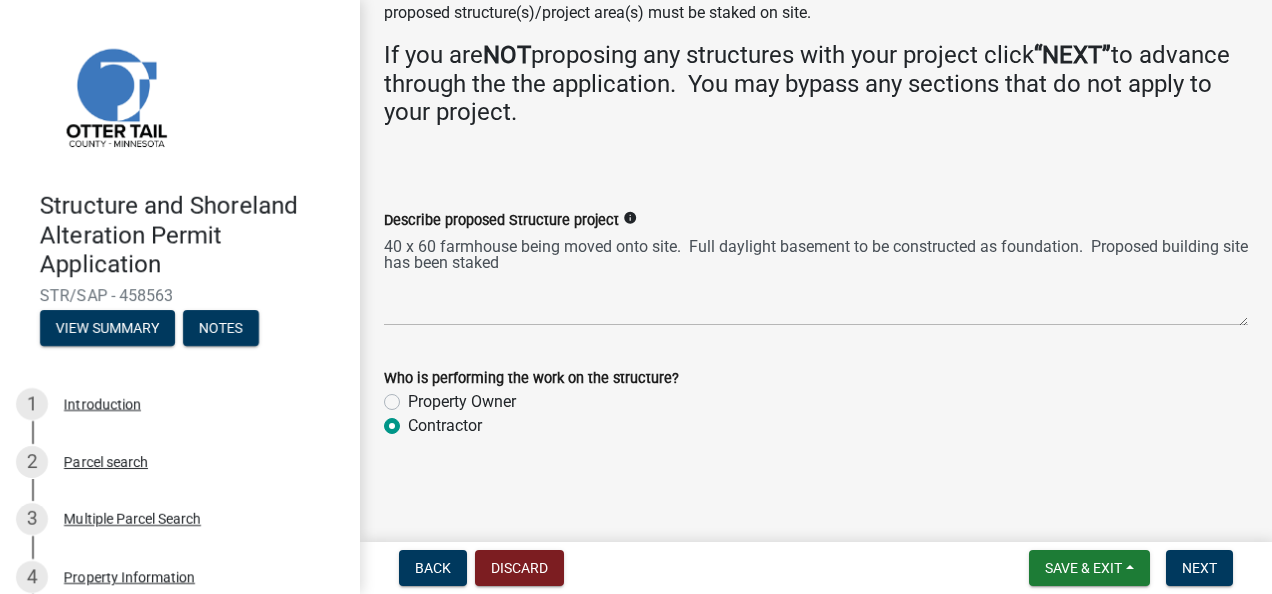 radio on "true" 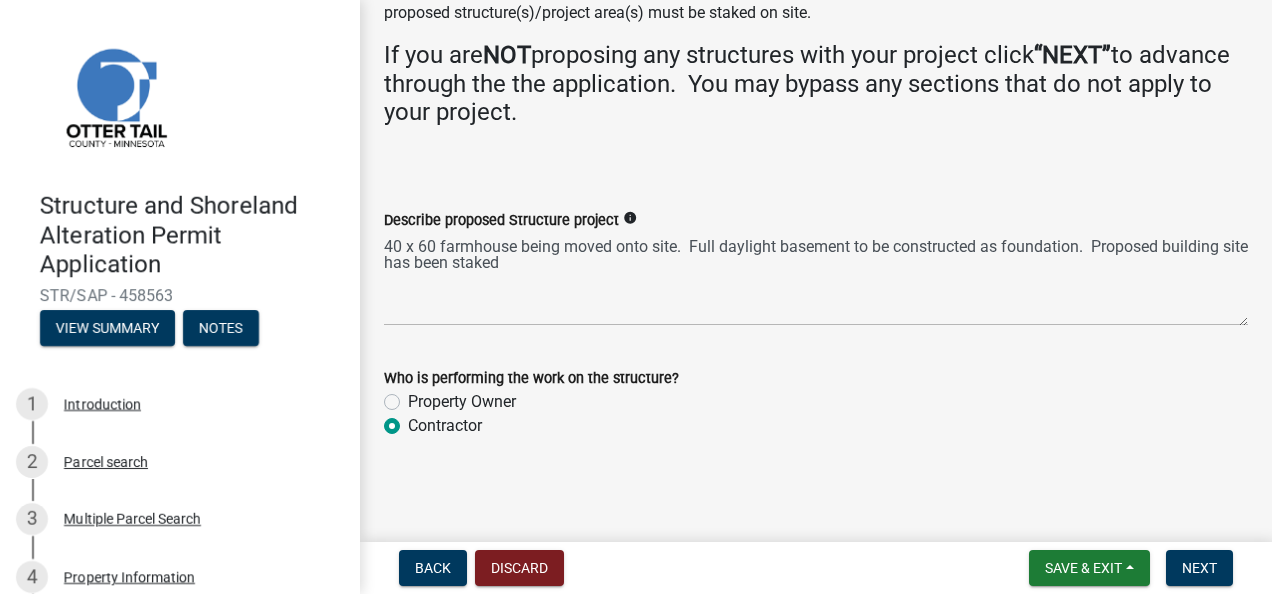 click on "Property Owner" 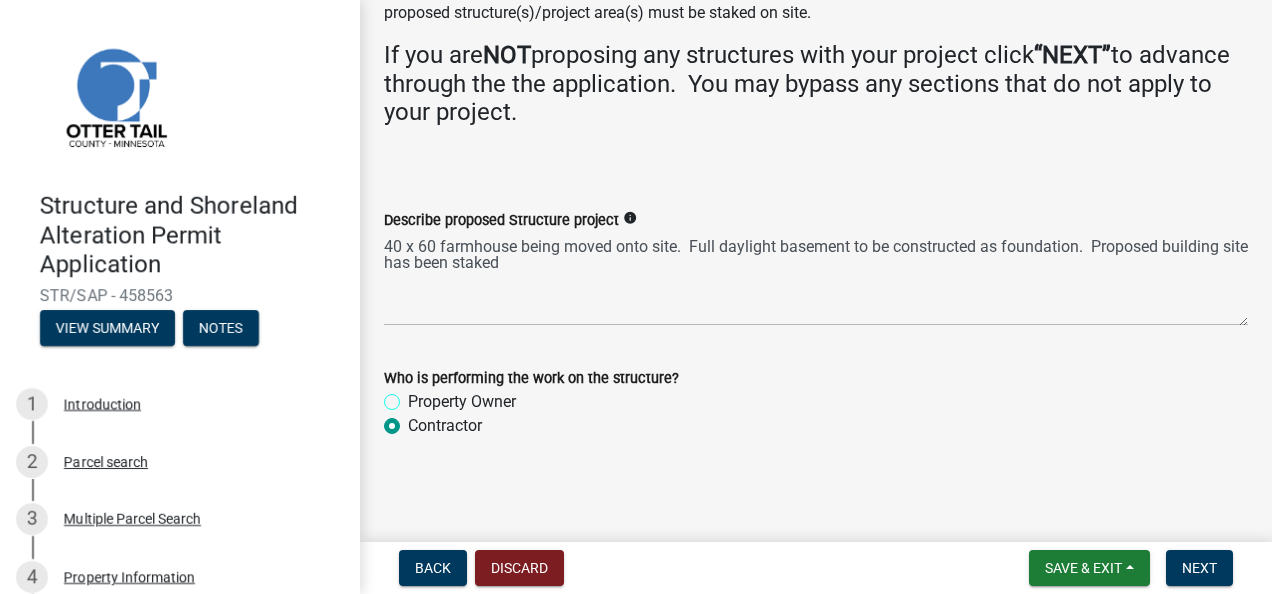 click on "Property Owner" at bounding box center [414, 396] 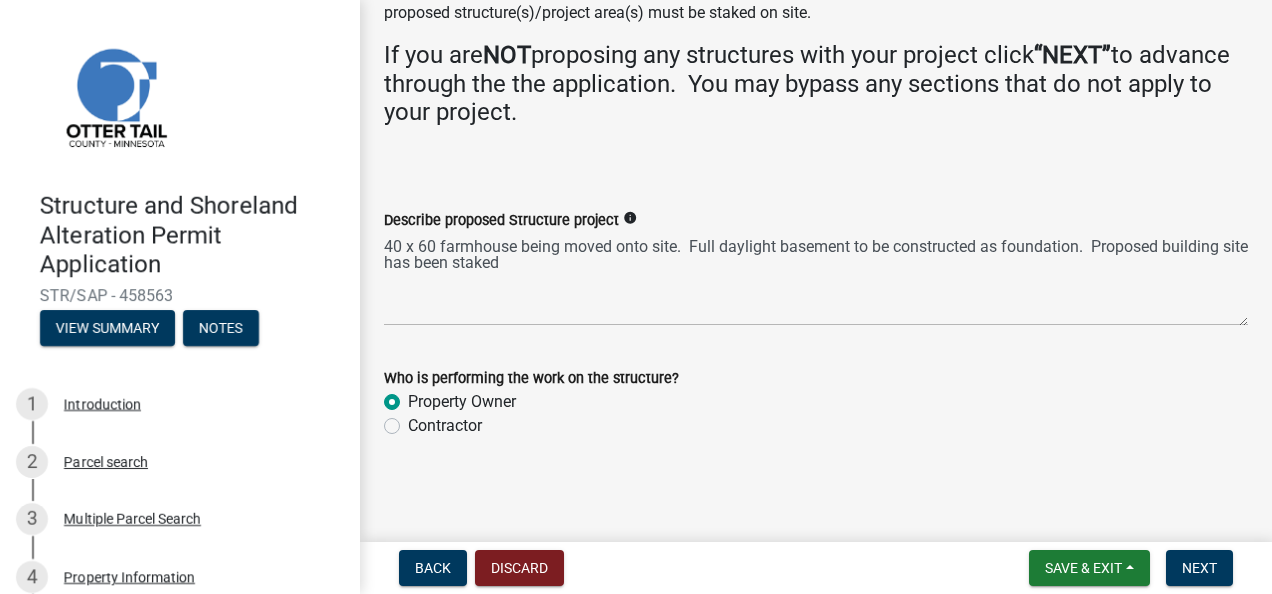 radio on "true" 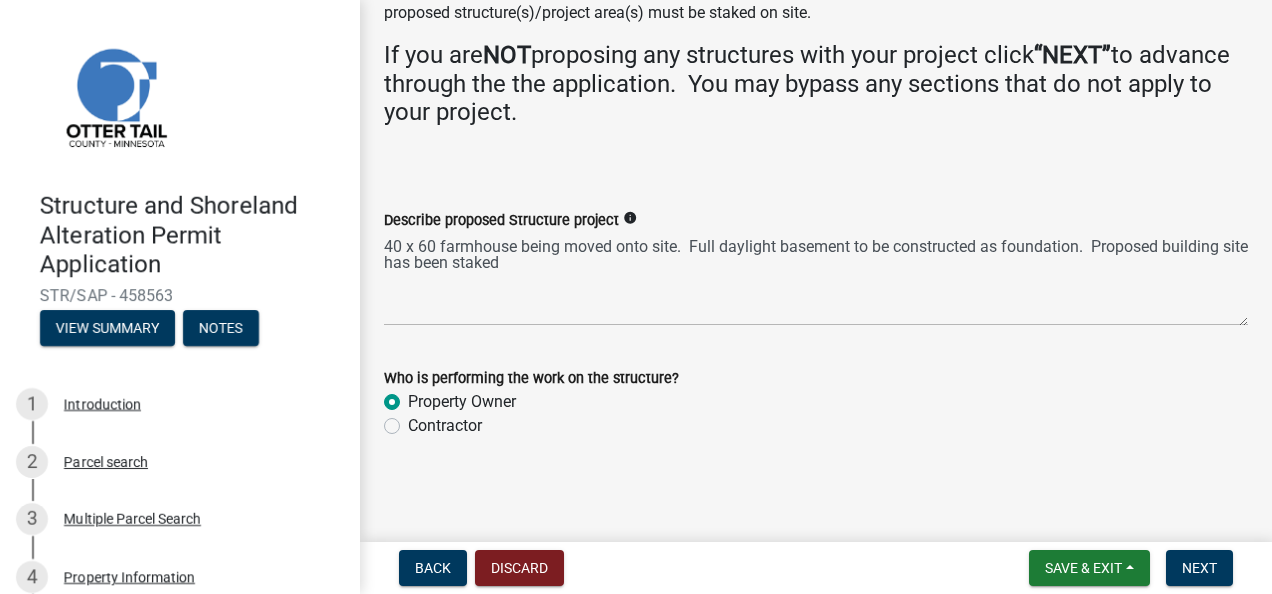 click on "Contractor" 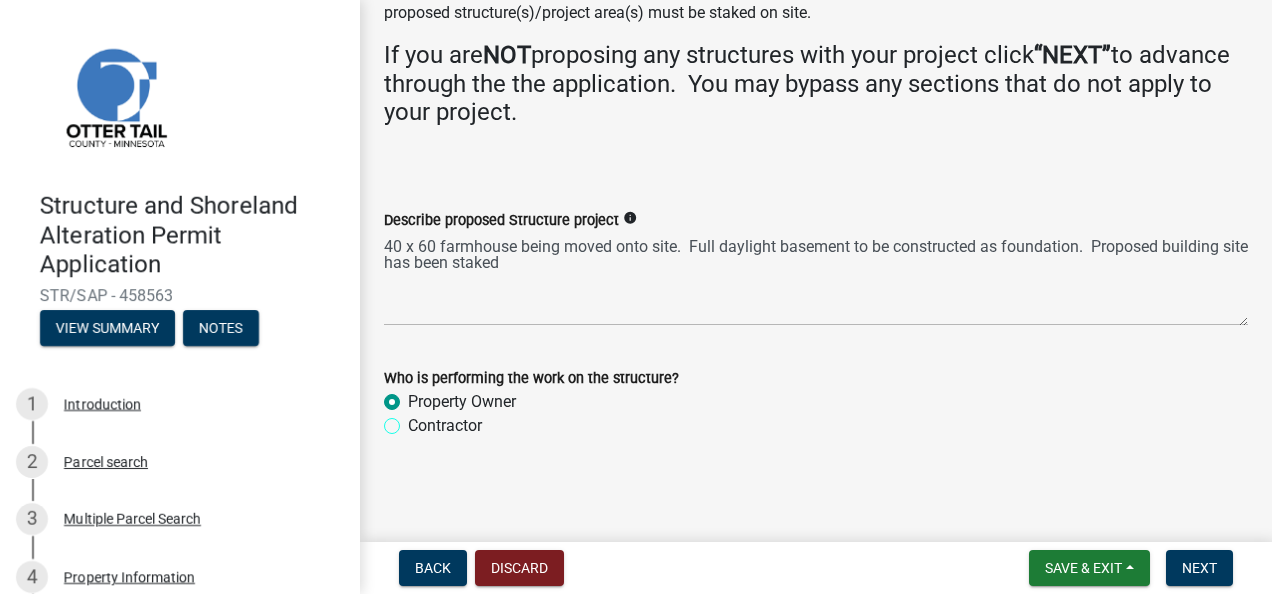 click on "Contractor" at bounding box center (414, 420) 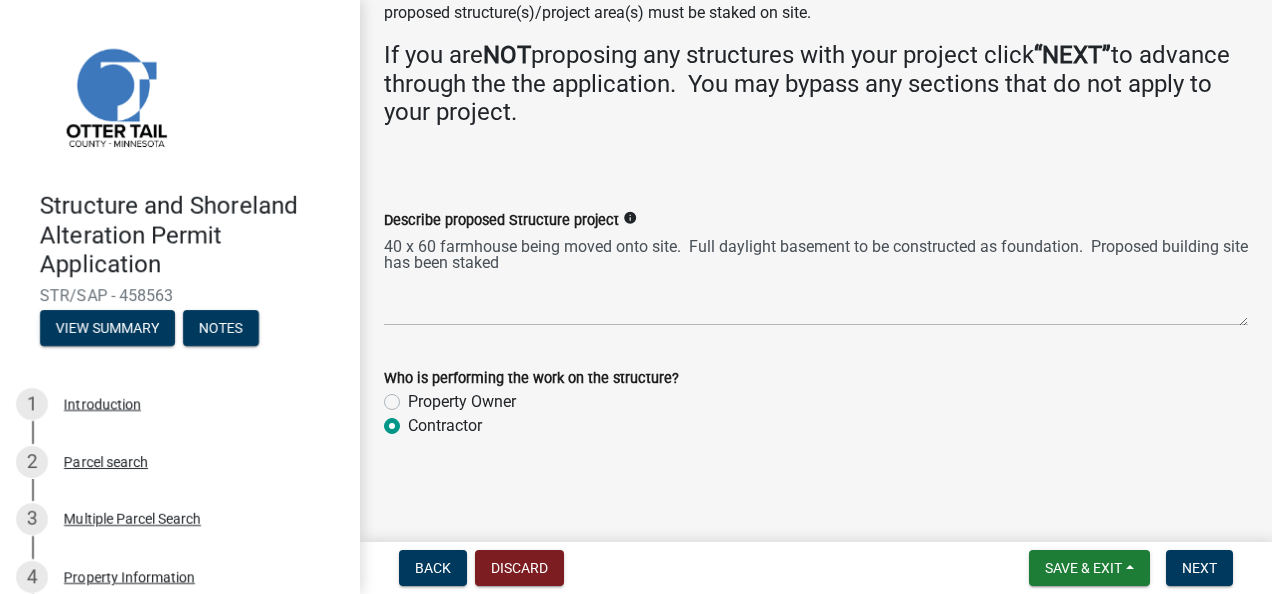 radio on "true" 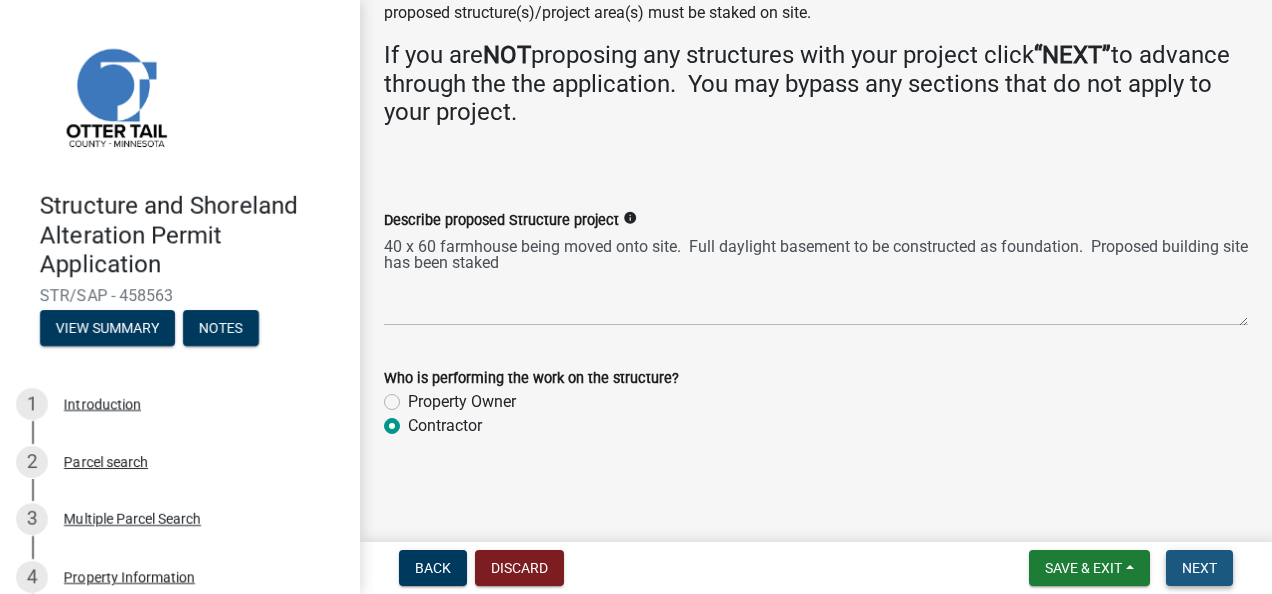 click on "Next" at bounding box center (1199, 568) 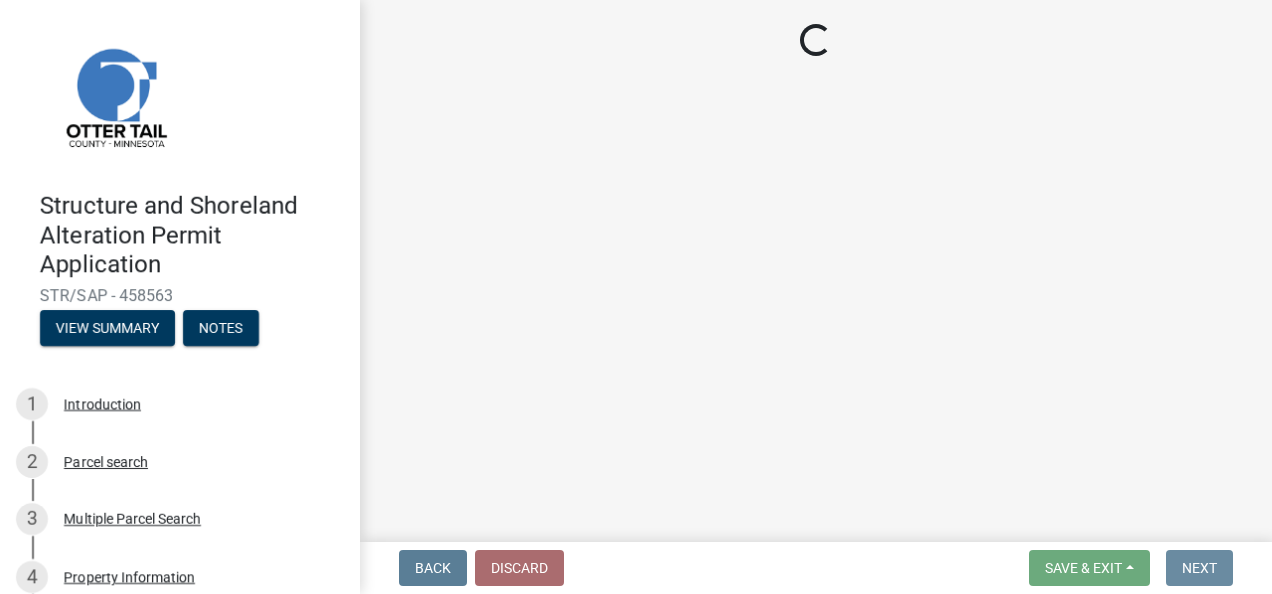 scroll, scrollTop: 0, scrollLeft: 0, axis: both 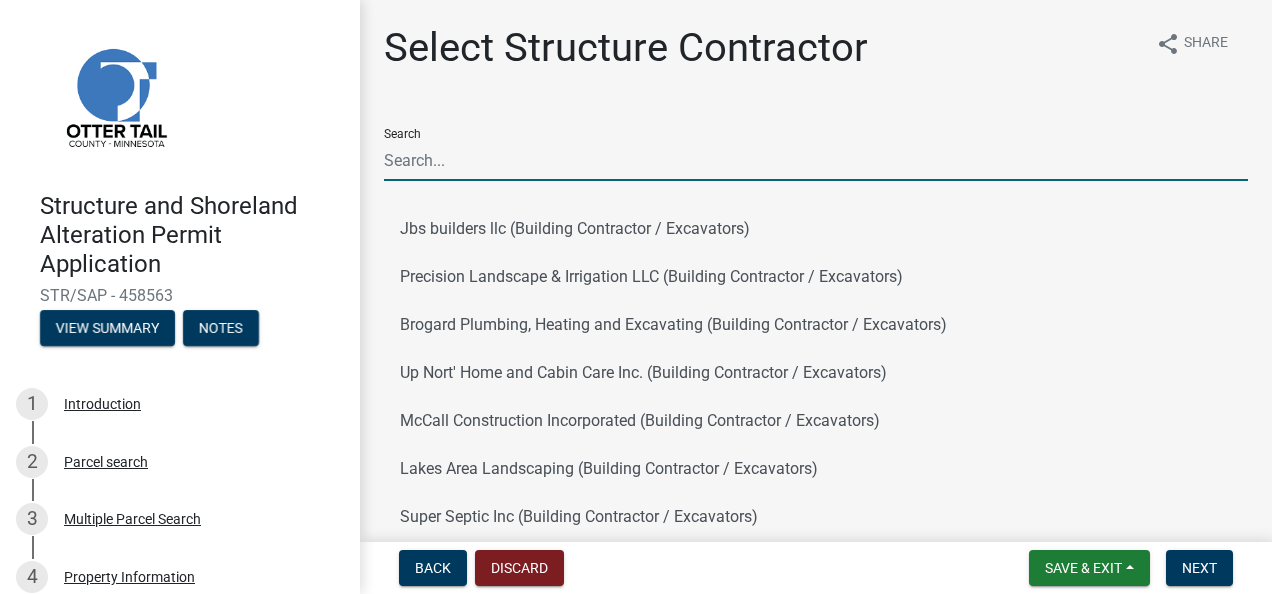 click on "Search" at bounding box center (816, 160) 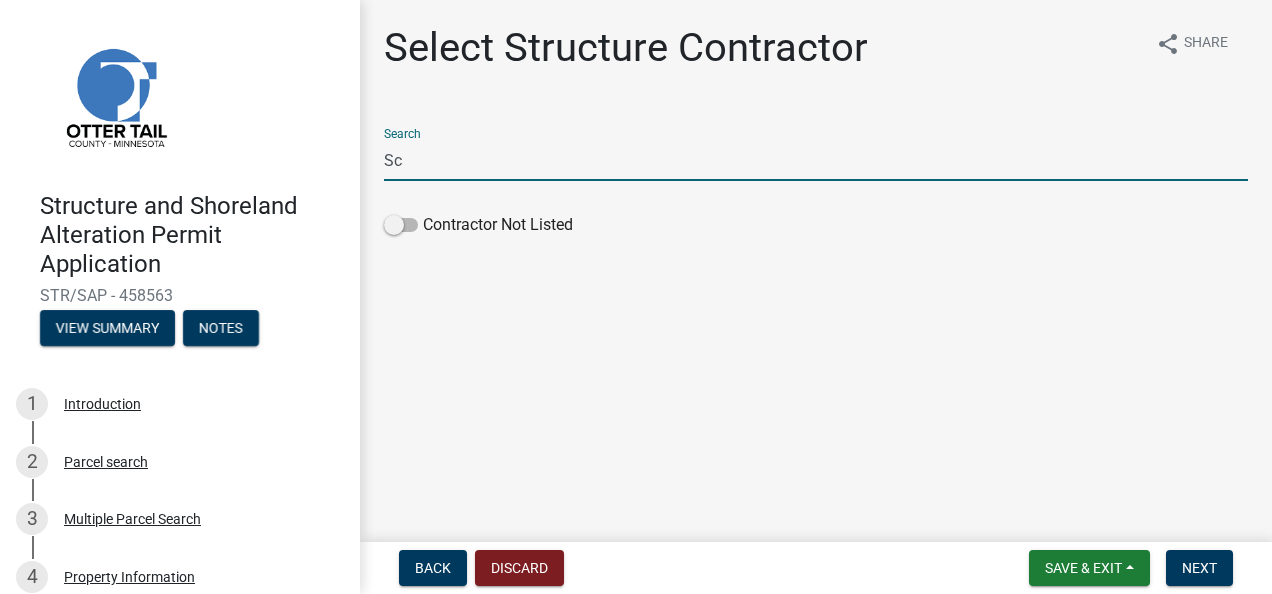 type on "S" 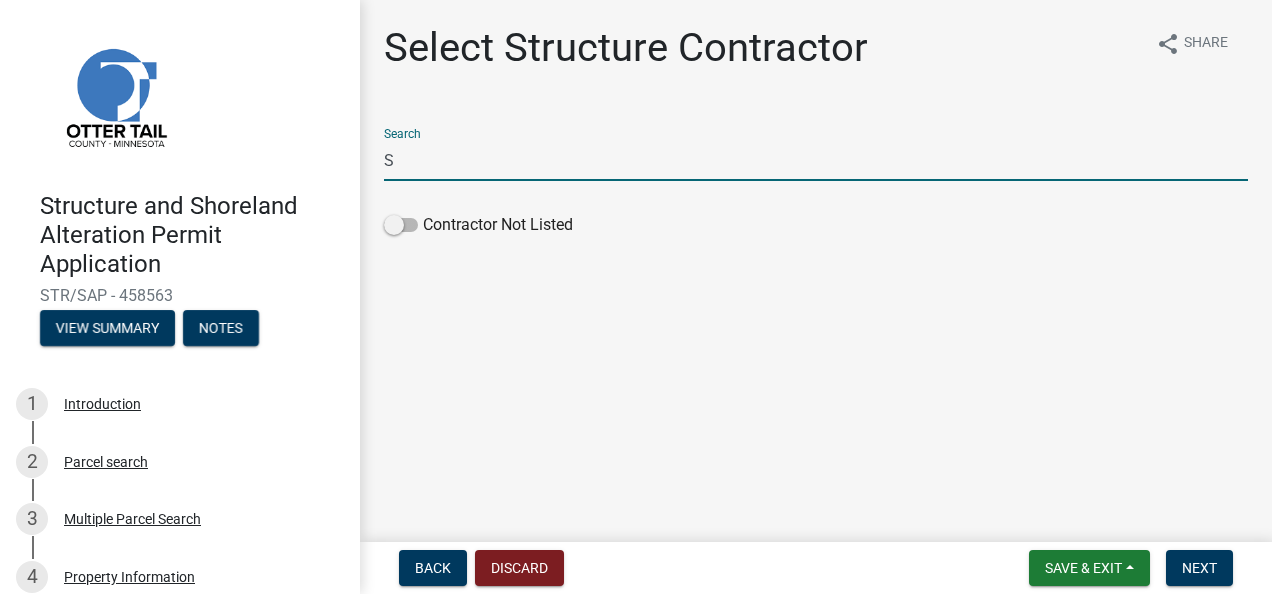 type 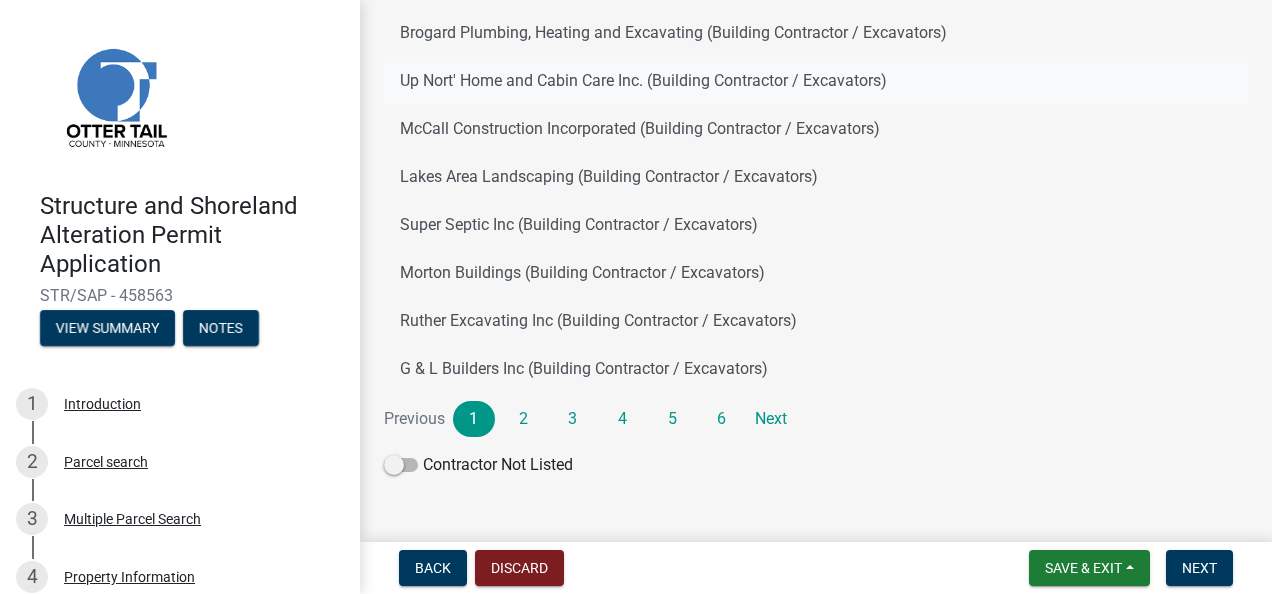 scroll, scrollTop: 294, scrollLeft: 0, axis: vertical 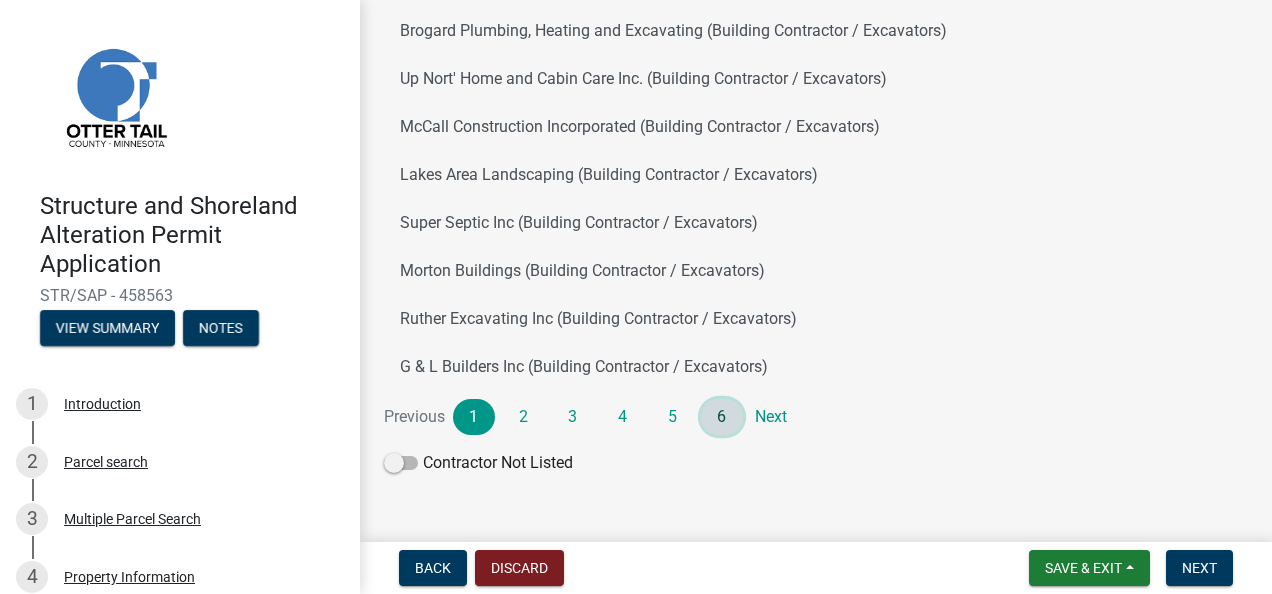 click on "6" 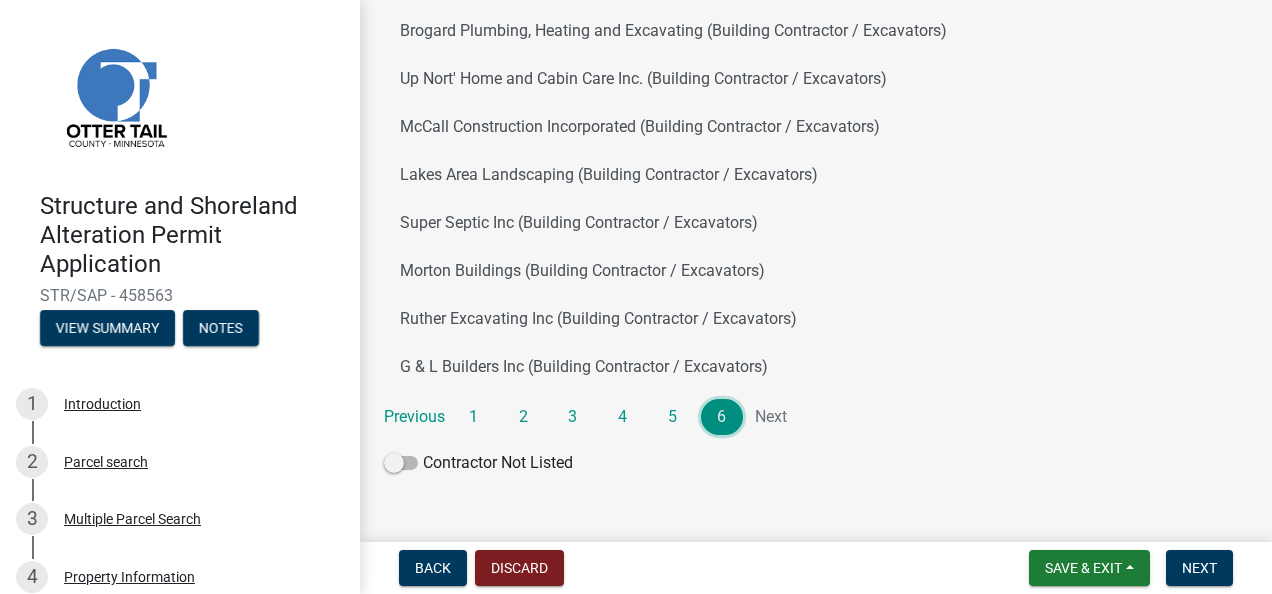 scroll, scrollTop: 225, scrollLeft: 0, axis: vertical 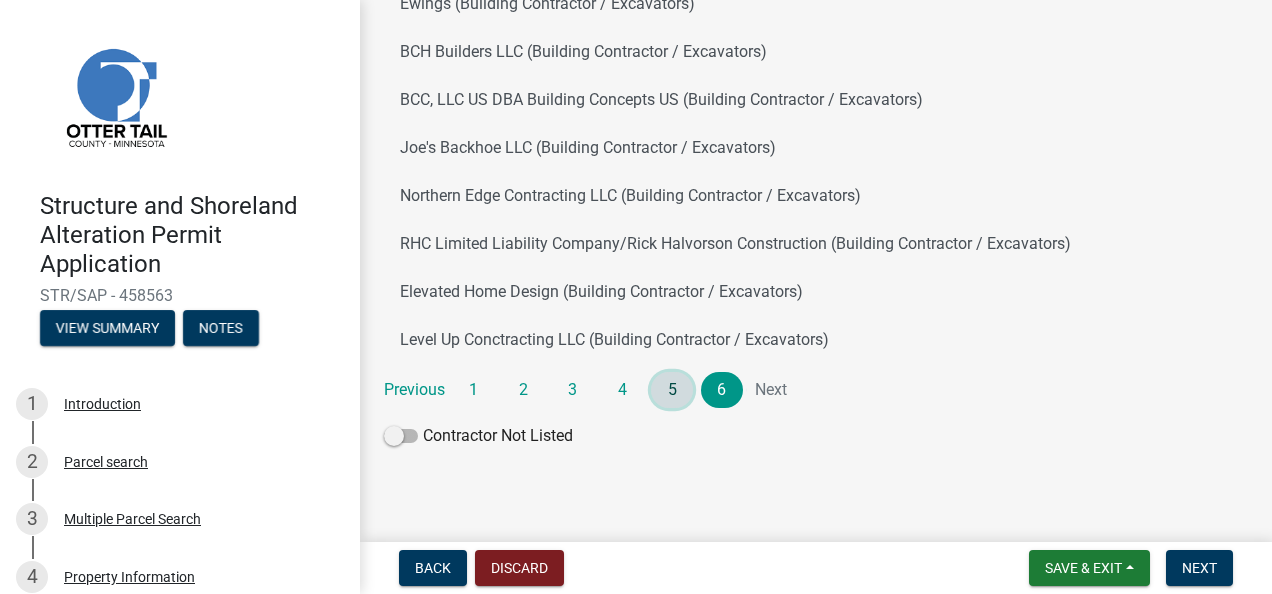 click on "5" 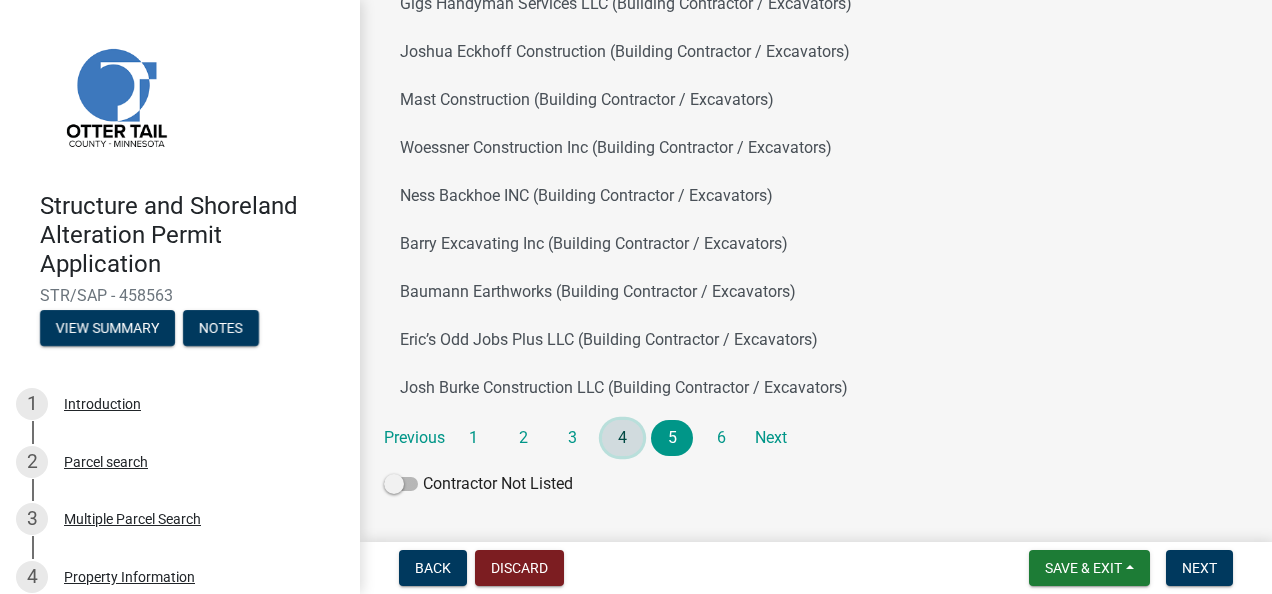 click on "4" 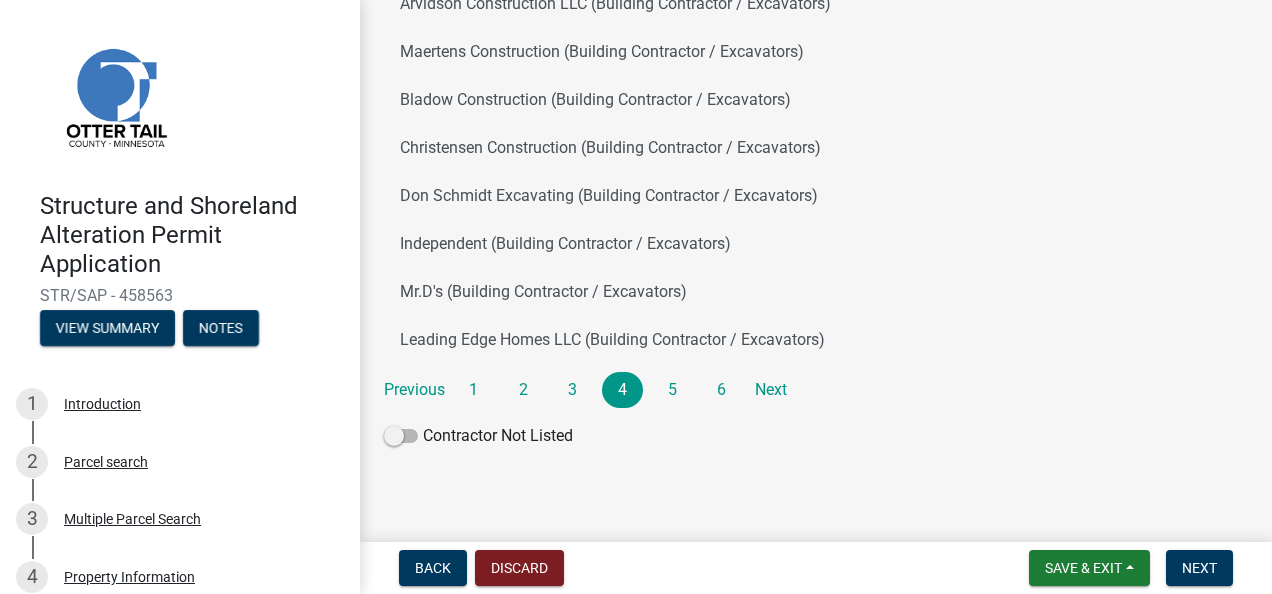 click on "Contractor Not Listed" 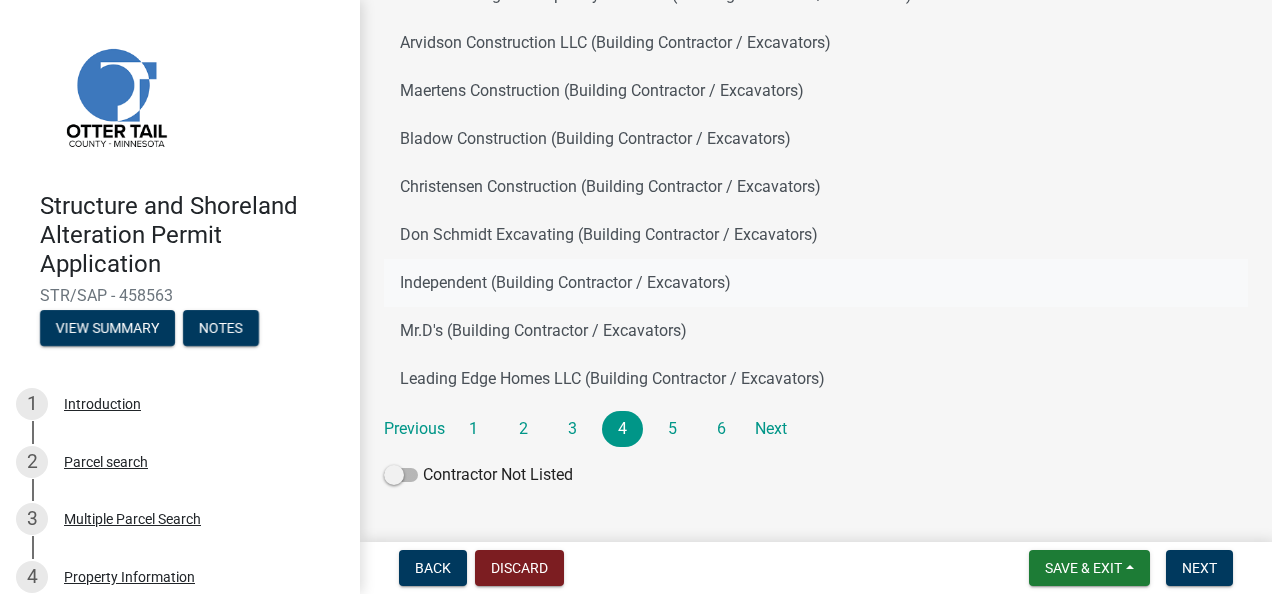 scroll, scrollTop: 321, scrollLeft: 0, axis: vertical 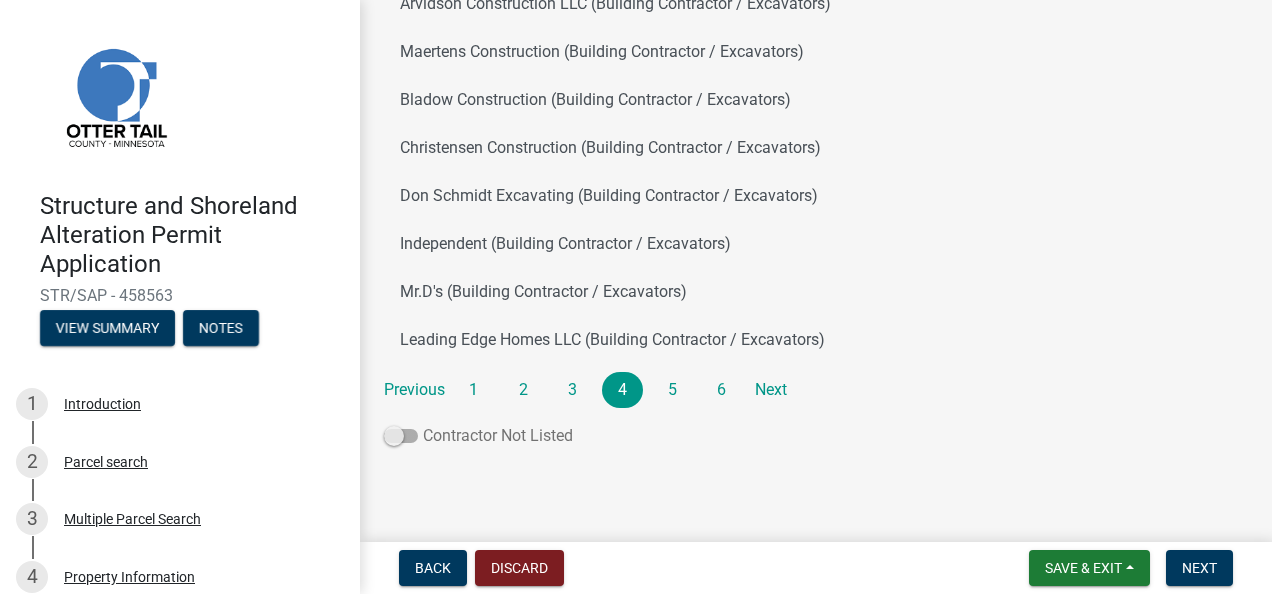 click 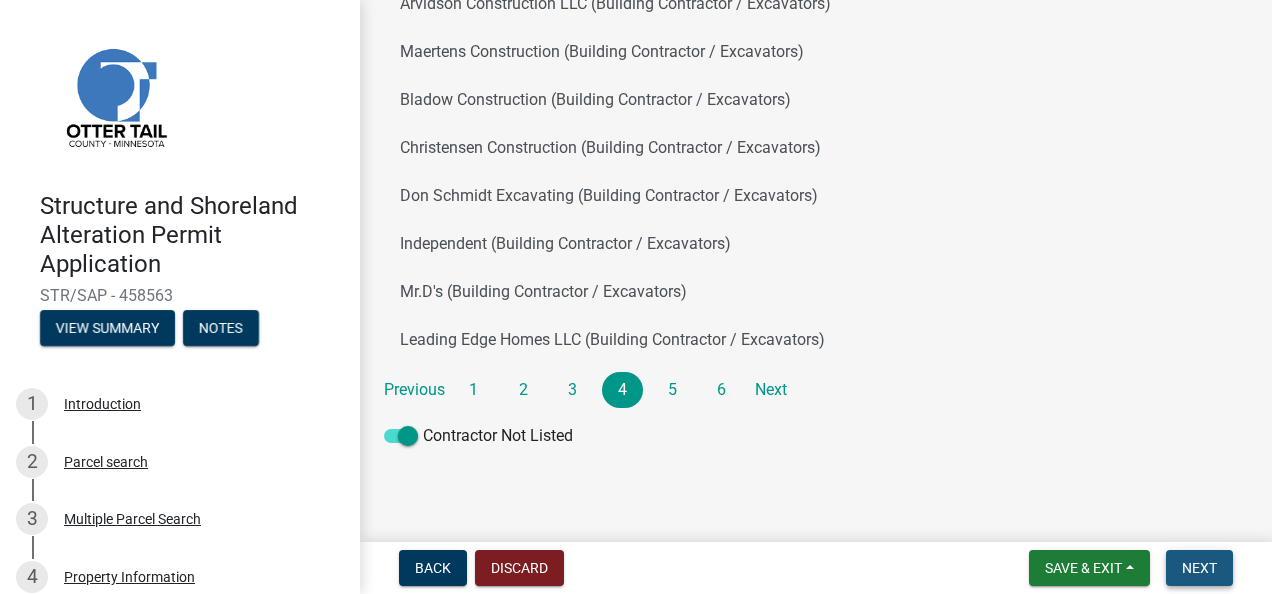 click on "Next" at bounding box center [1199, 568] 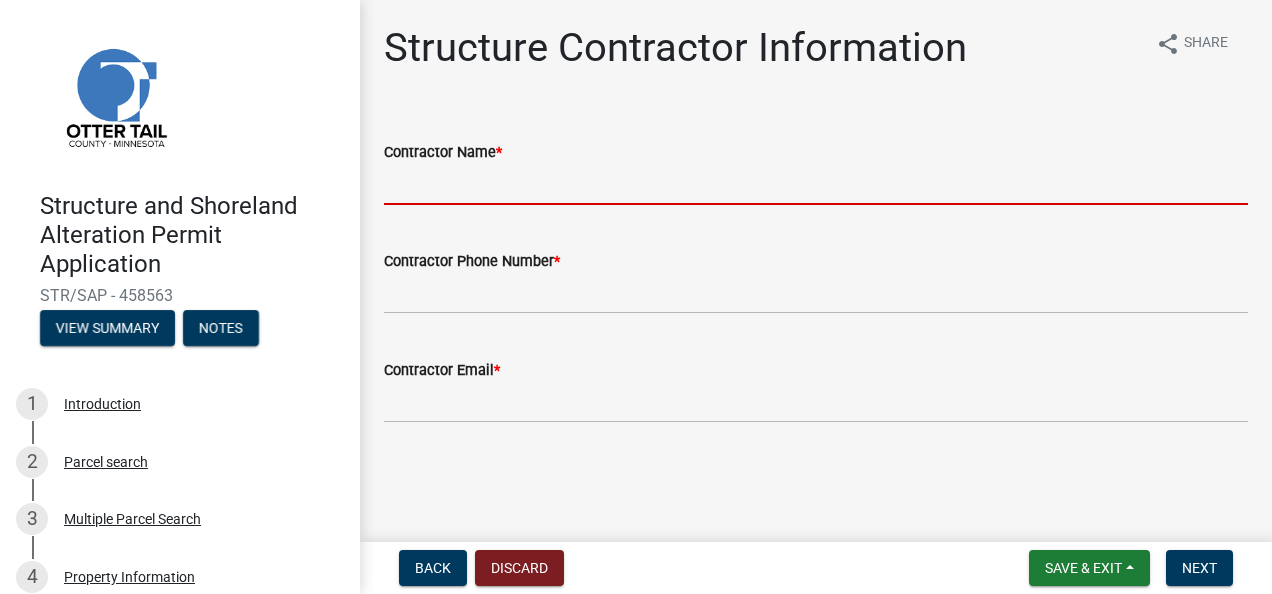 click on "Contractor Name  *" at bounding box center (816, 184) 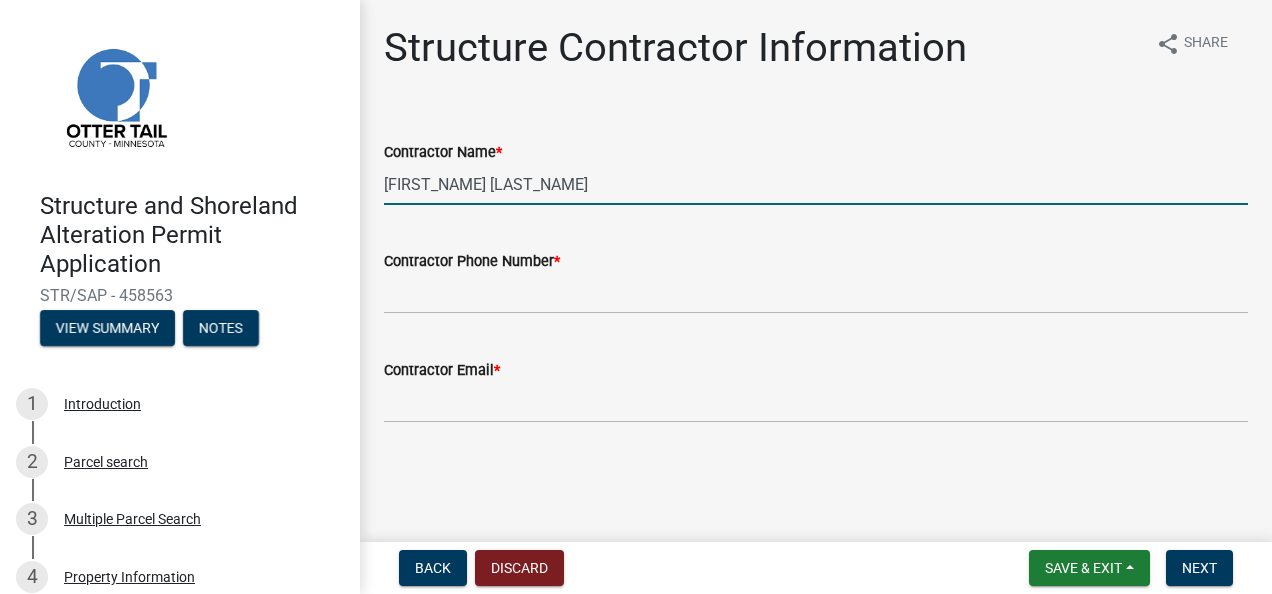 type on "[FIRST_NAME] [LAST_NAME]" 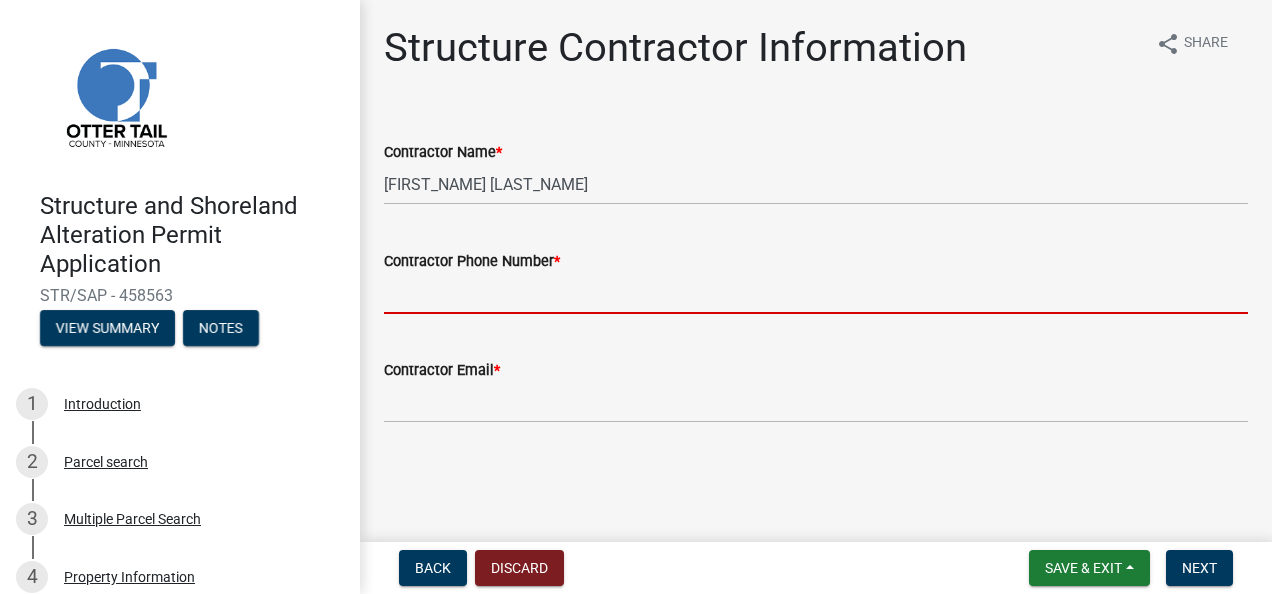 click on "Contractor Phone Number  *" at bounding box center (816, 293) 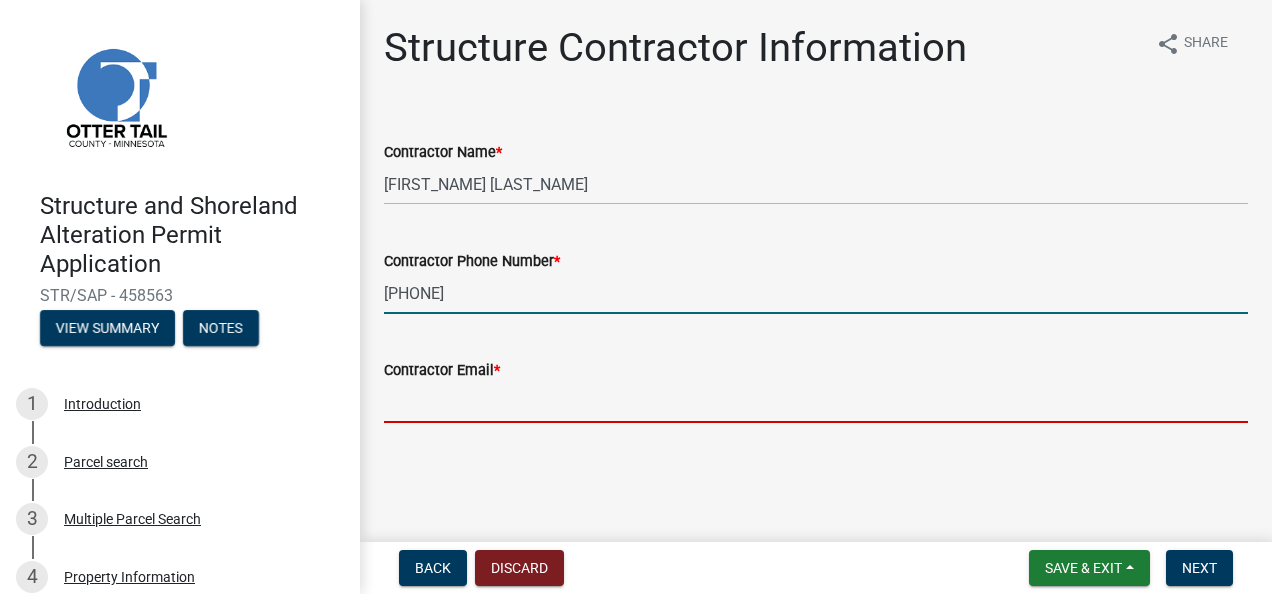 click on "Contractor Email  *" at bounding box center (816, 402) 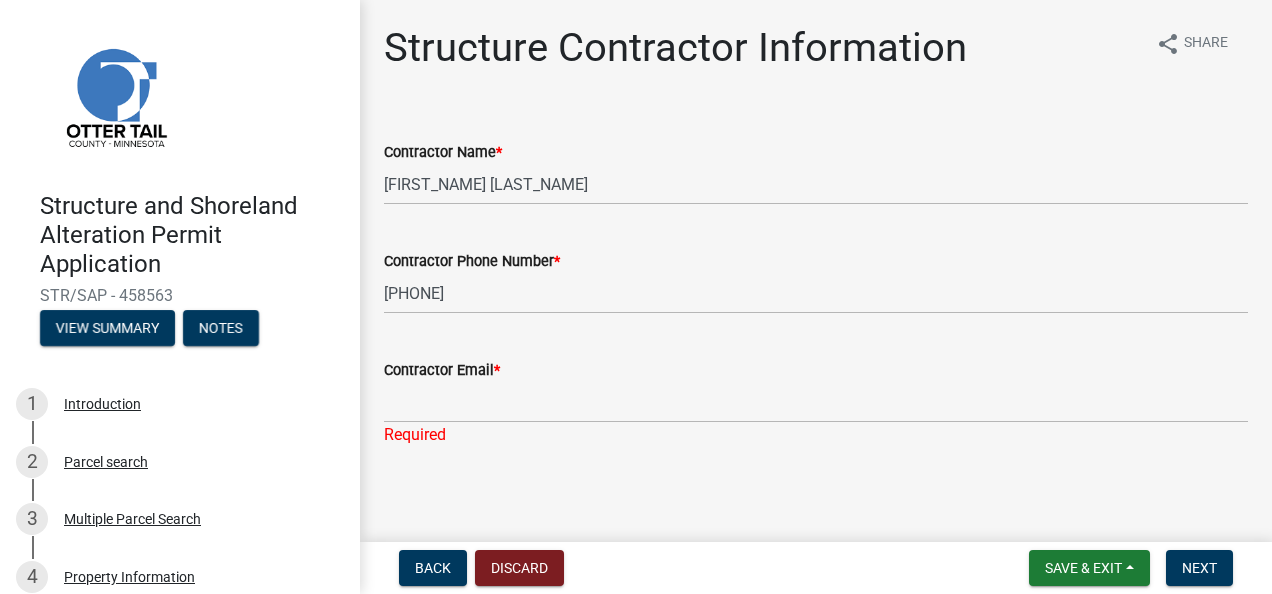 click on "Contractor Email  *" 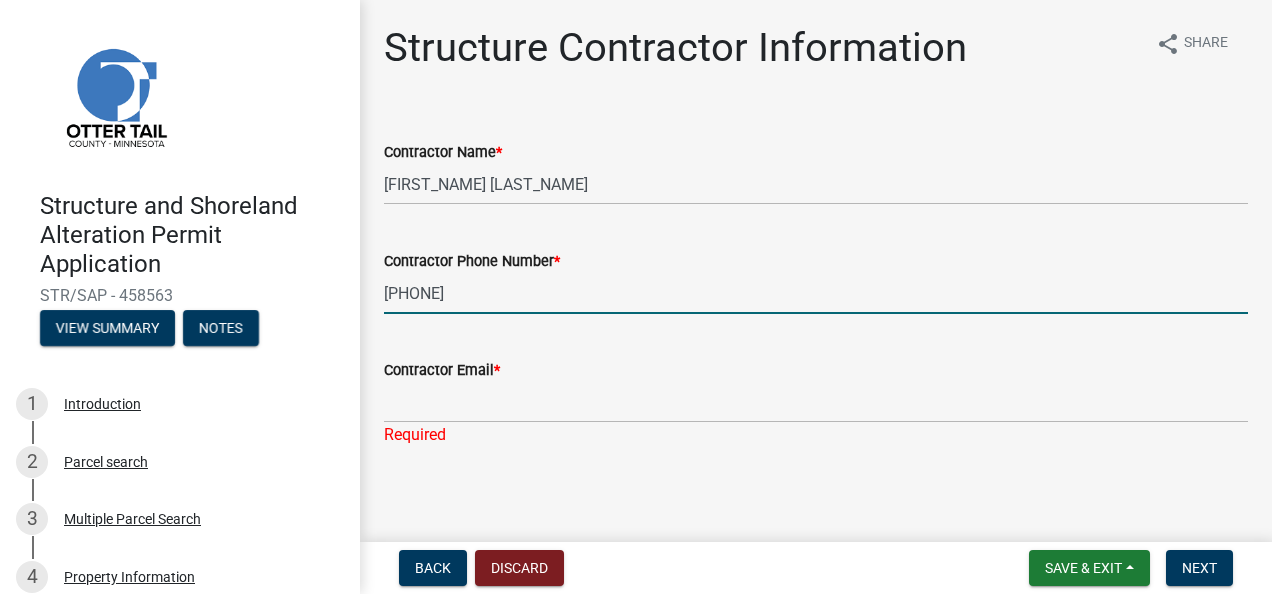 click on "[PHONE]" at bounding box center [816, 293] 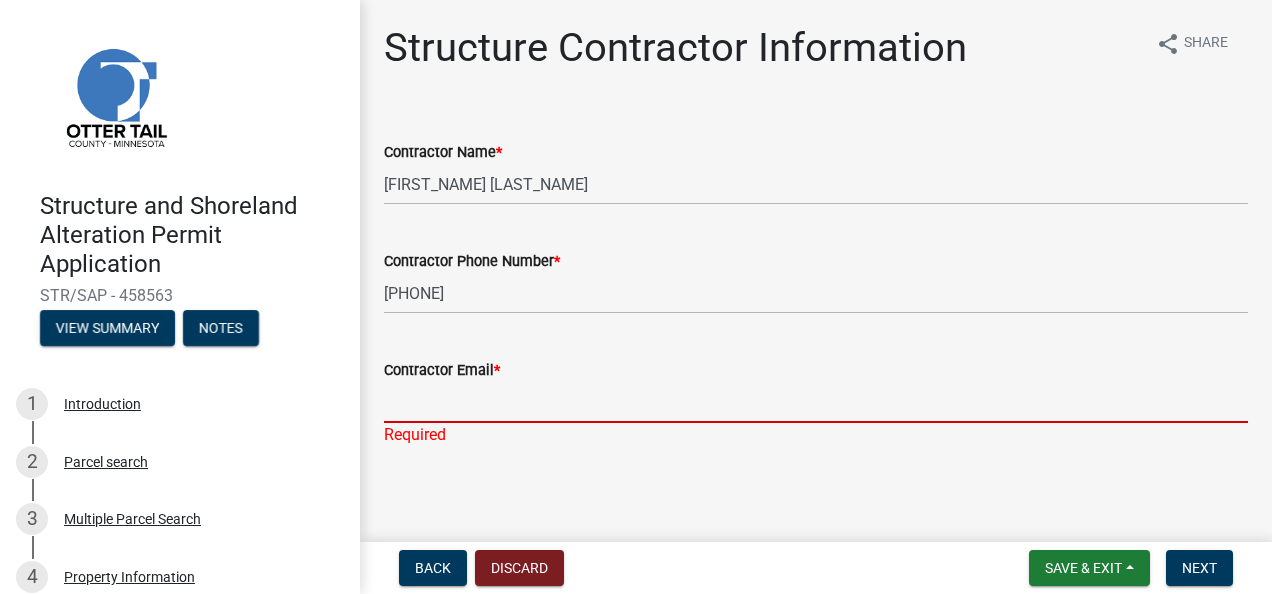 click on "Contractor Email  *" at bounding box center [816, 402] 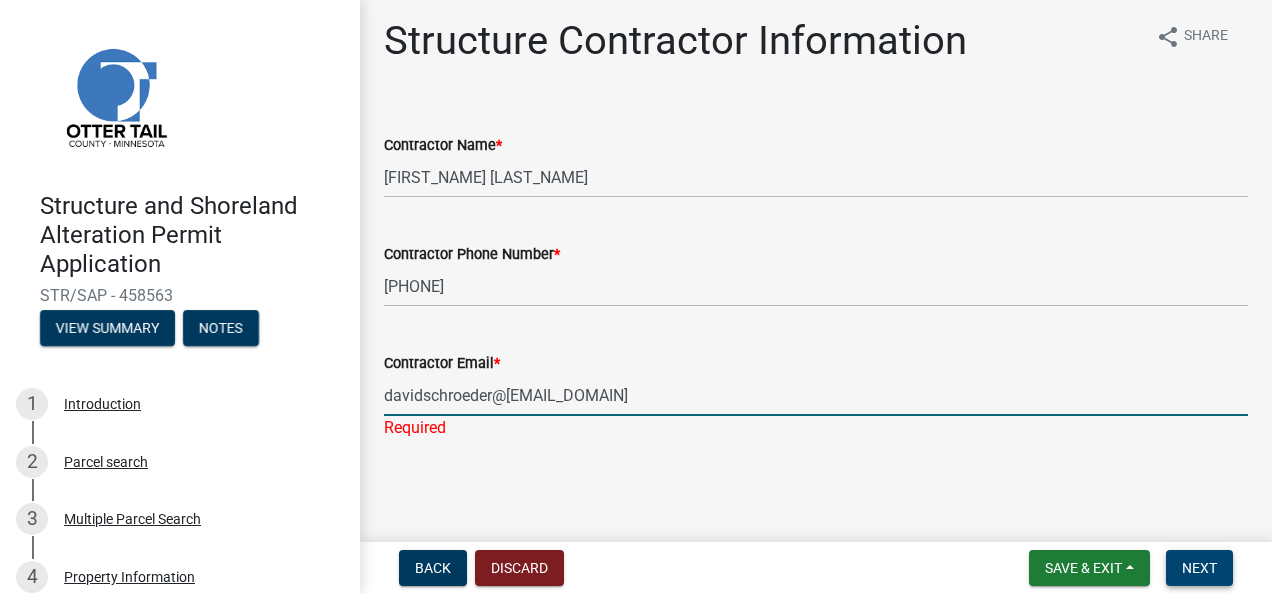 type on "davidschroeder@[EMAIL_DOMAIN]" 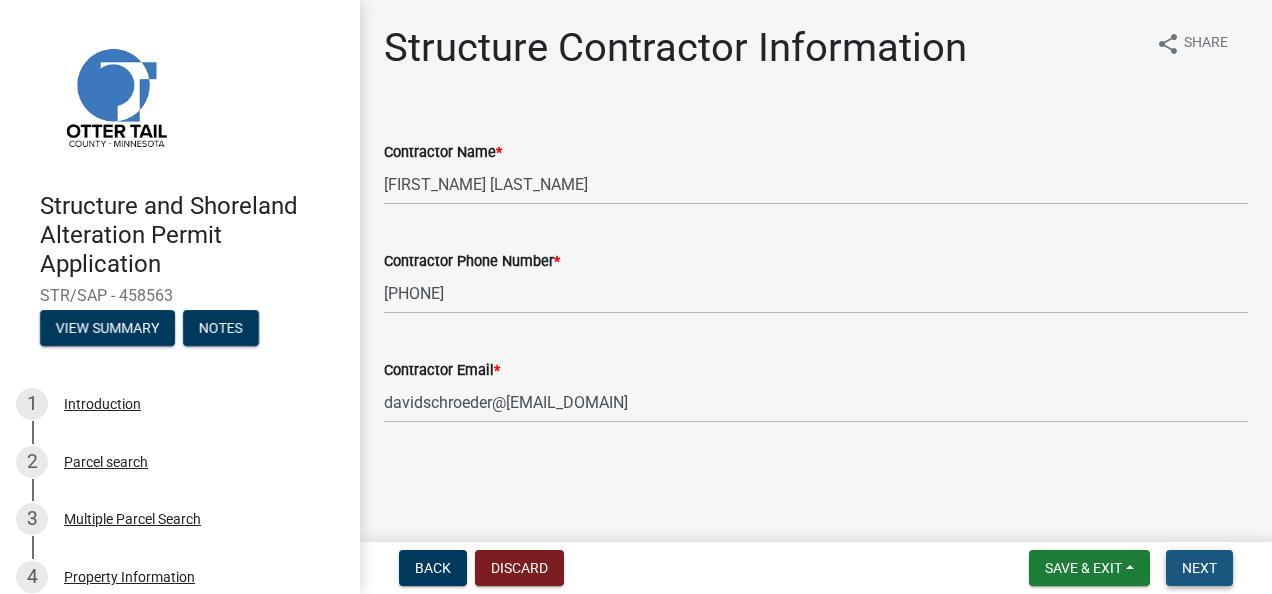 click on "Next" at bounding box center [1199, 568] 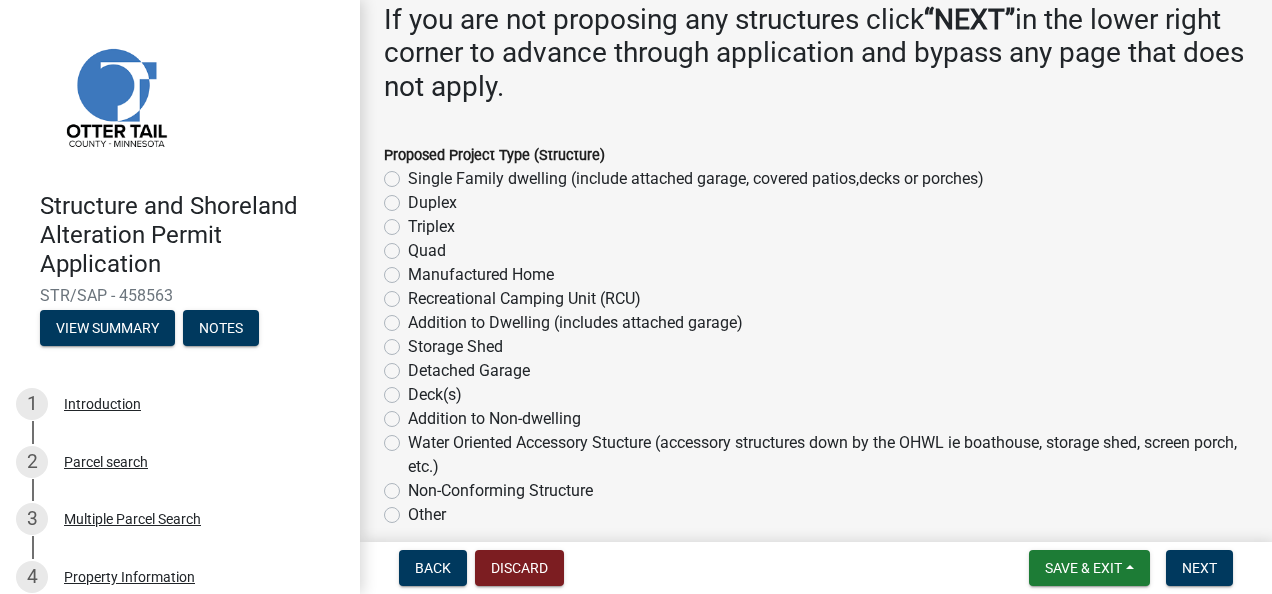 scroll, scrollTop: 329, scrollLeft: 0, axis: vertical 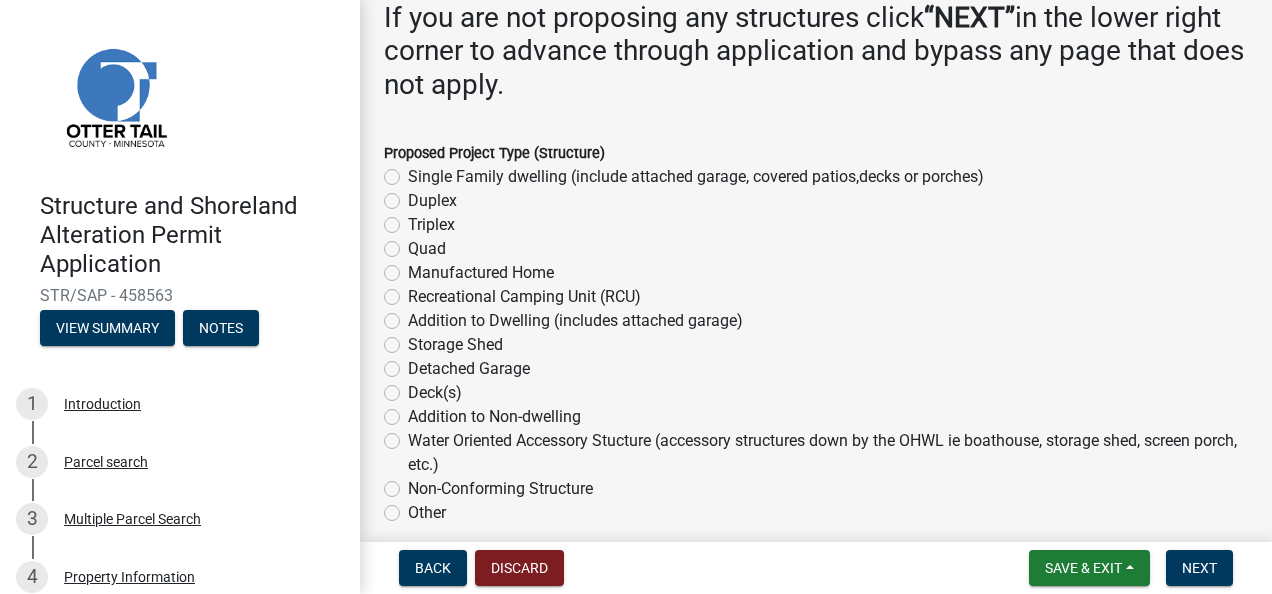 click on "Single Family dwelling (include attached garage, covered patios,decks or porches)" 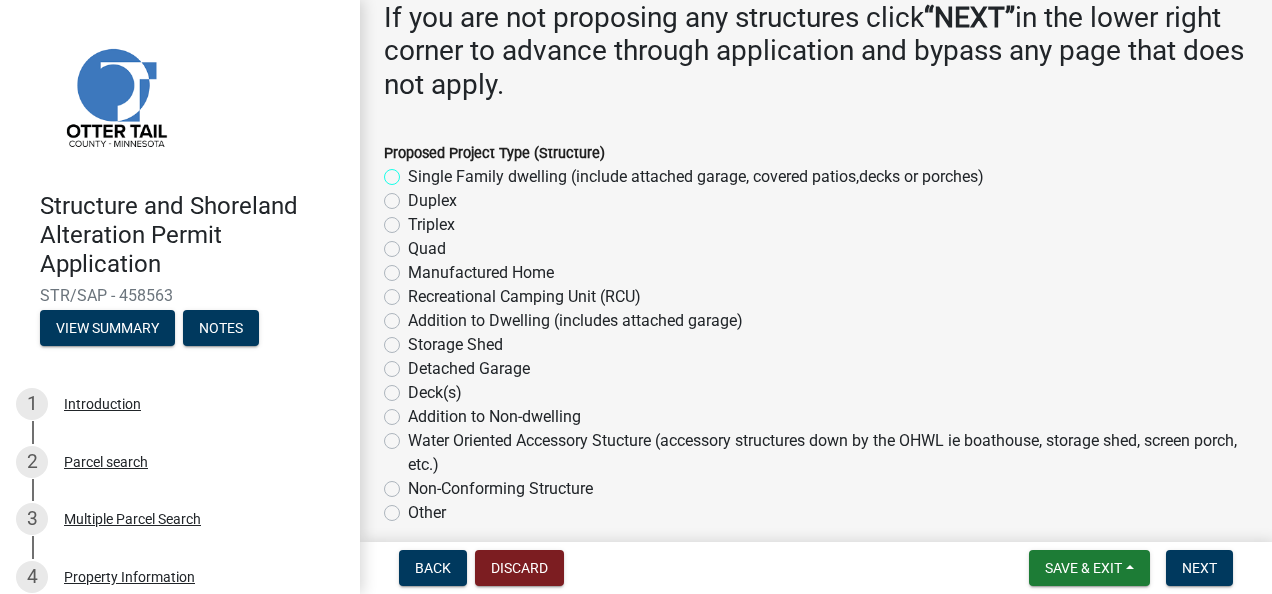 click on "Single Family dwelling (include attached garage, covered patios,decks or porches)" at bounding box center (414, 171) 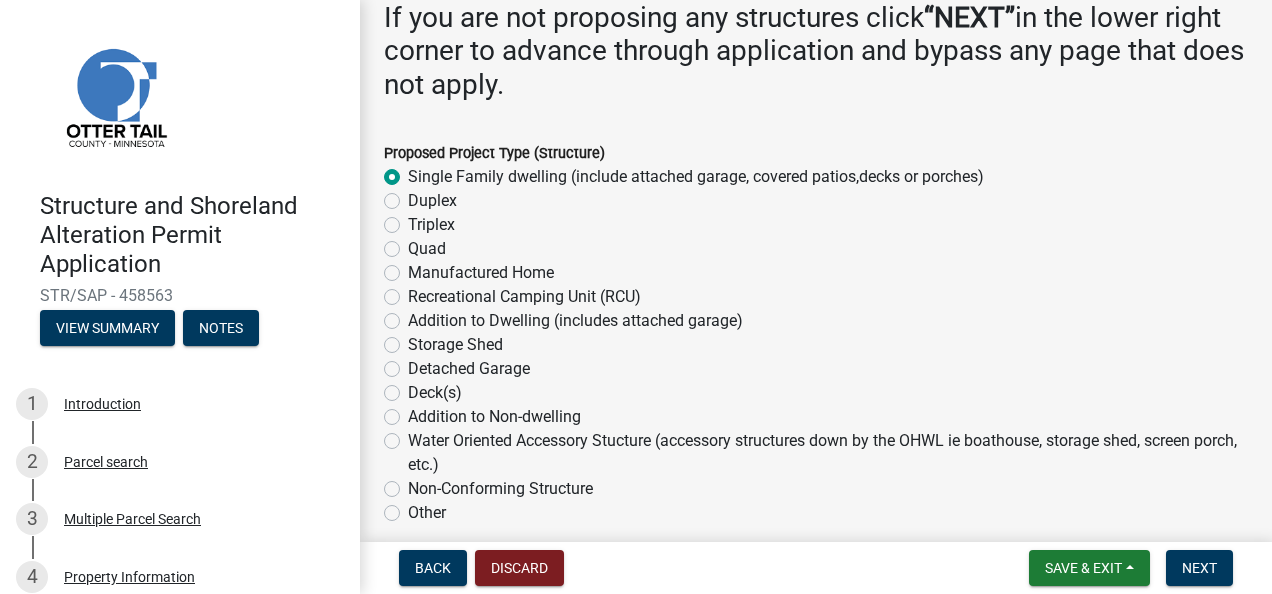 radio on "true" 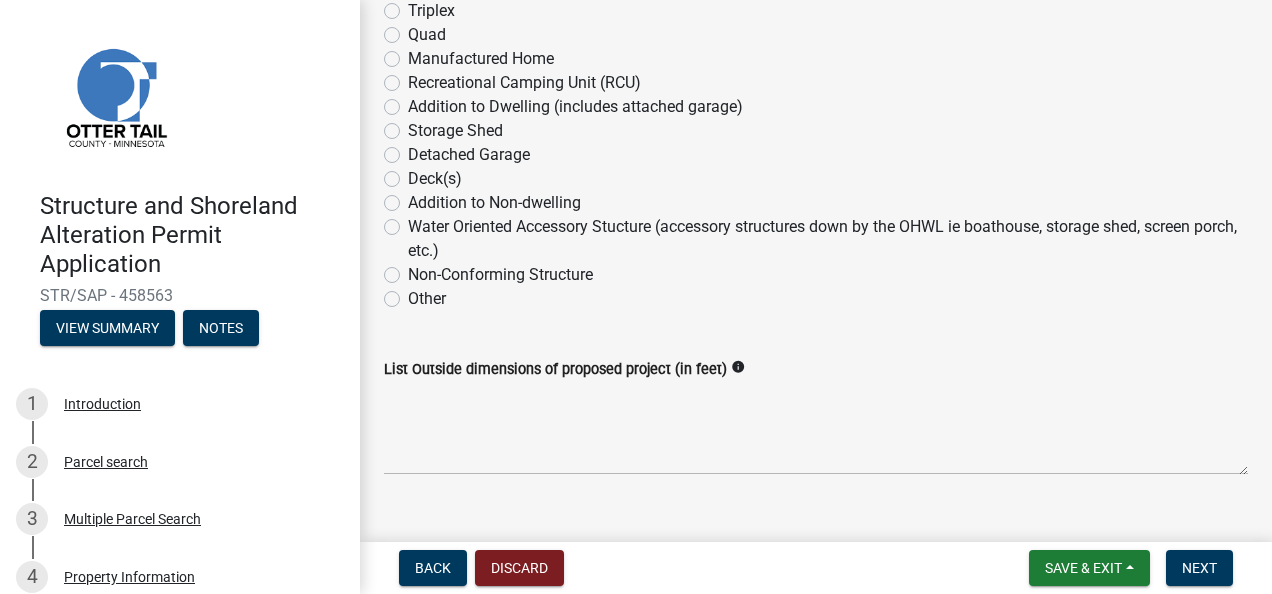 scroll, scrollTop: 544, scrollLeft: 0, axis: vertical 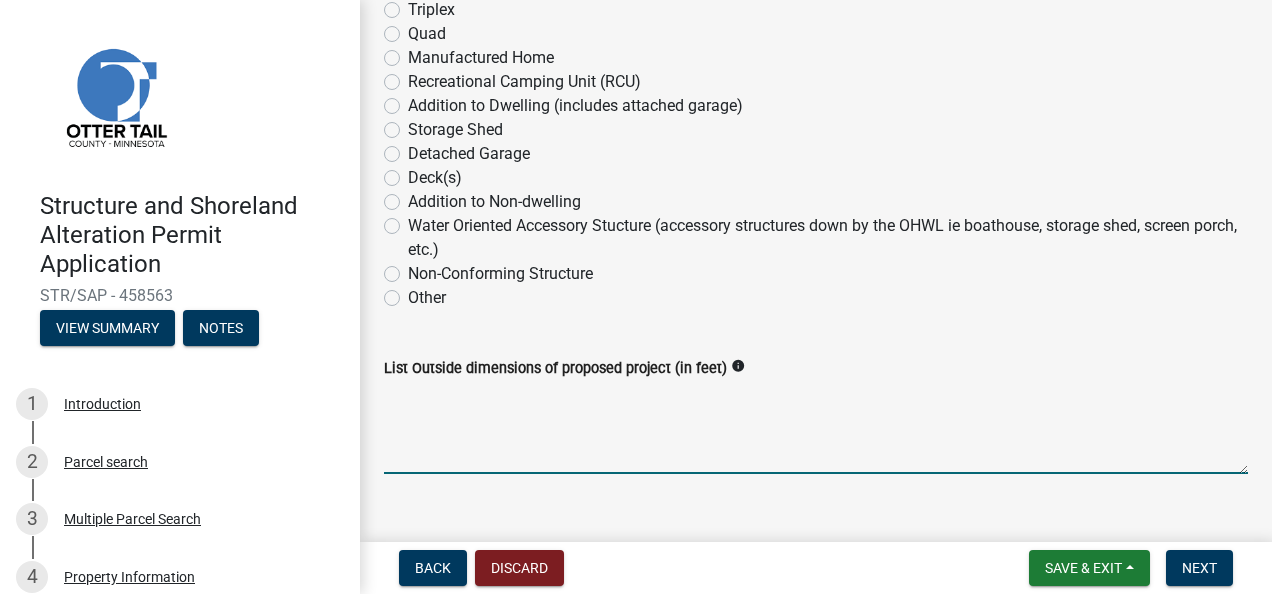 click on "List Outside dimensions of proposed project (in feet)" at bounding box center (816, 427) 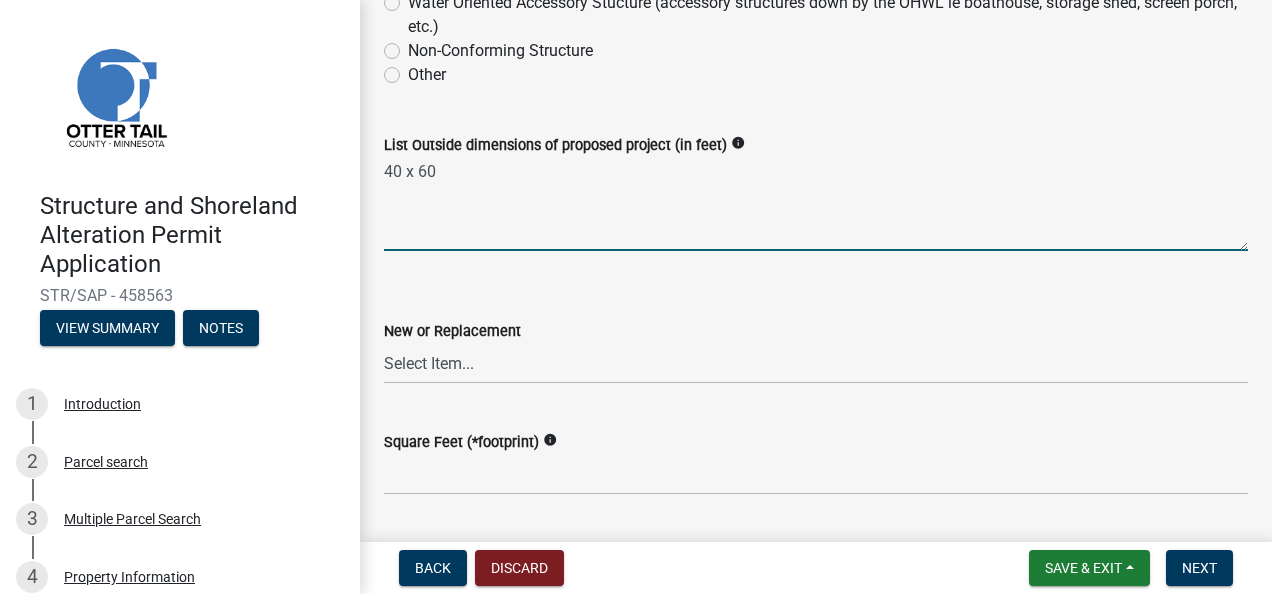 scroll, scrollTop: 768, scrollLeft: 0, axis: vertical 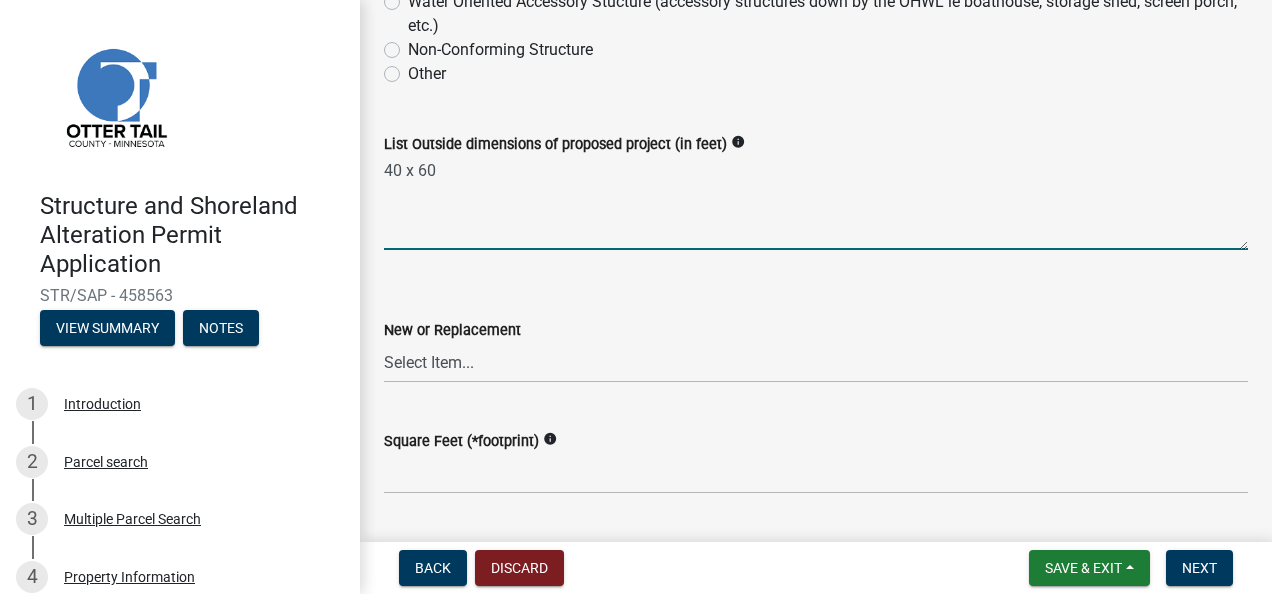 type on "40 x 60" 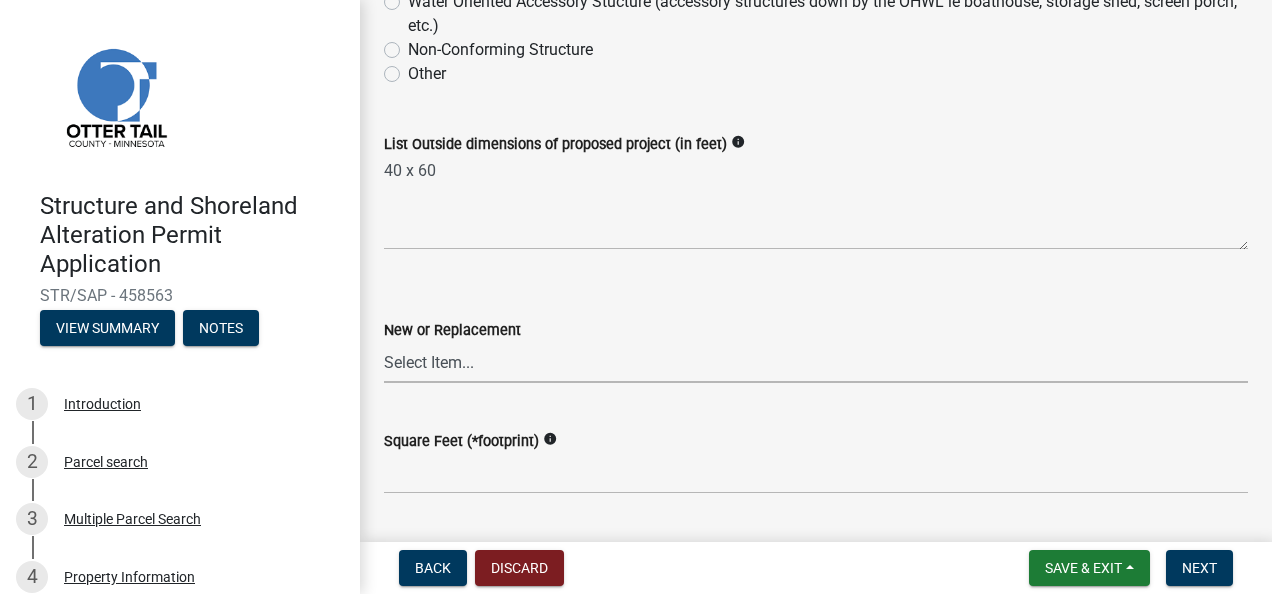 click on "Select Item...   New   Replacement" at bounding box center [816, 362] 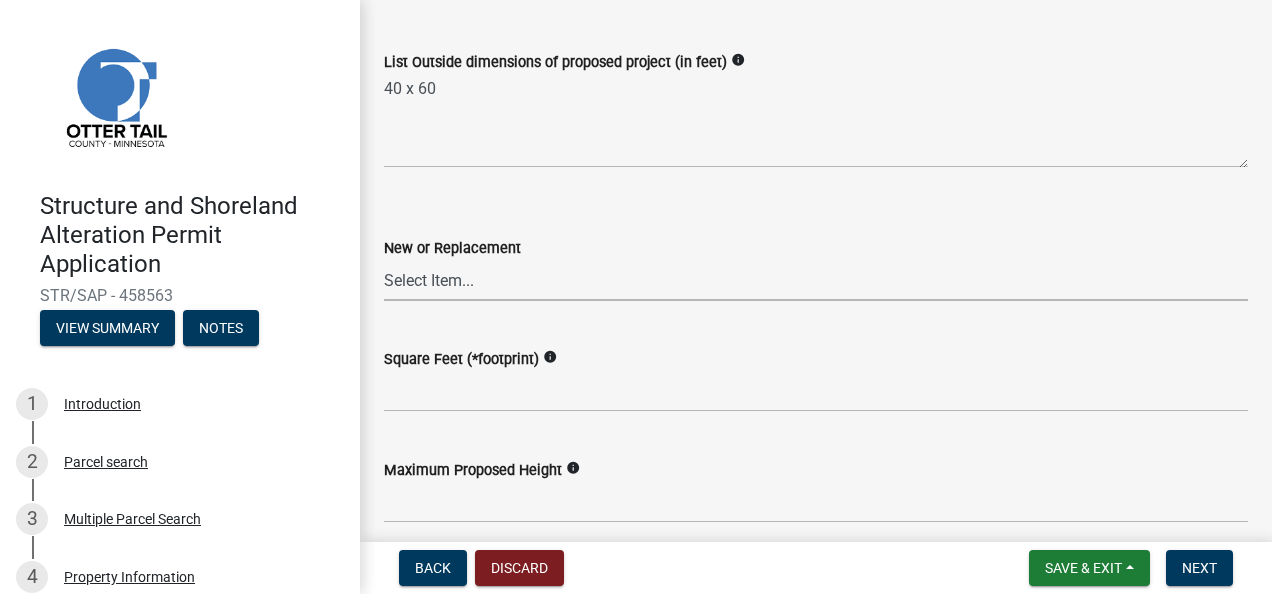scroll, scrollTop: 851, scrollLeft: 0, axis: vertical 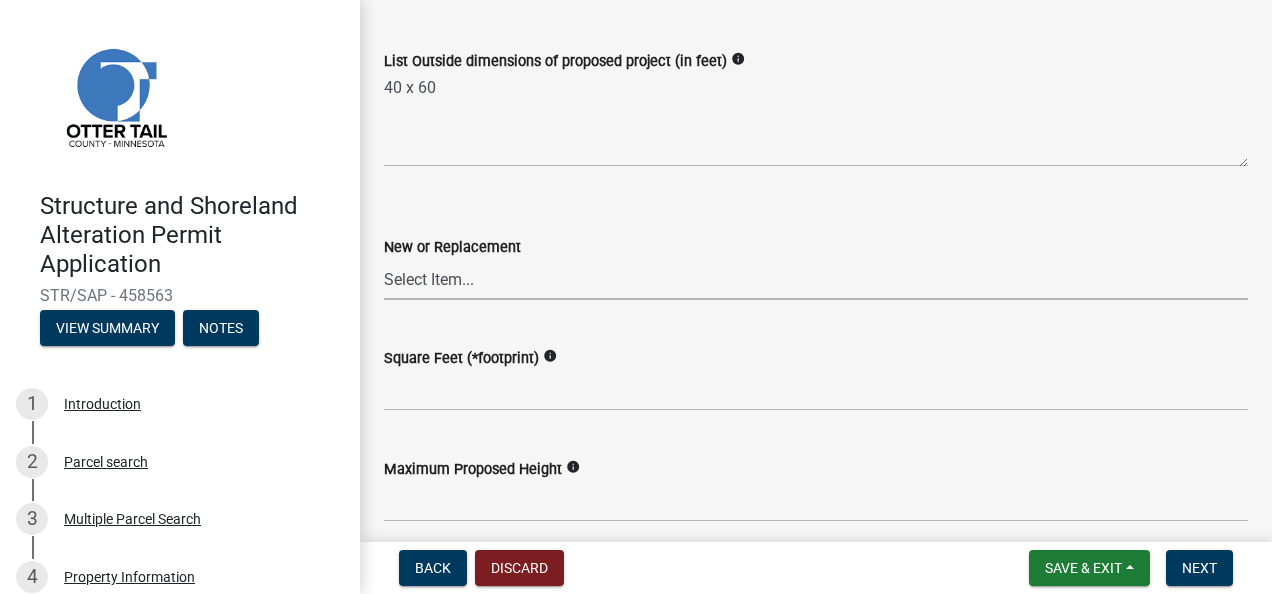 click on "Select Item...   New   Replacement" at bounding box center (816, 279) 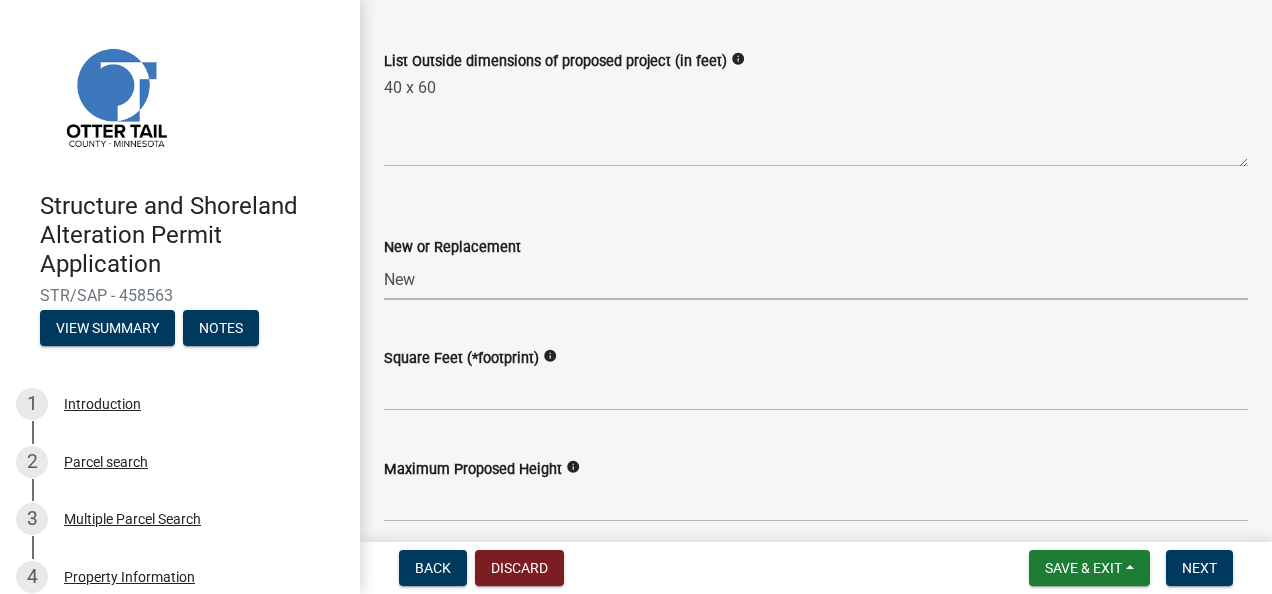 click on "Select Item...   New   Replacement" at bounding box center [816, 279] 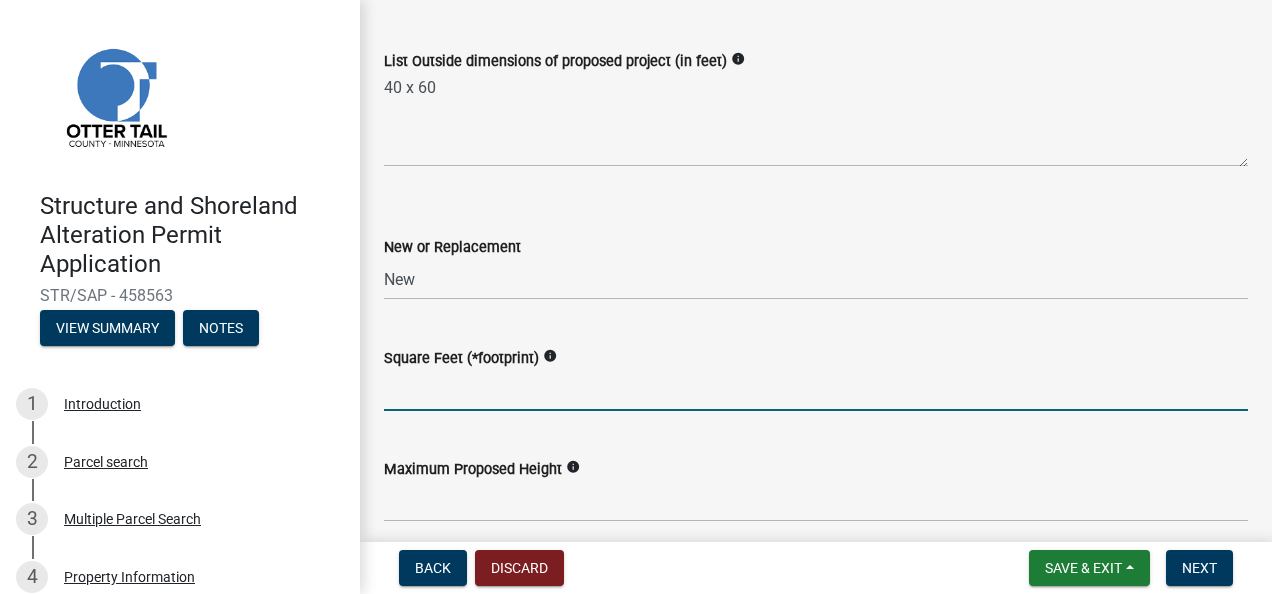 click 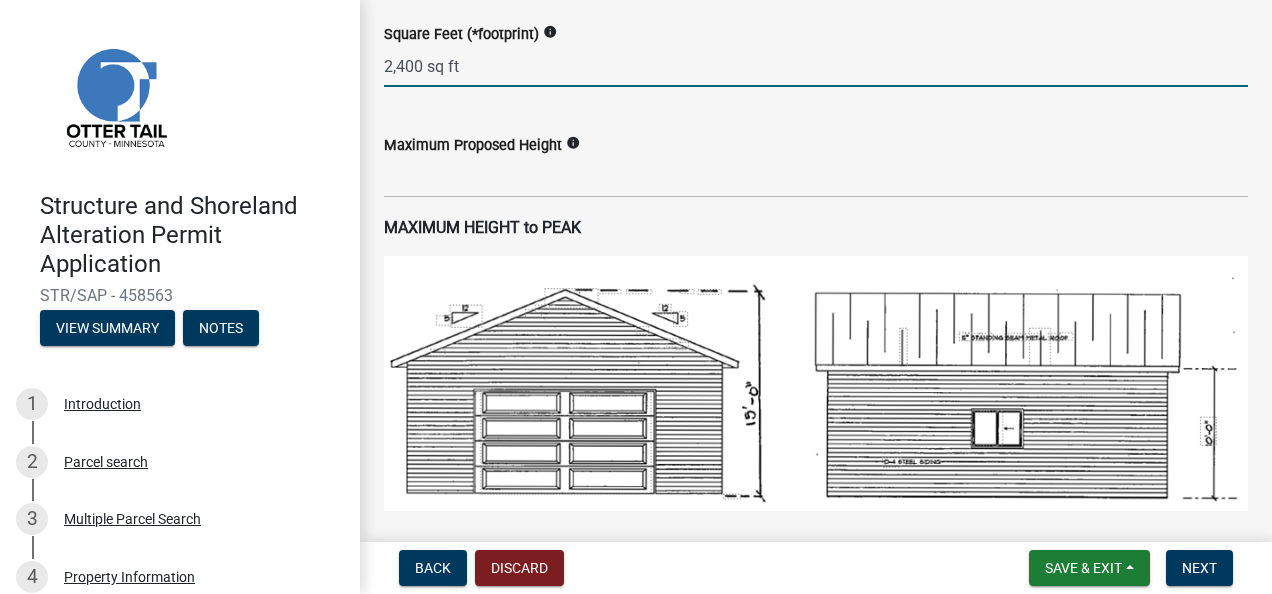 scroll, scrollTop: 1176, scrollLeft: 0, axis: vertical 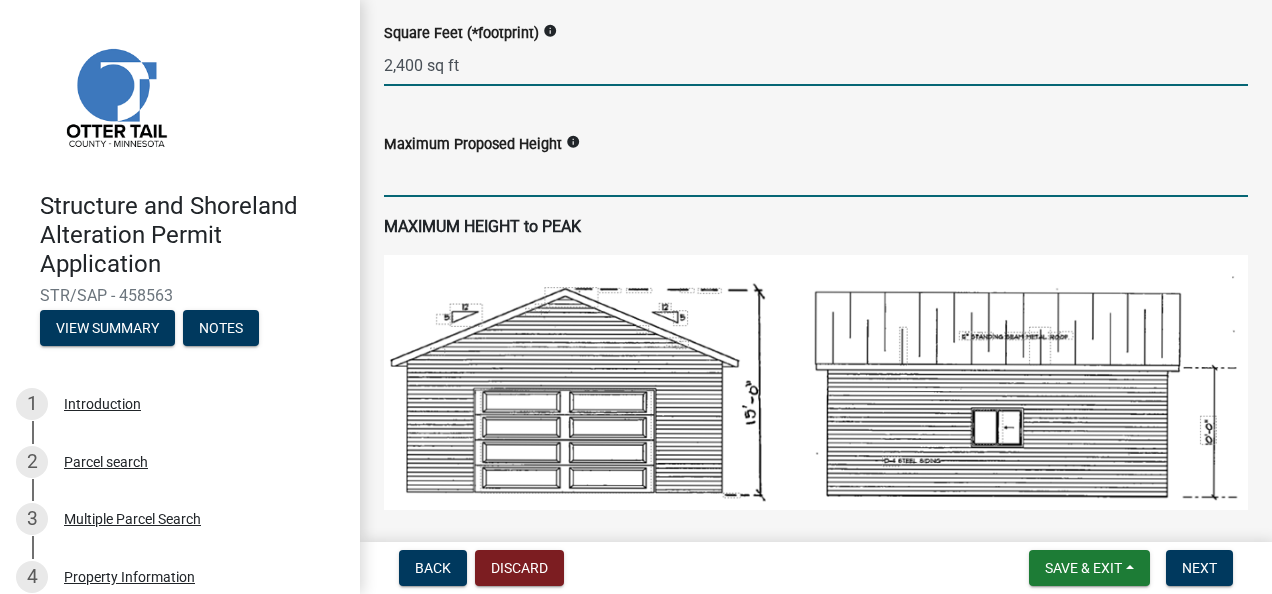 type on "2400" 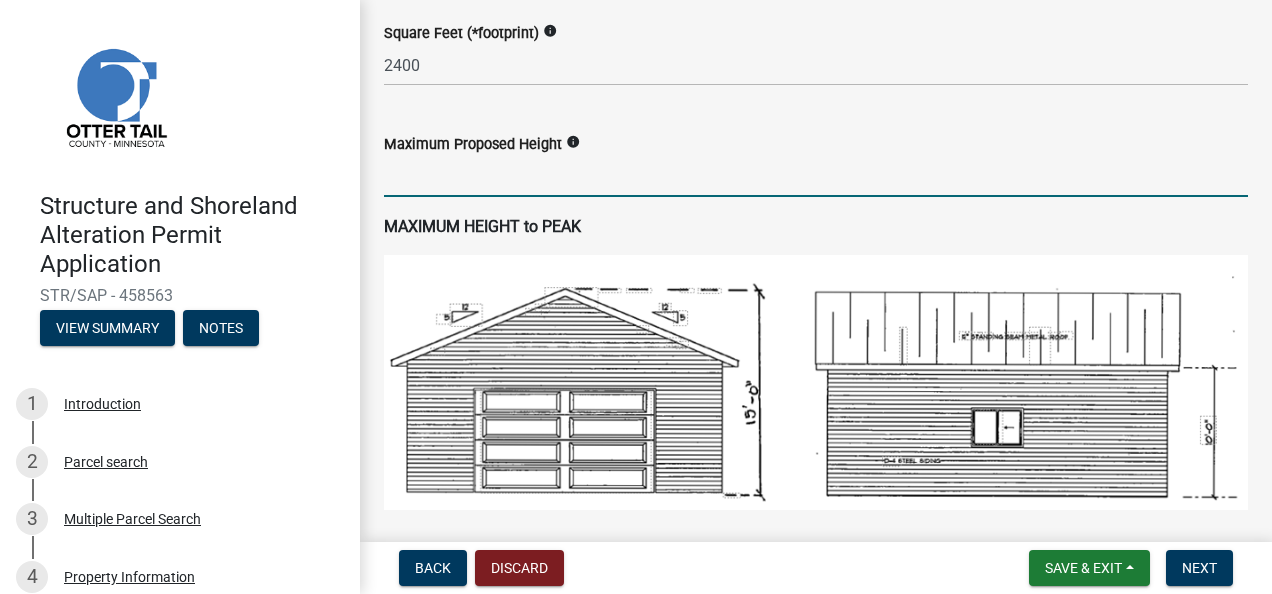 click 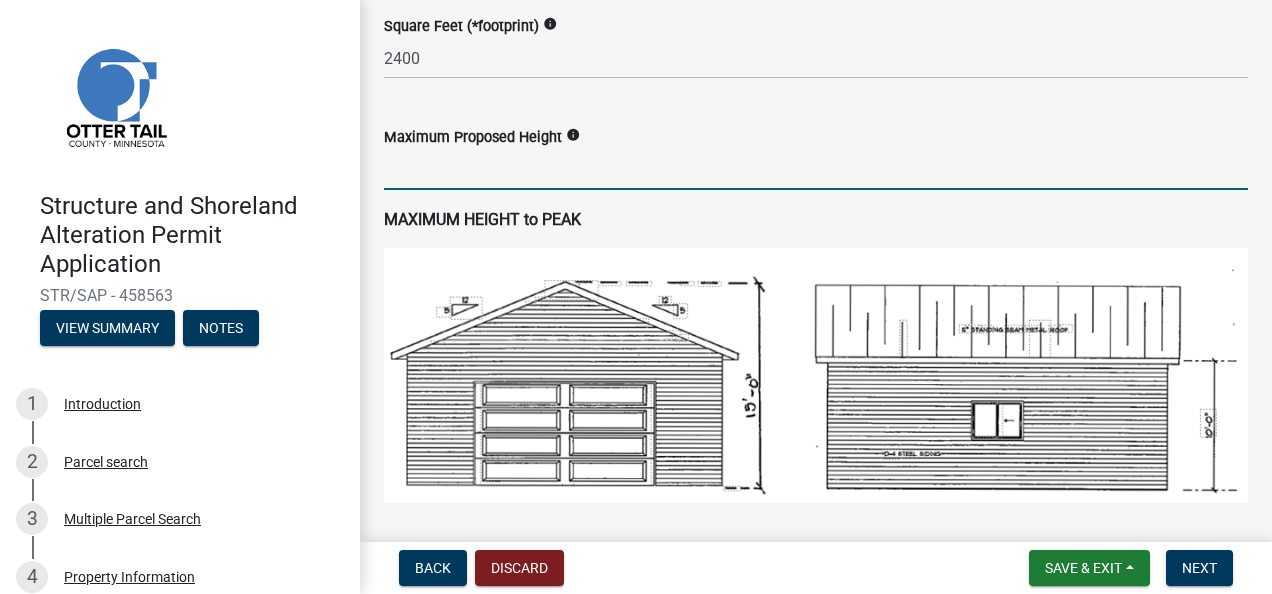scroll, scrollTop: 1136, scrollLeft: 0, axis: vertical 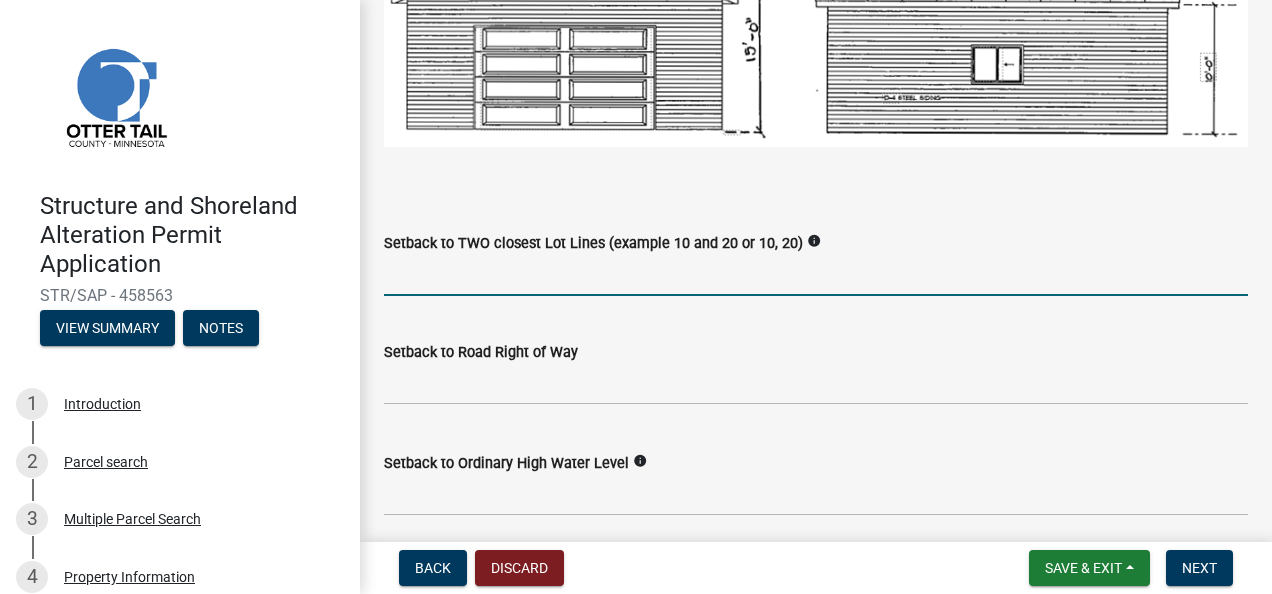 click on "Setback to TWO closest Lot Lines (example 10 and 20 or 10, 20)" at bounding box center (816, 275) 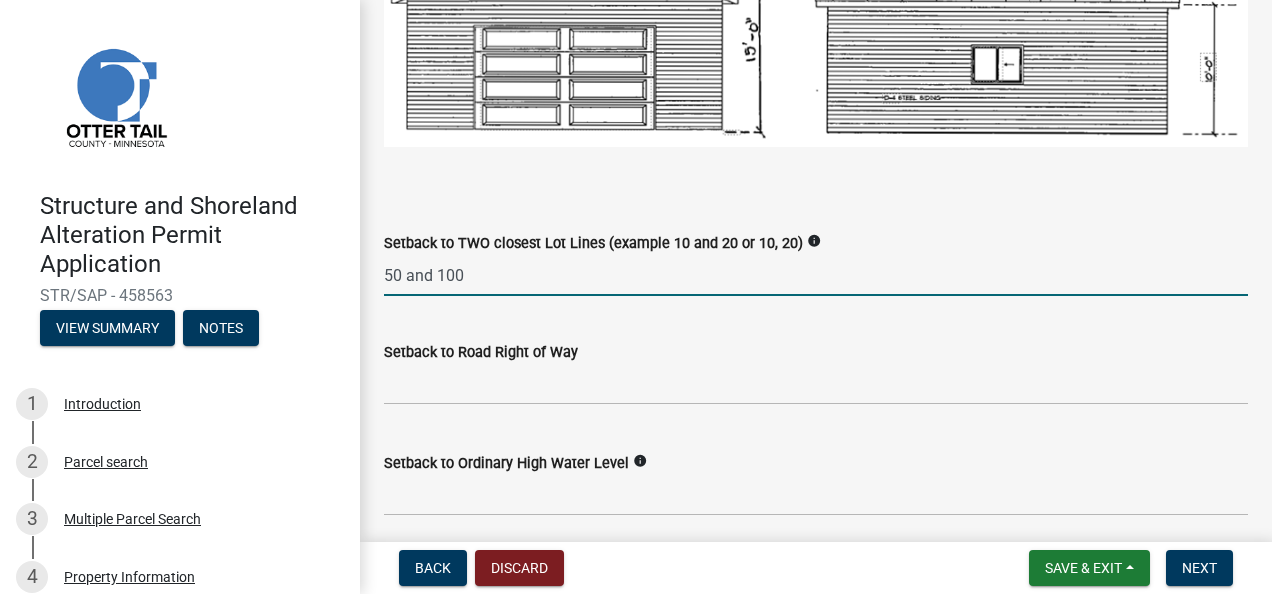type on "50 and 100" 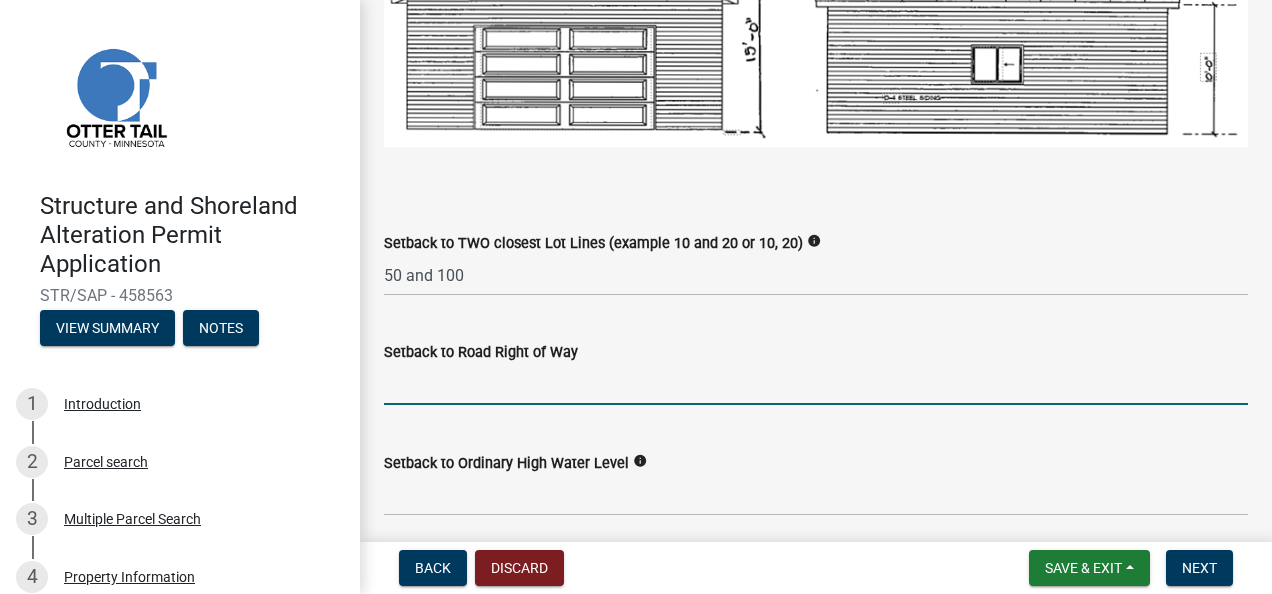 click 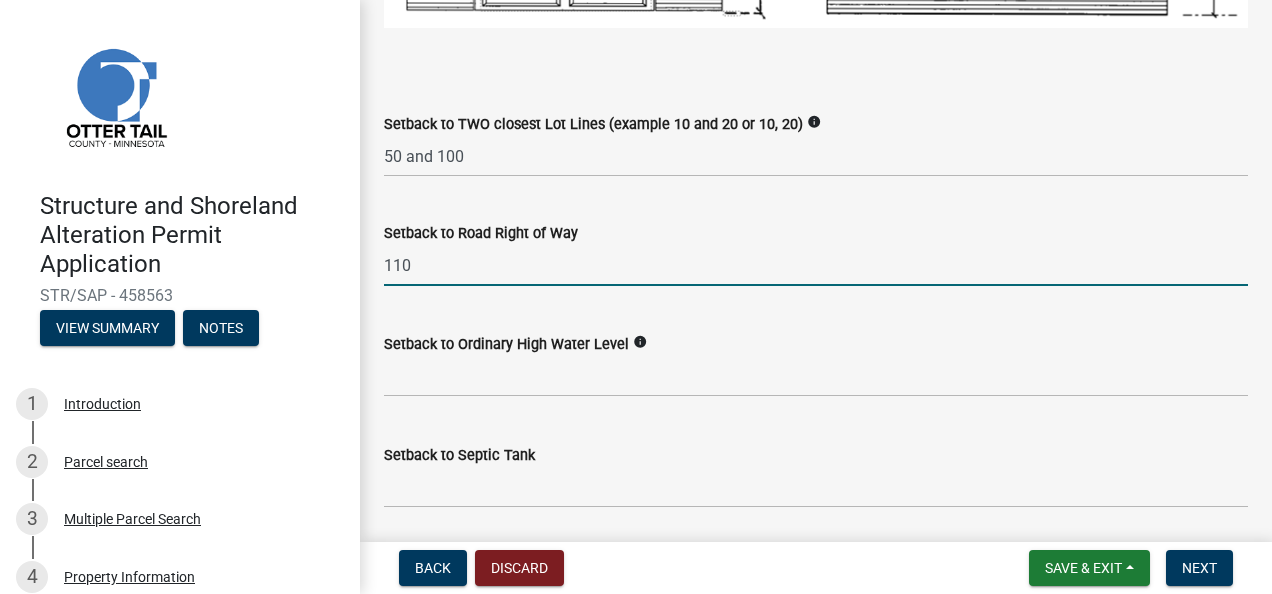 scroll, scrollTop: 1659, scrollLeft: 0, axis: vertical 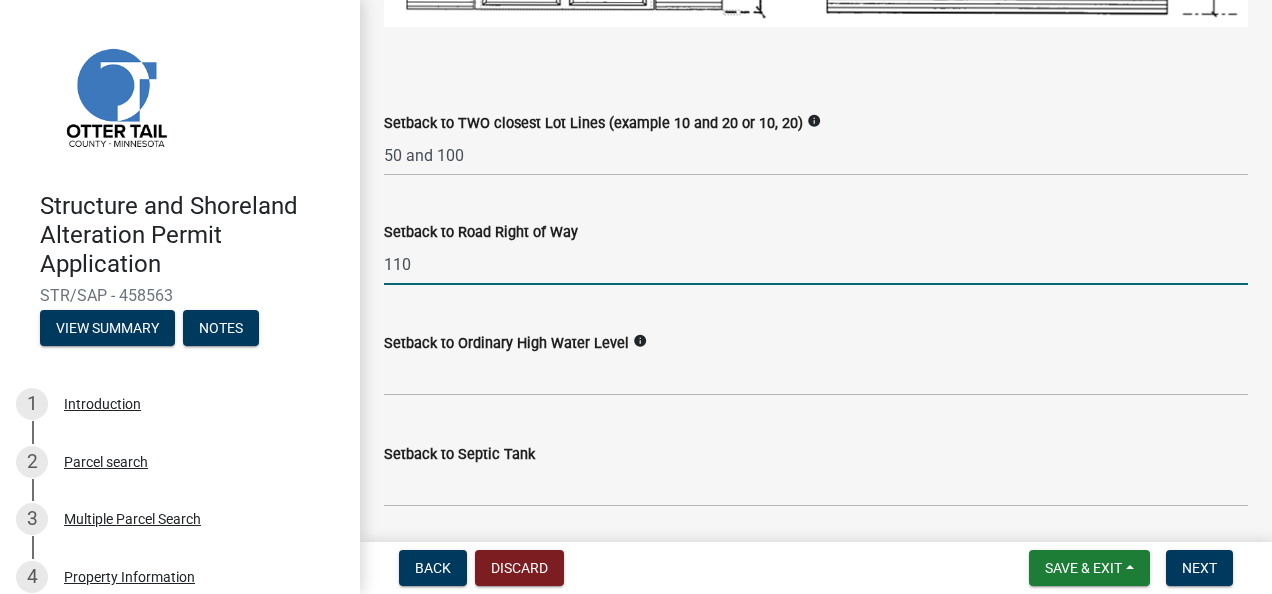 type on "110" 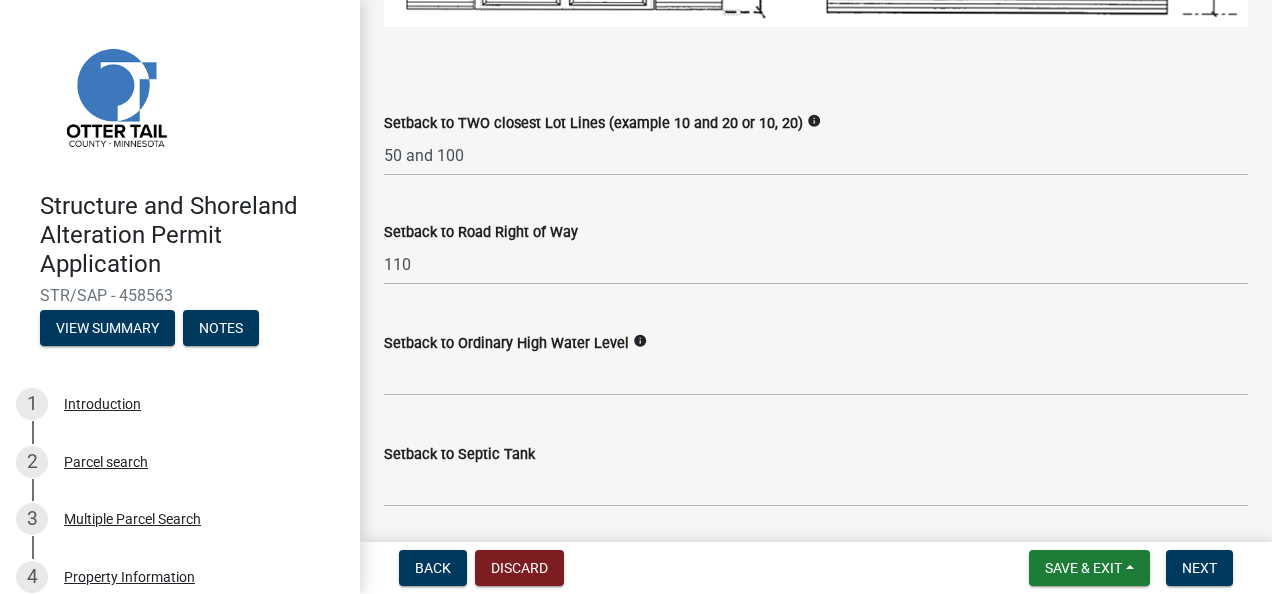 click on "info" 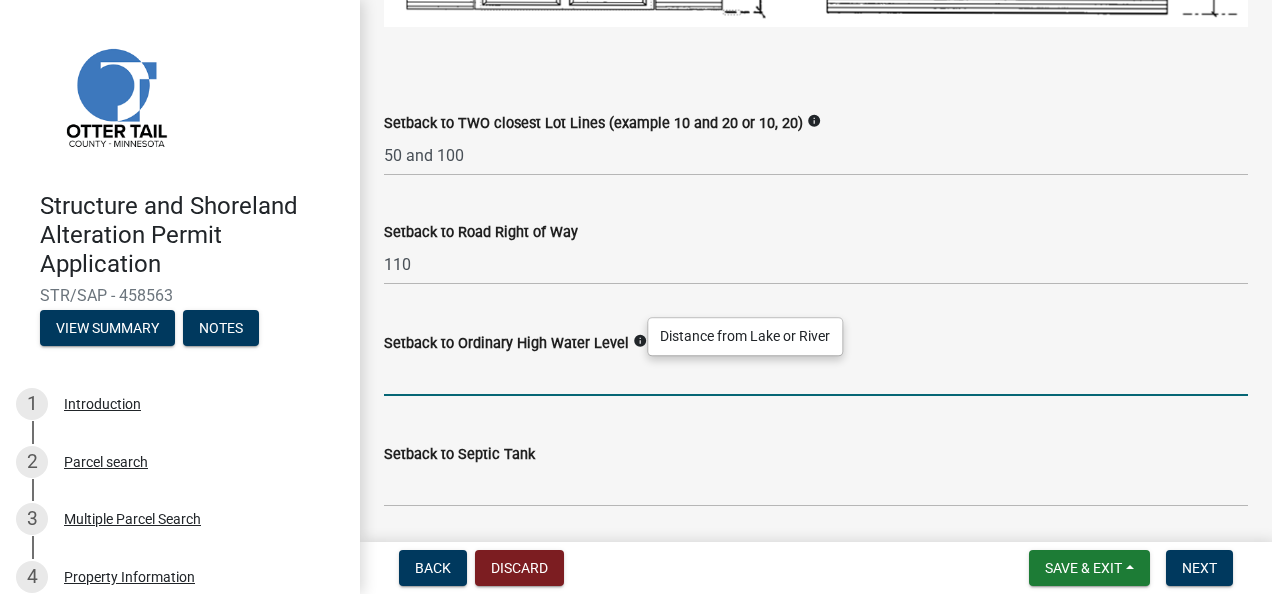 click 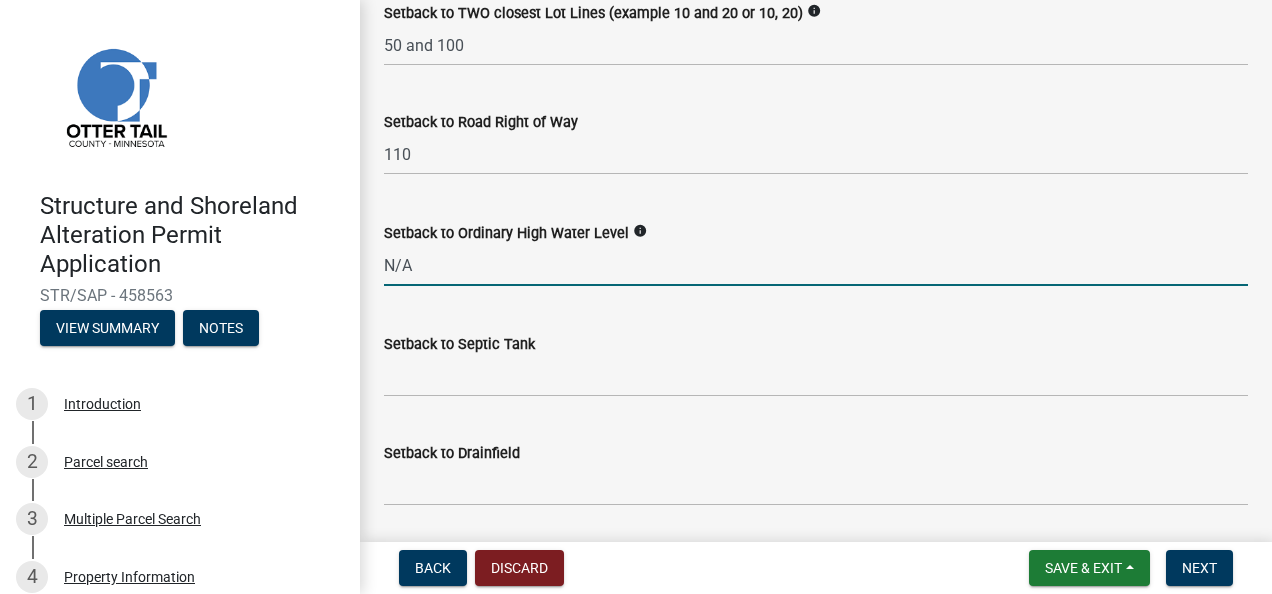 scroll, scrollTop: 1770, scrollLeft: 0, axis: vertical 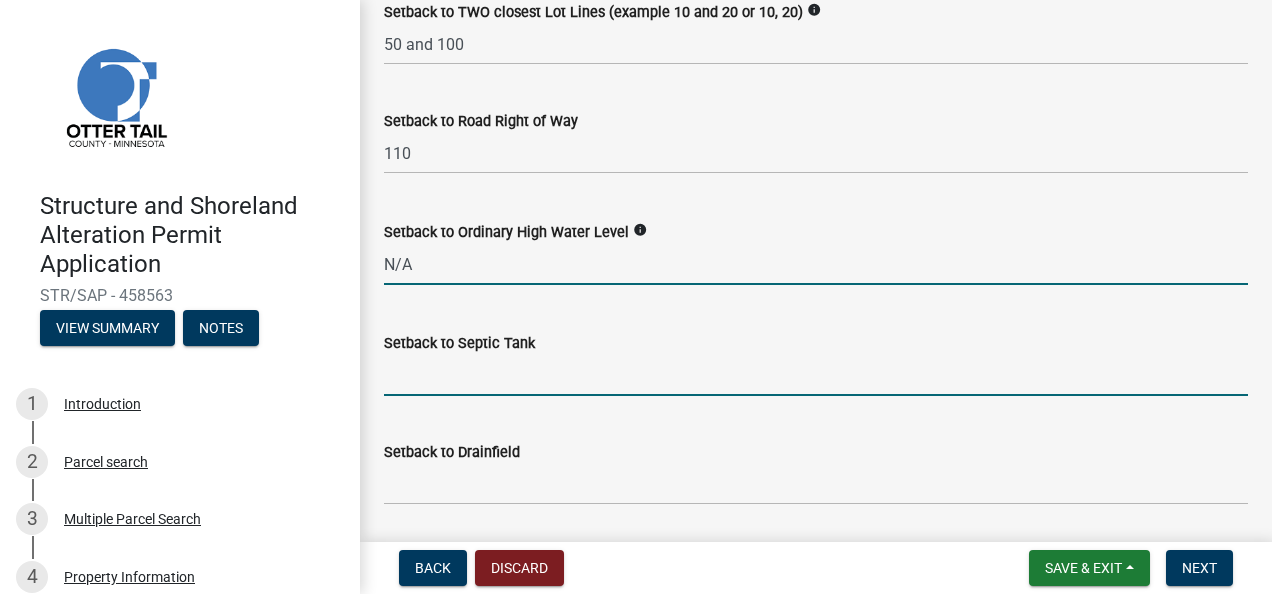 type on "0" 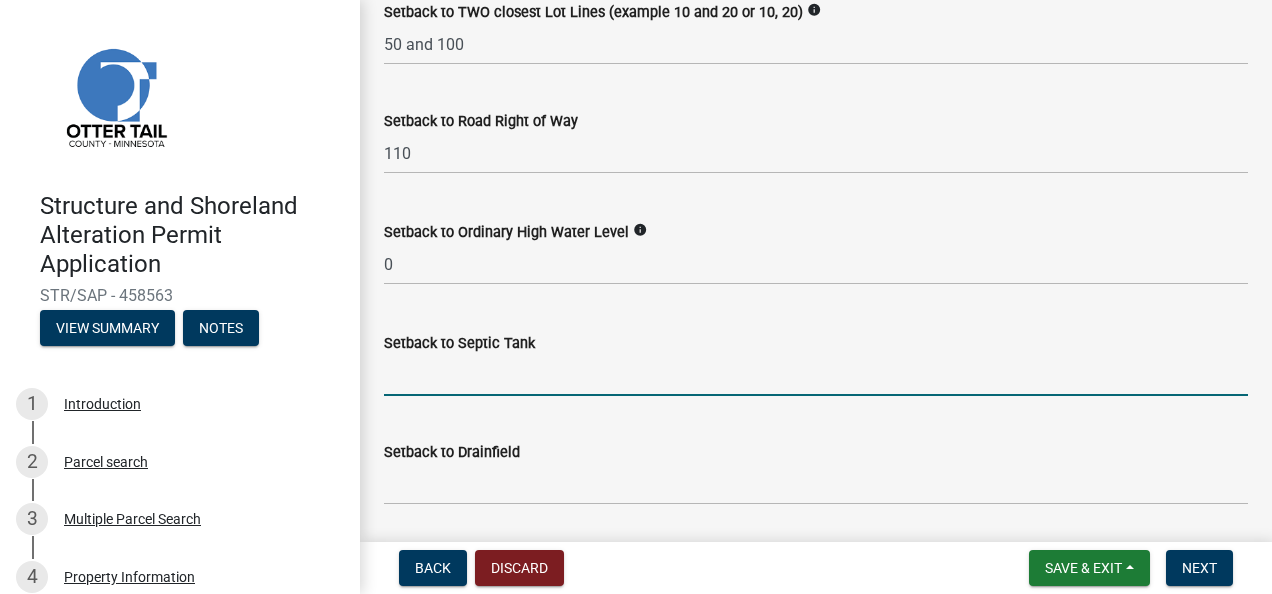 click on "Setback to Septic Tank" at bounding box center (816, 375) 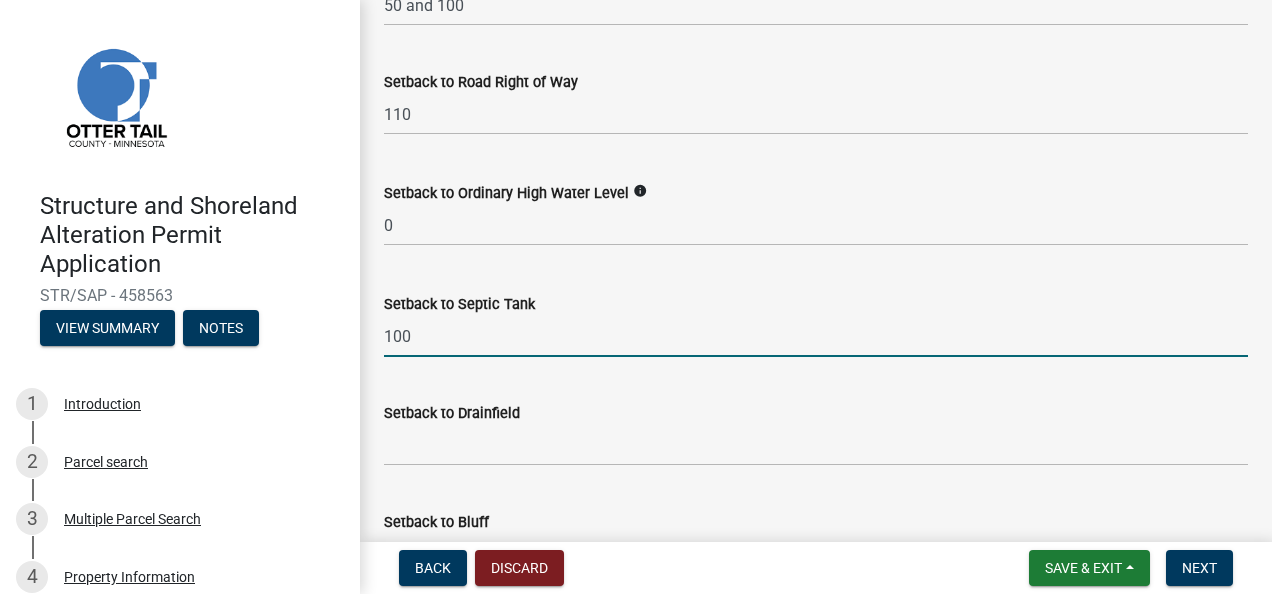 scroll, scrollTop: 1829, scrollLeft: 0, axis: vertical 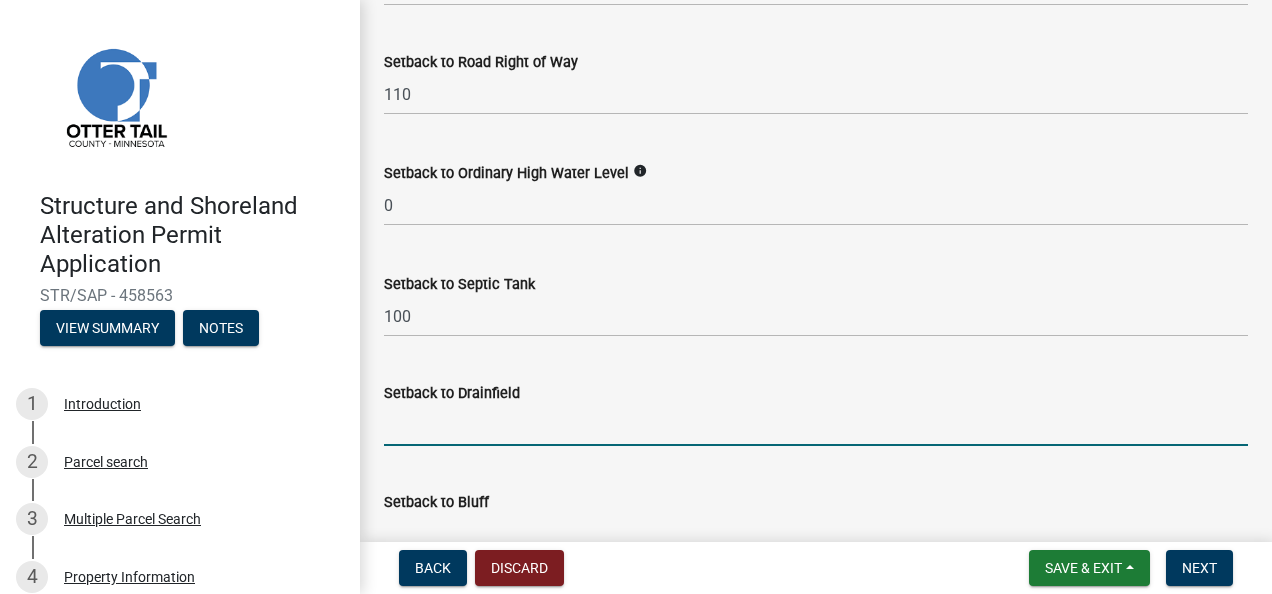 click on "Setback to Drainfield" at bounding box center (816, 425) 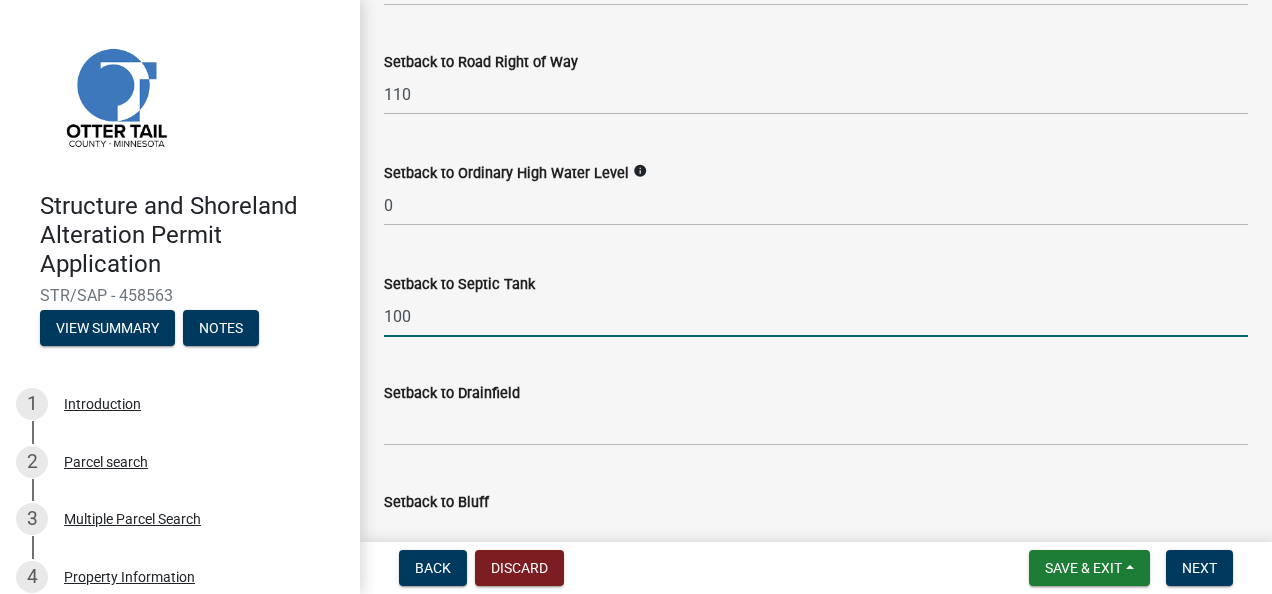 click on "100" at bounding box center (816, 316) 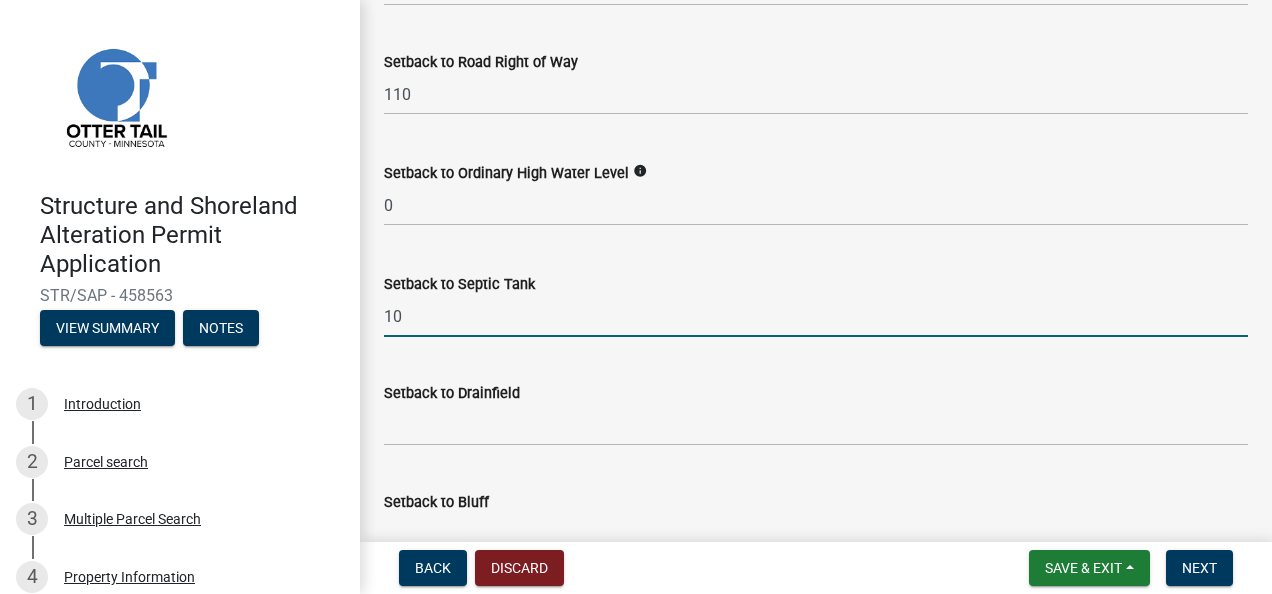 type on "1" 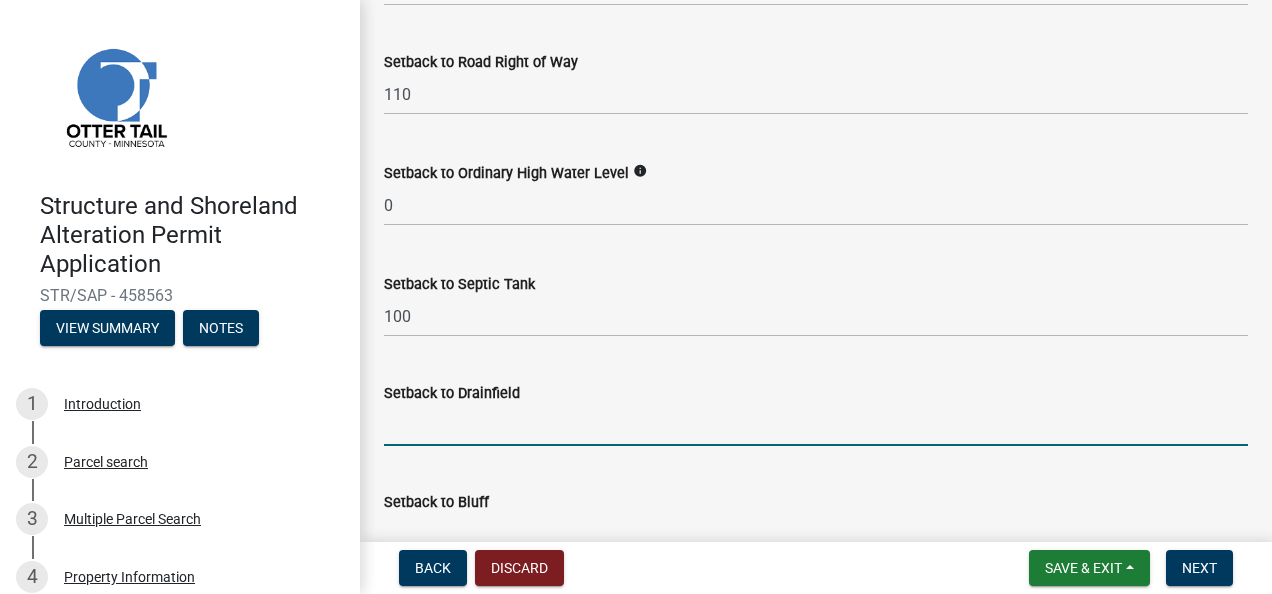 click on "Setback to Drainfield" at bounding box center [816, 425] 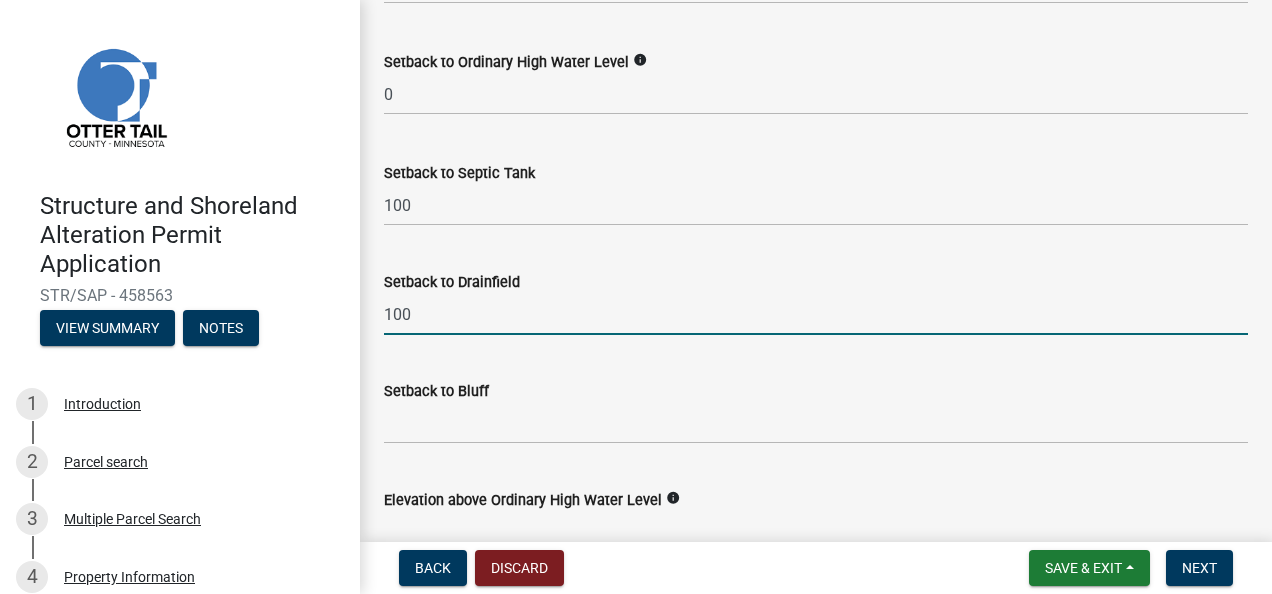 scroll, scrollTop: 1947, scrollLeft: 0, axis: vertical 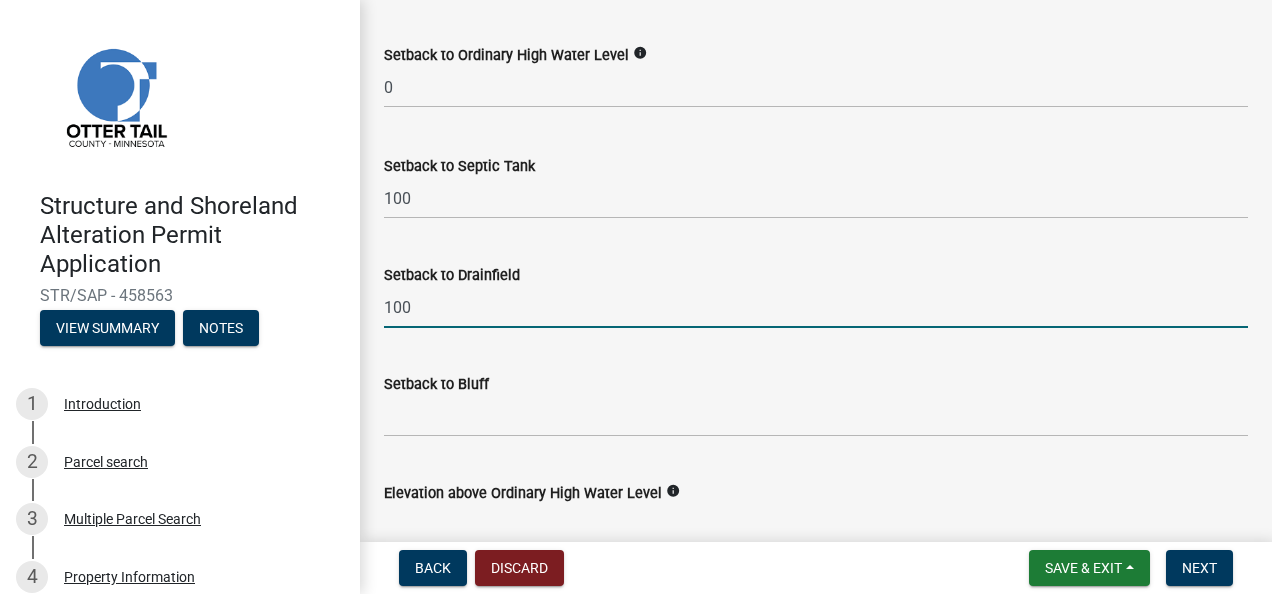 type on "100" 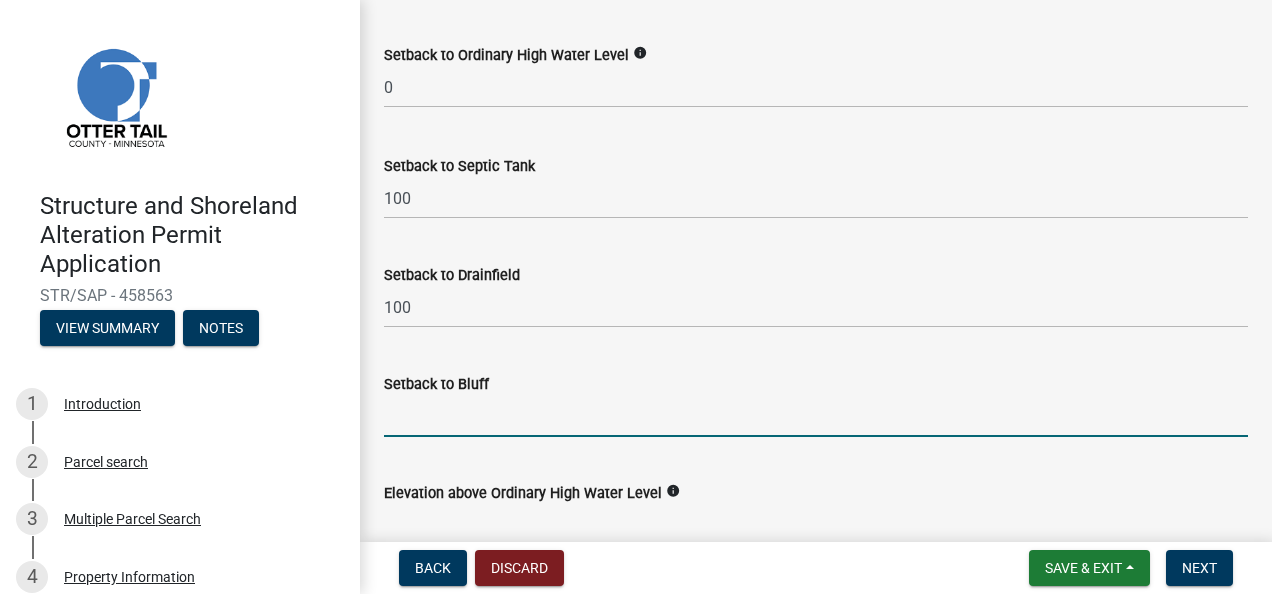 click on "Setback to Bluff" at bounding box center [816, 416] 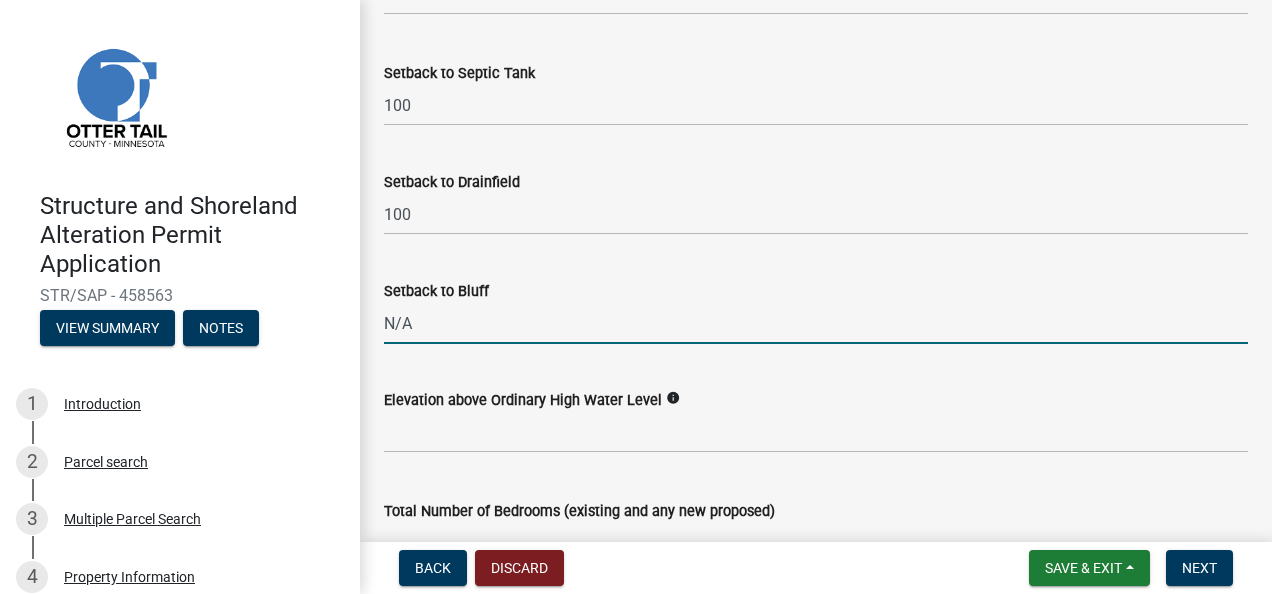 scroll, scrollTop: 2041, scrollLeft: 0, axis: vertical 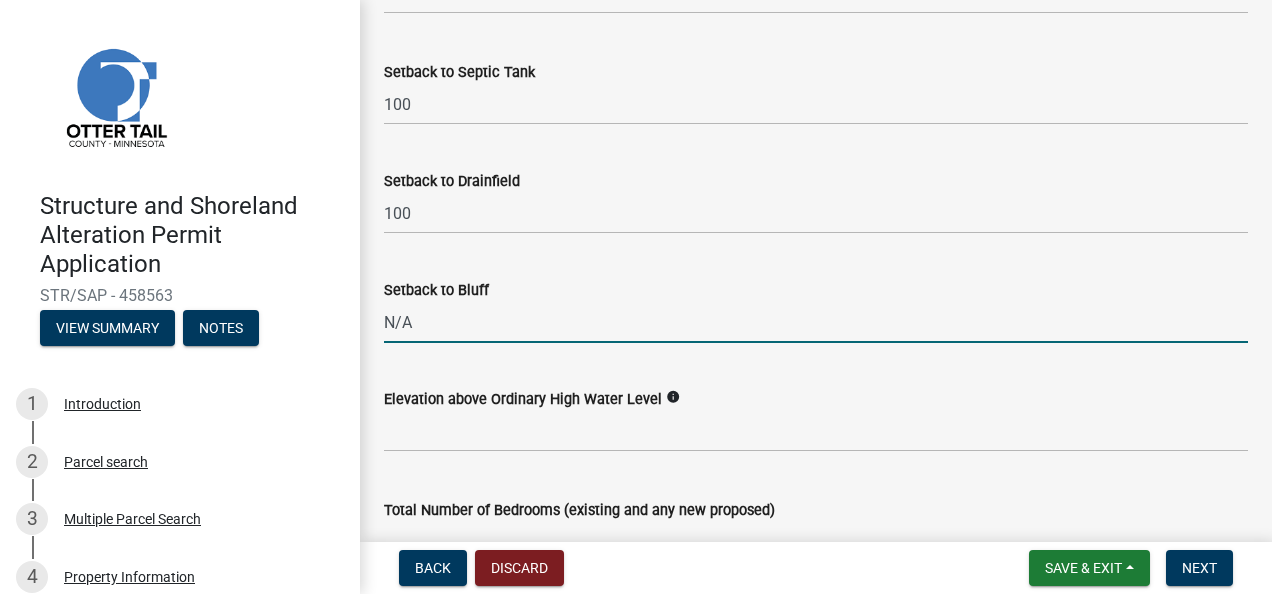 type on "N/A" 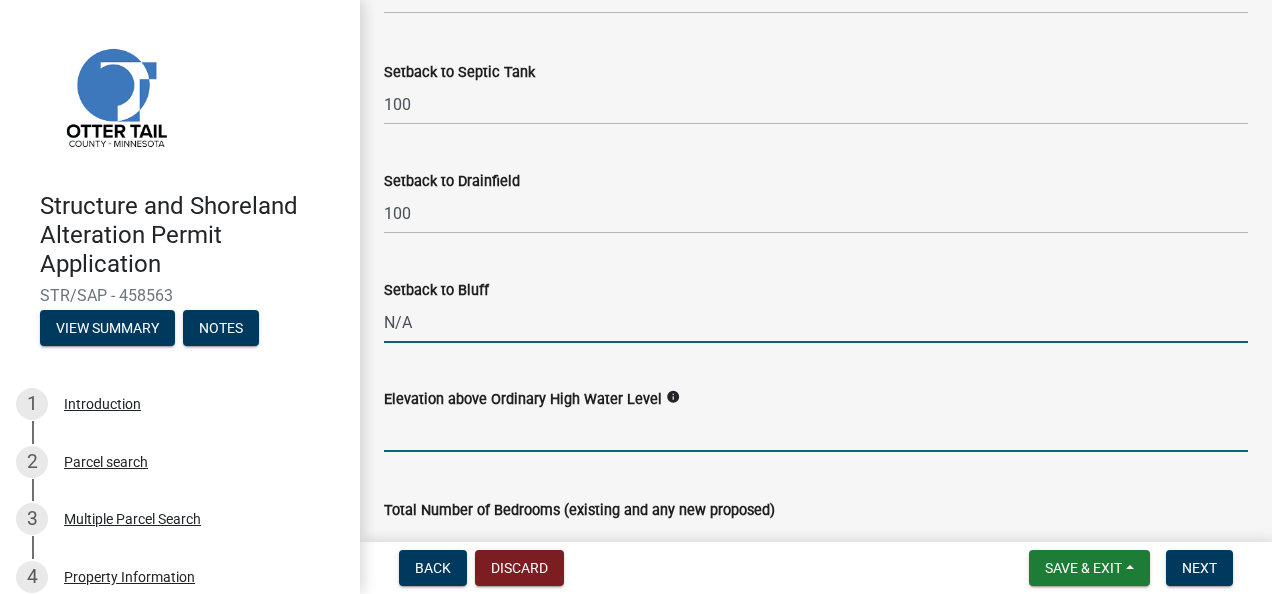 click 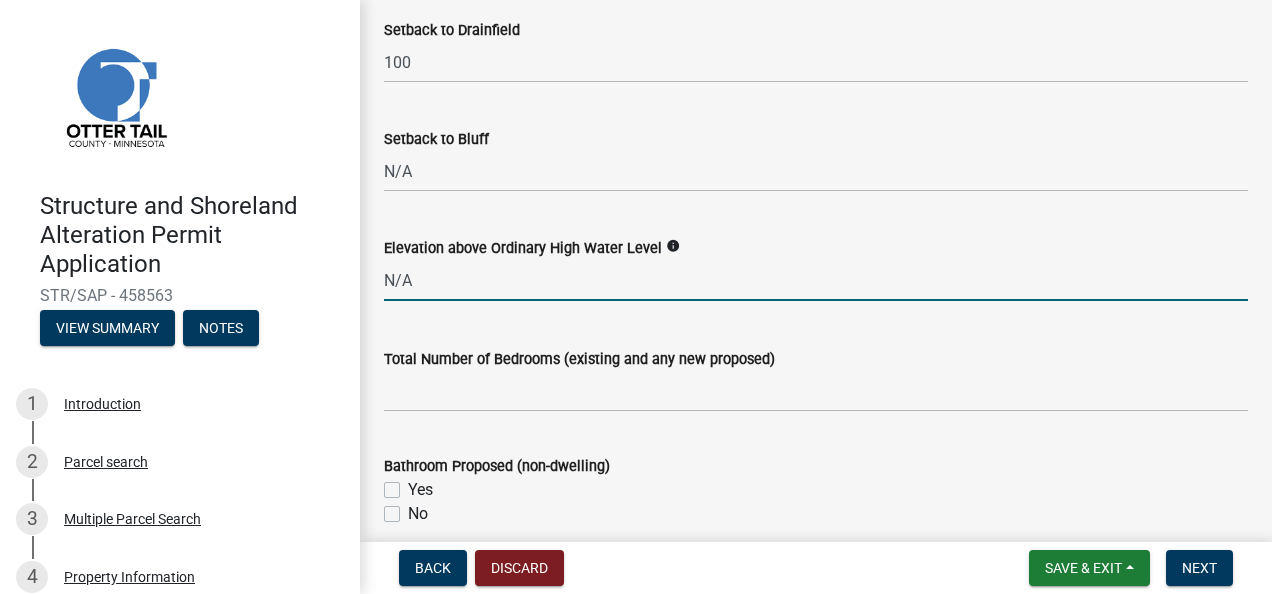 scroll, scrollTop: 2193, scrollLeft: 0, axis: vertical 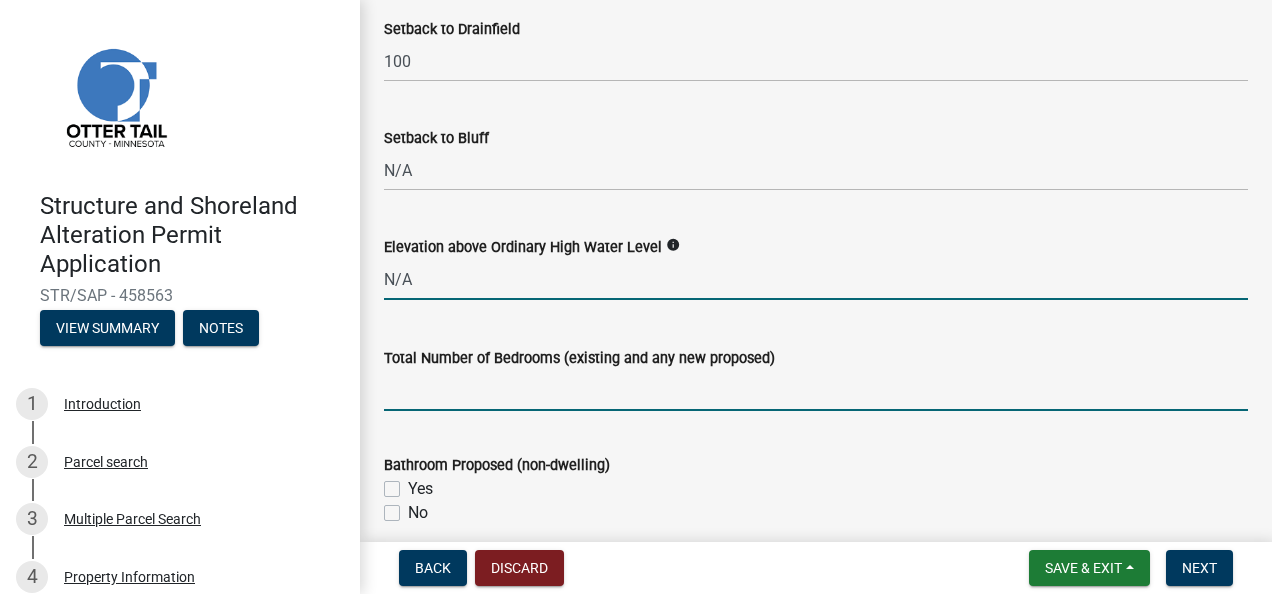 type on "0" 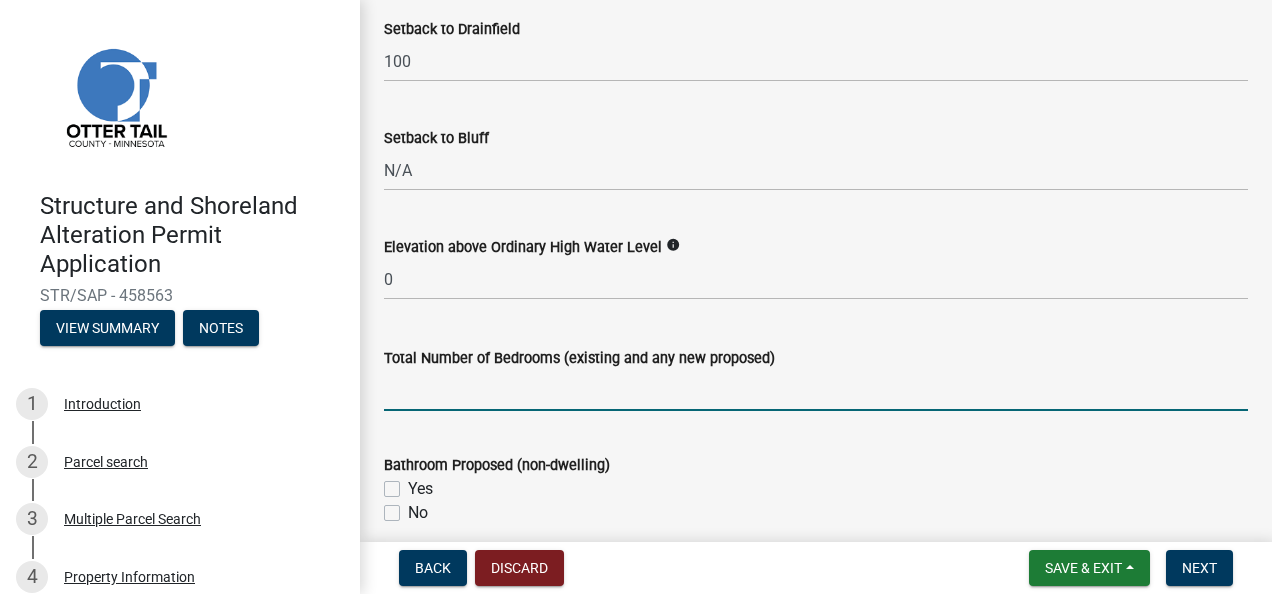 click 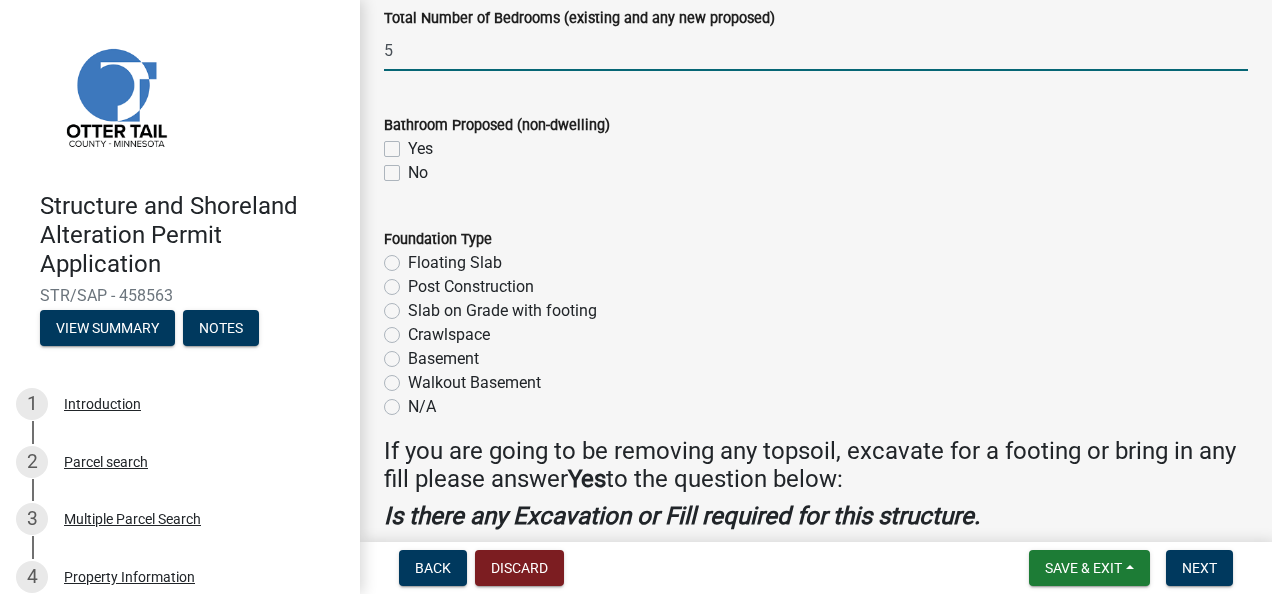 scroll, scrollTop: 2534, scrollLeft: 0, axis: vertical 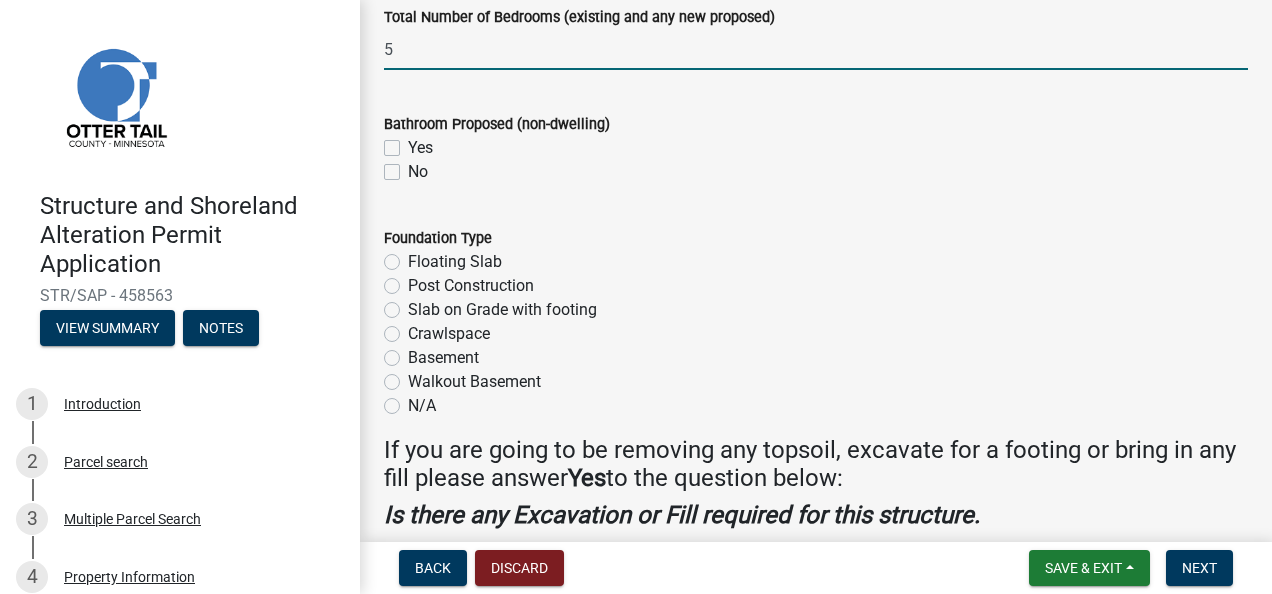 type on "5" 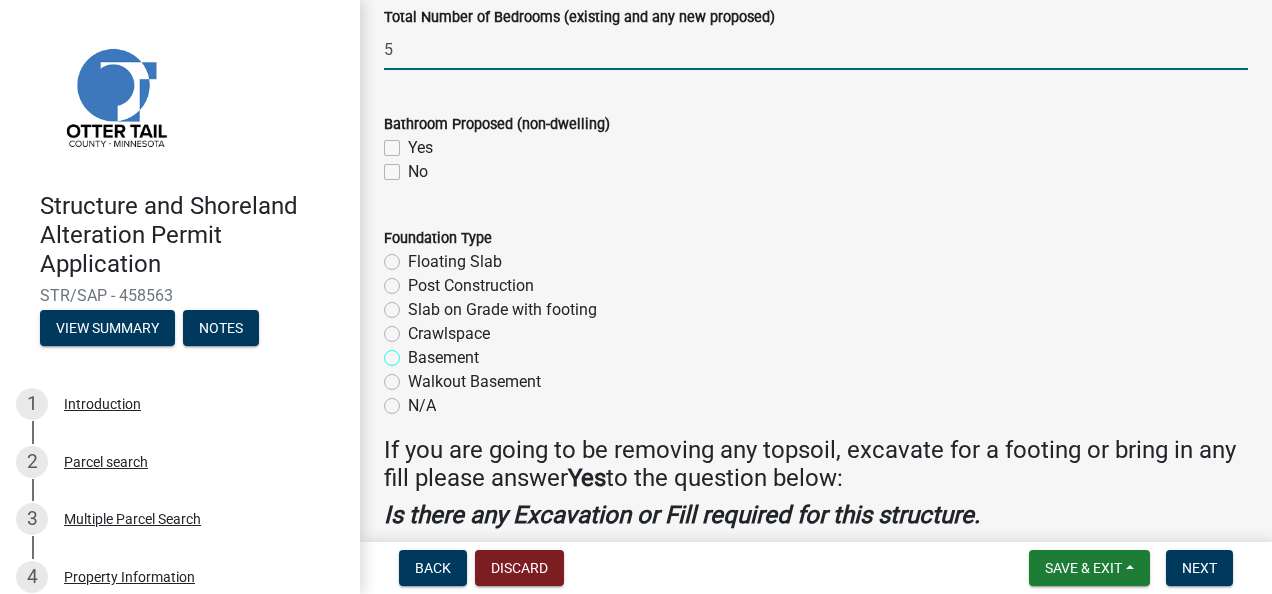 click on "Basement" at bounding box center [414, 352] 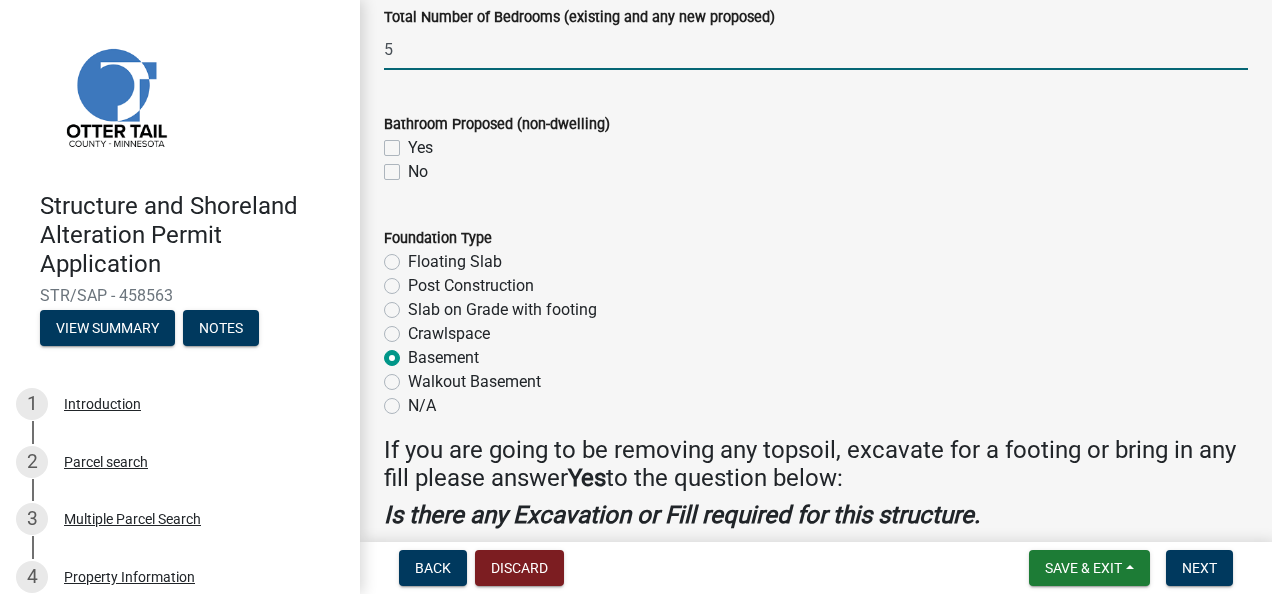 radio on "true" 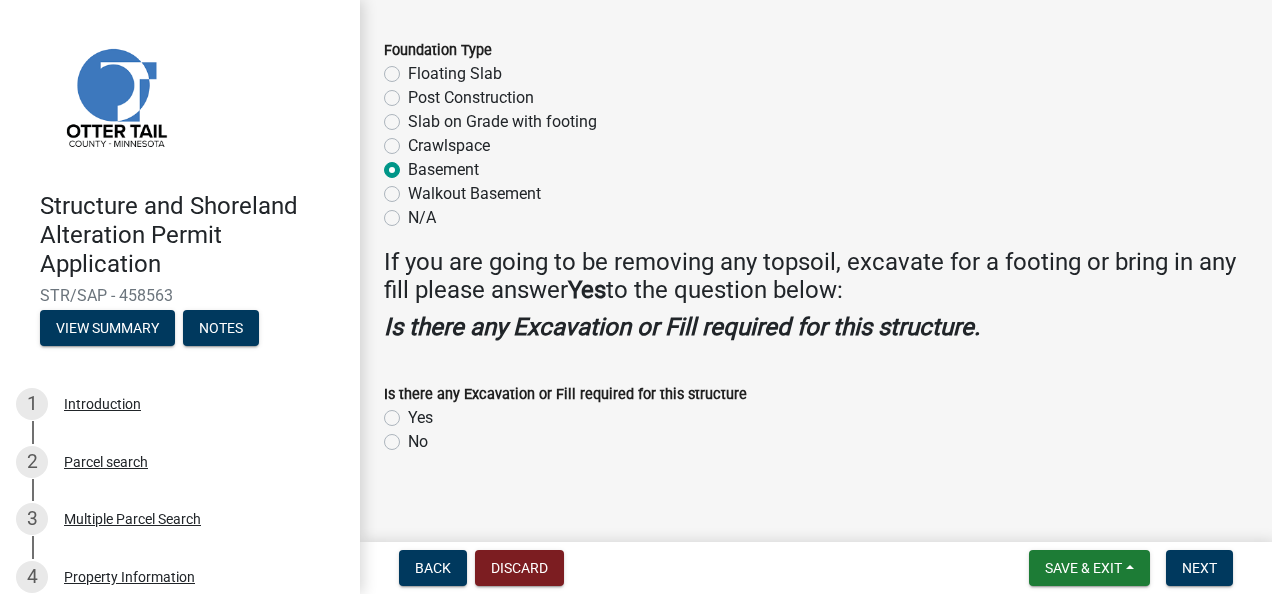 scroll, scrollTop: 2733, scrollLeft: 0, axis: vertical 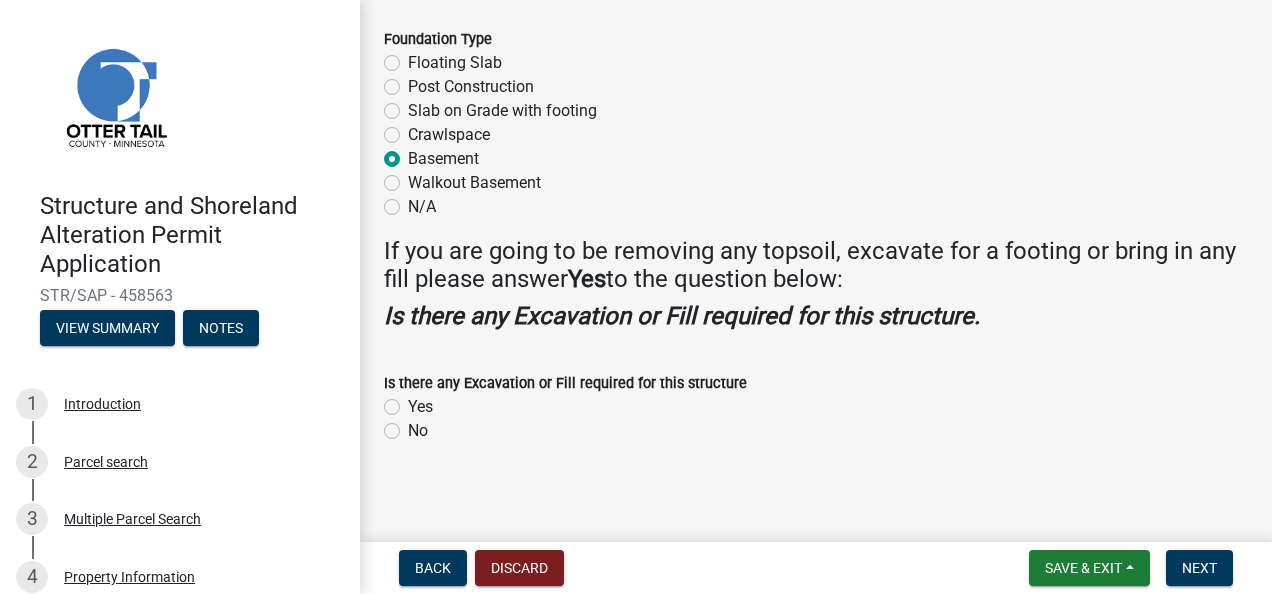 click on "Yes" 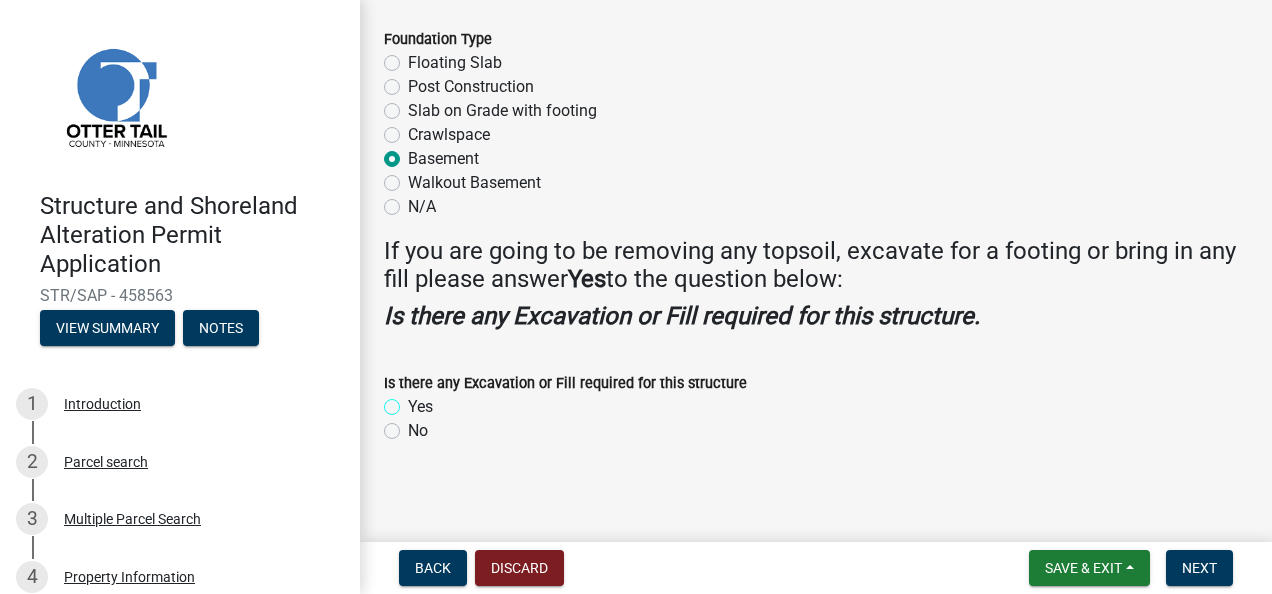 click on "Yes" at bounding box center [414, 401] 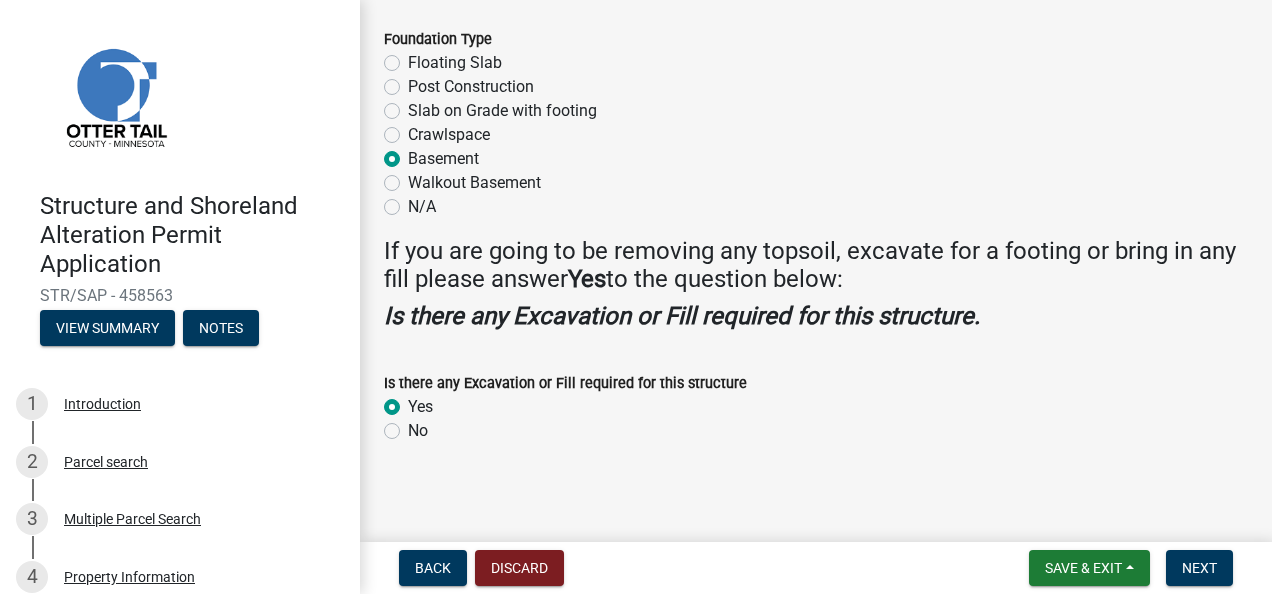 radio on "true" 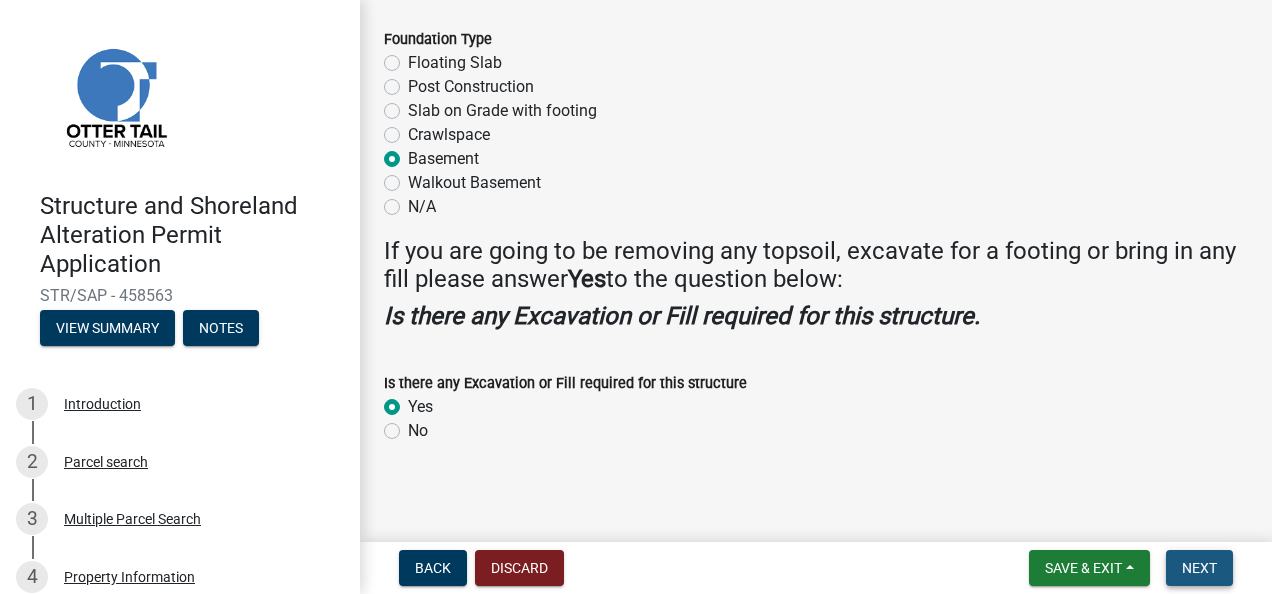 click on "Next" at bounding box center (1199, 568) 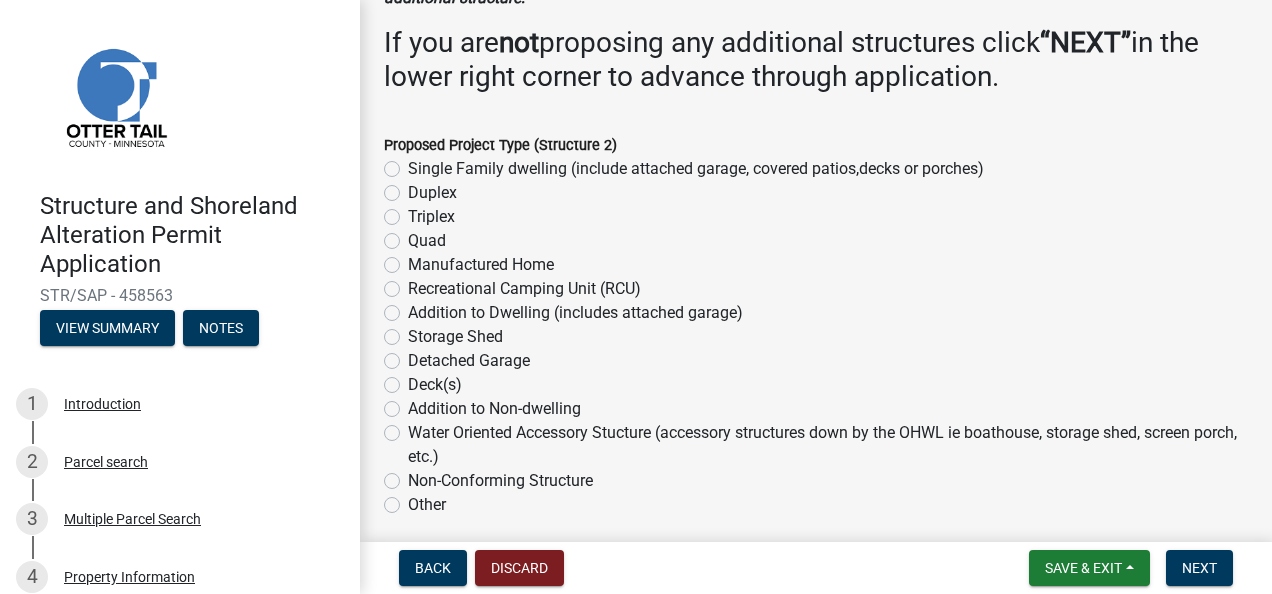 scroll, scrollTop: 205, scrollLeft: 0, axis: vertical 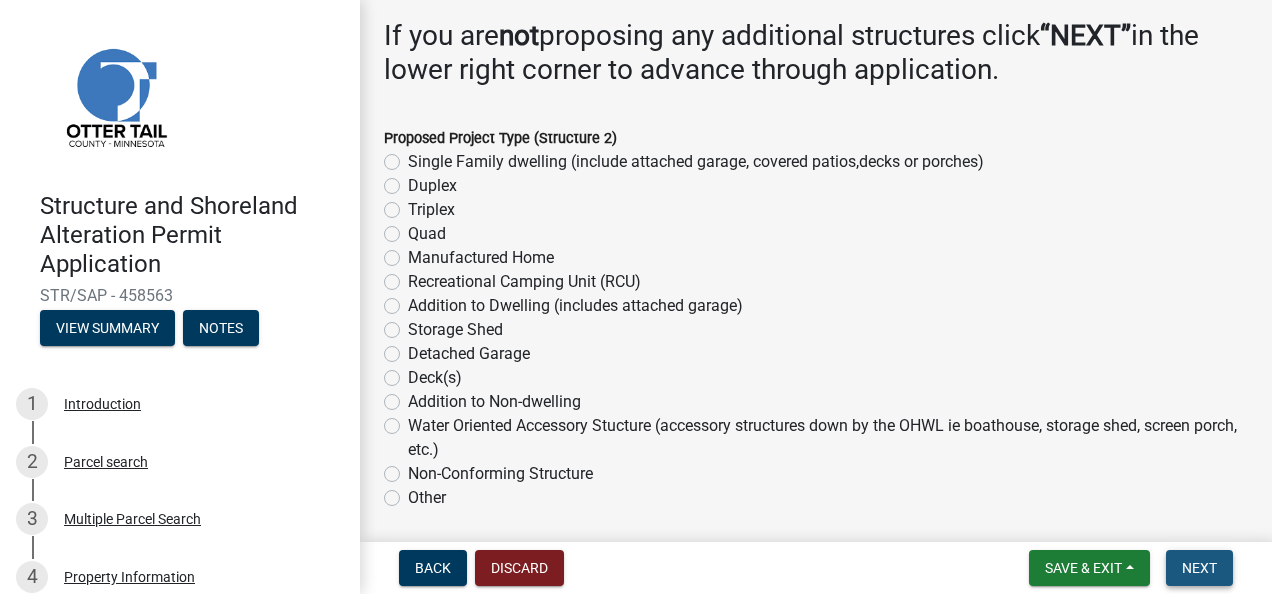 click on "Next" at bounding box center (1199, 568) 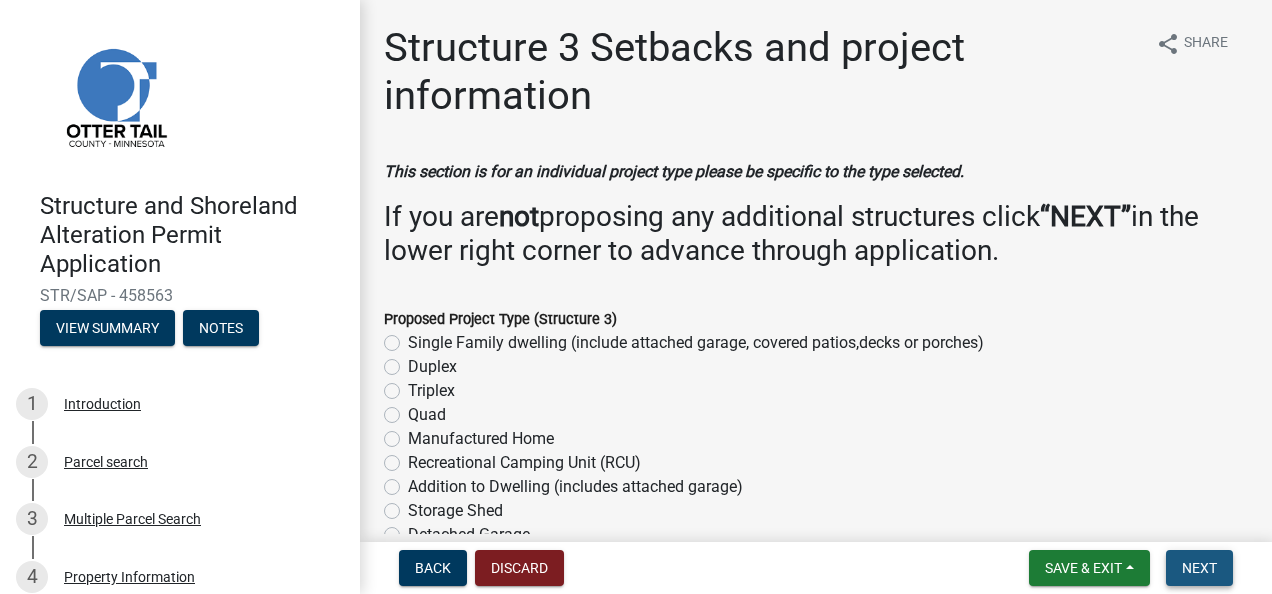 click on "Next" at bounding box center (1199, 568) 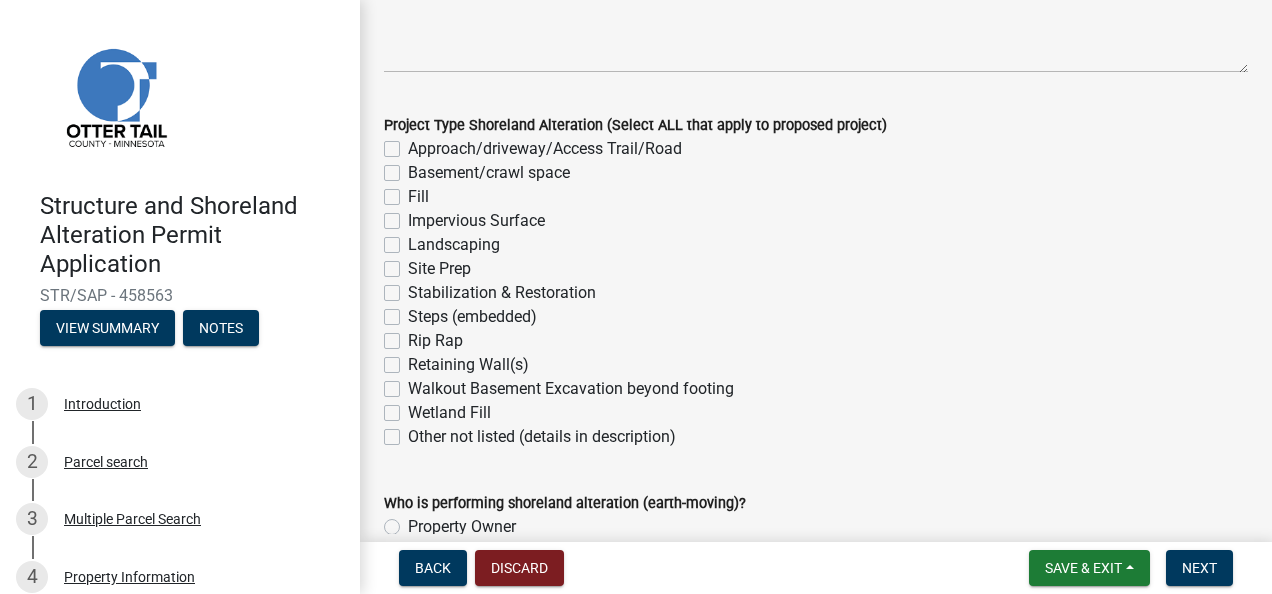 scroll, scrollTop: 424, scrollLeft: 0, axis: vertical 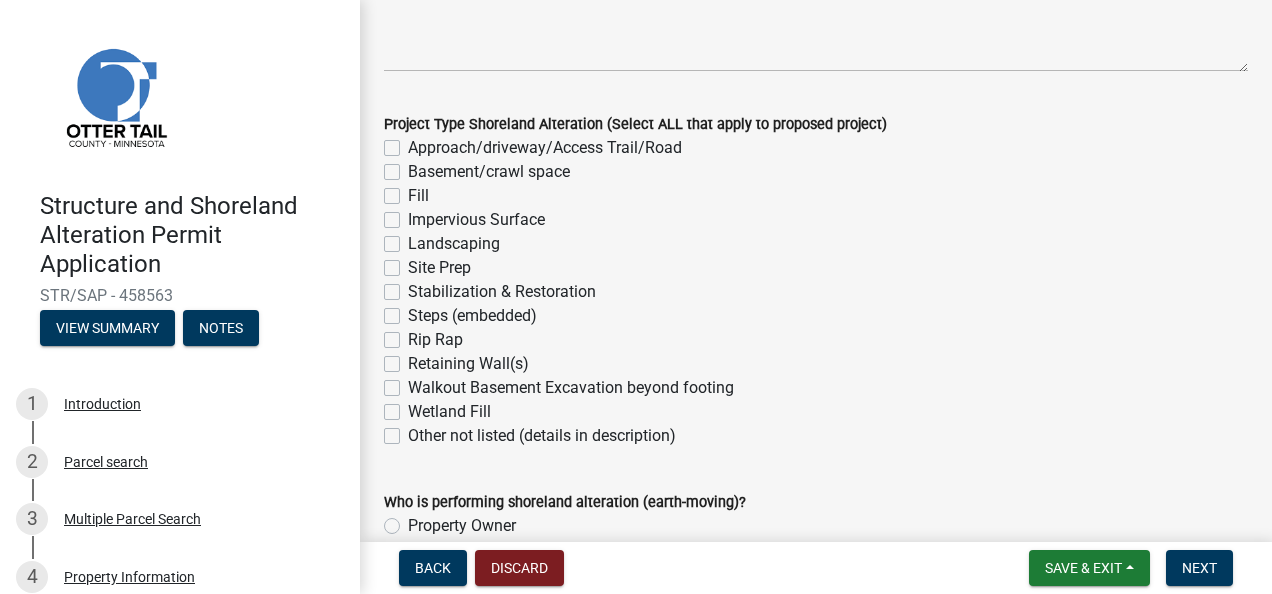 click on "Approach/driveway/Access Trail/Road" 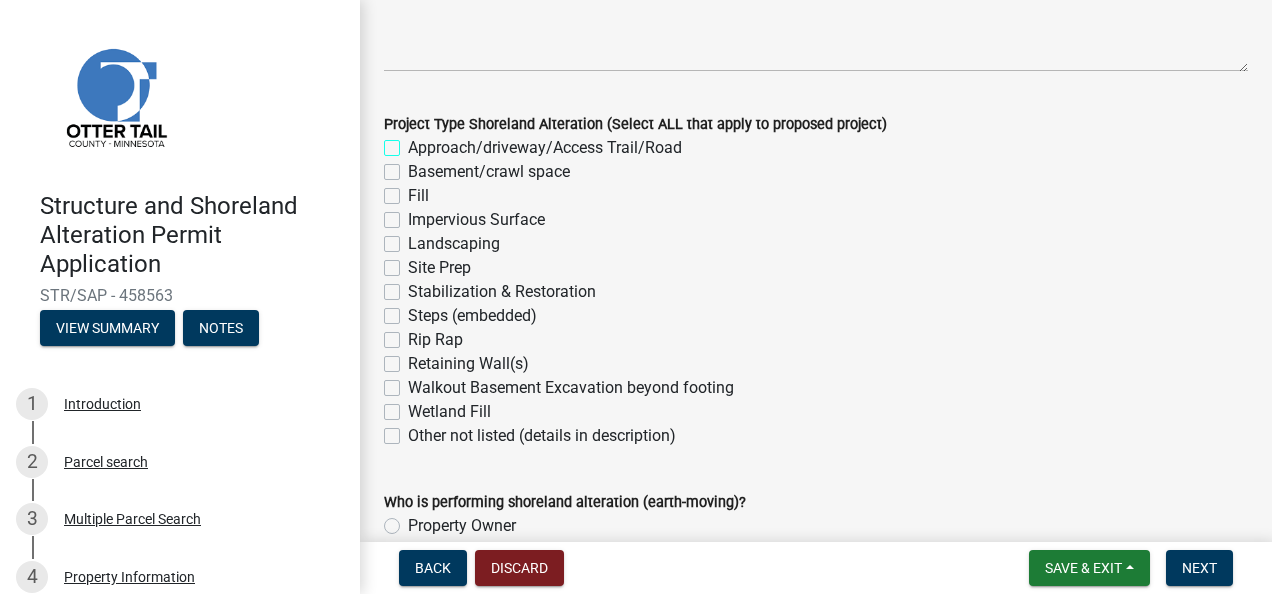 click on "Approach/driveway/Access Trail/Road" at bounding box center (414, 142) 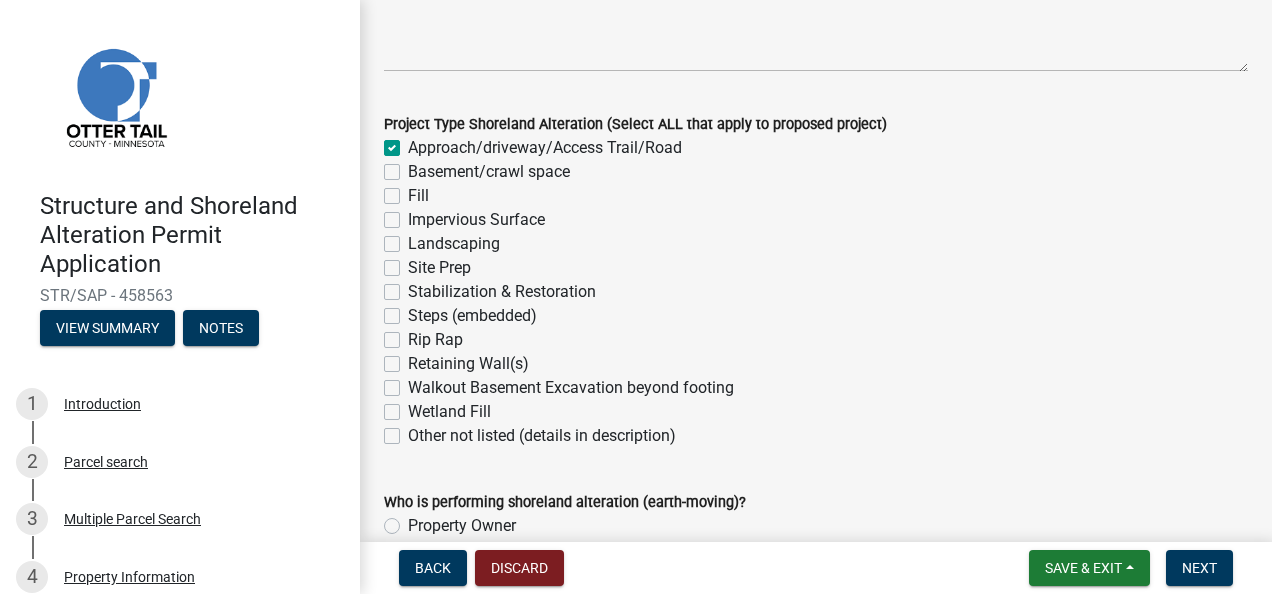 checkbox on "true" 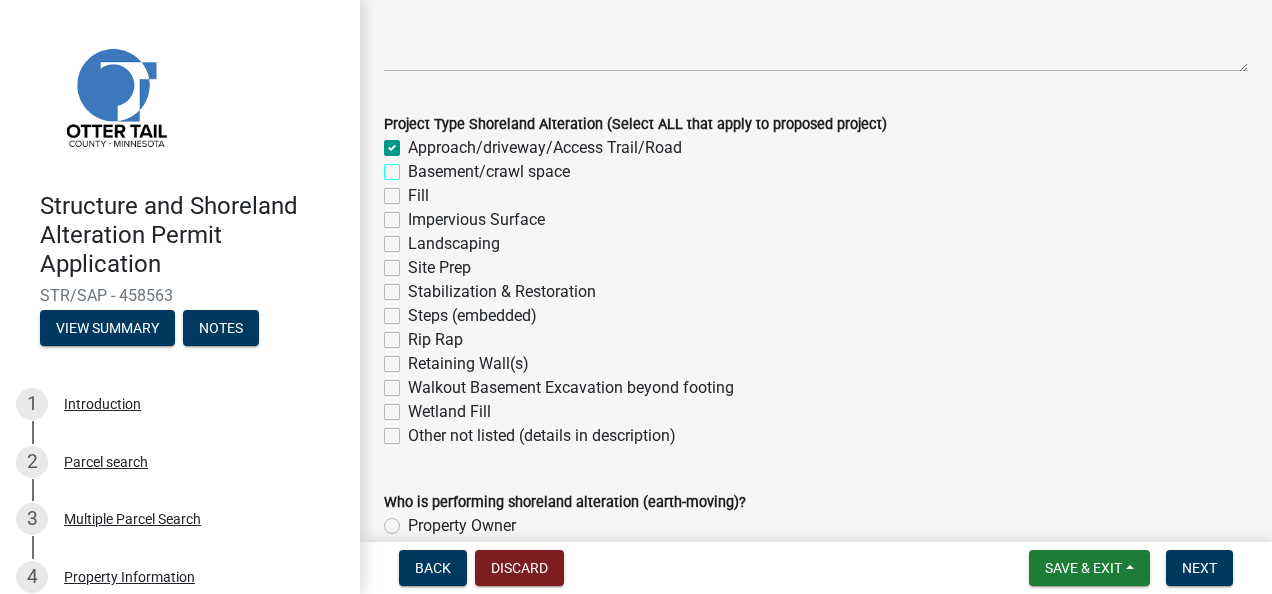 click on "Basement/crawl space" at bounding box center (414, 166) 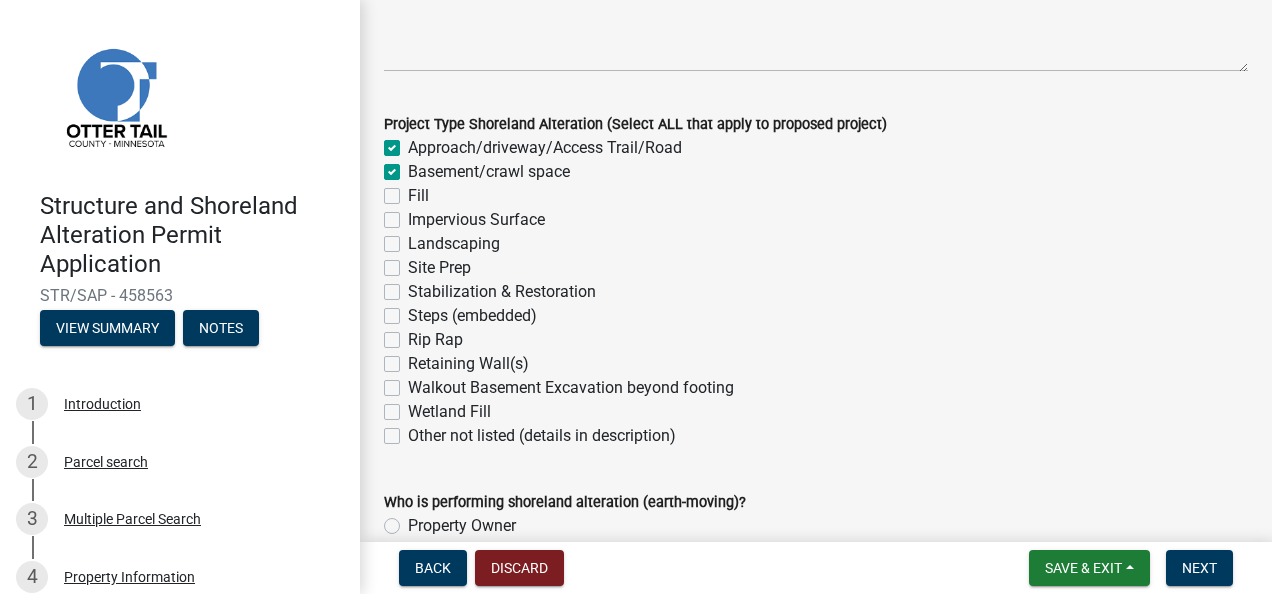 checkbox on "true" 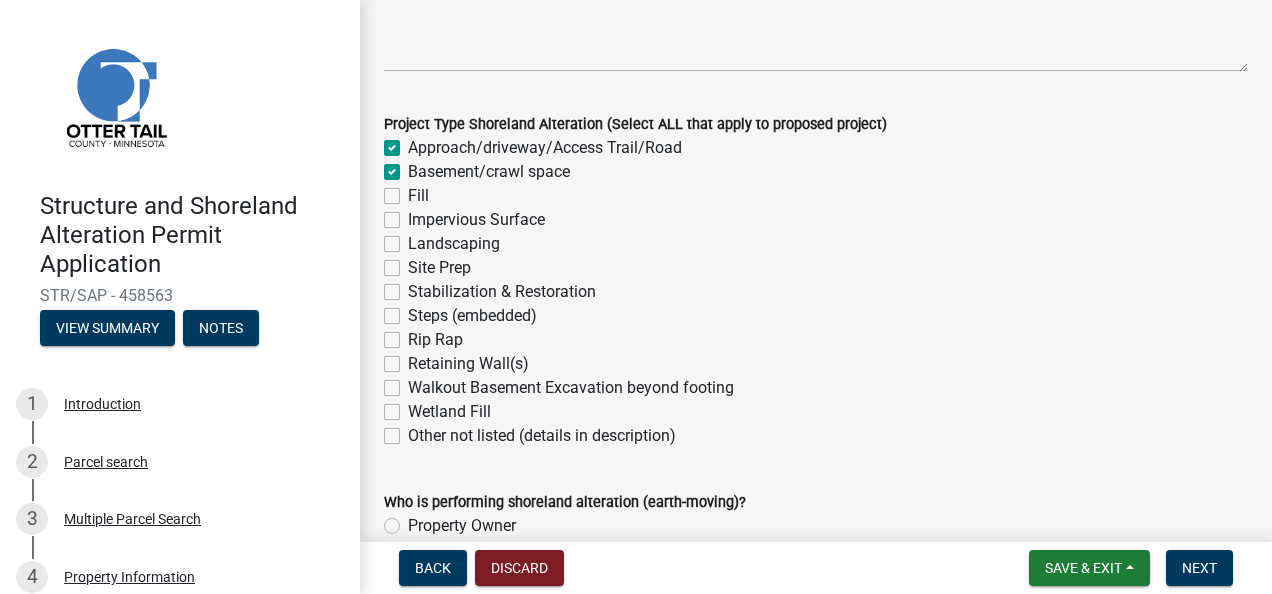 click on "Site Prep" 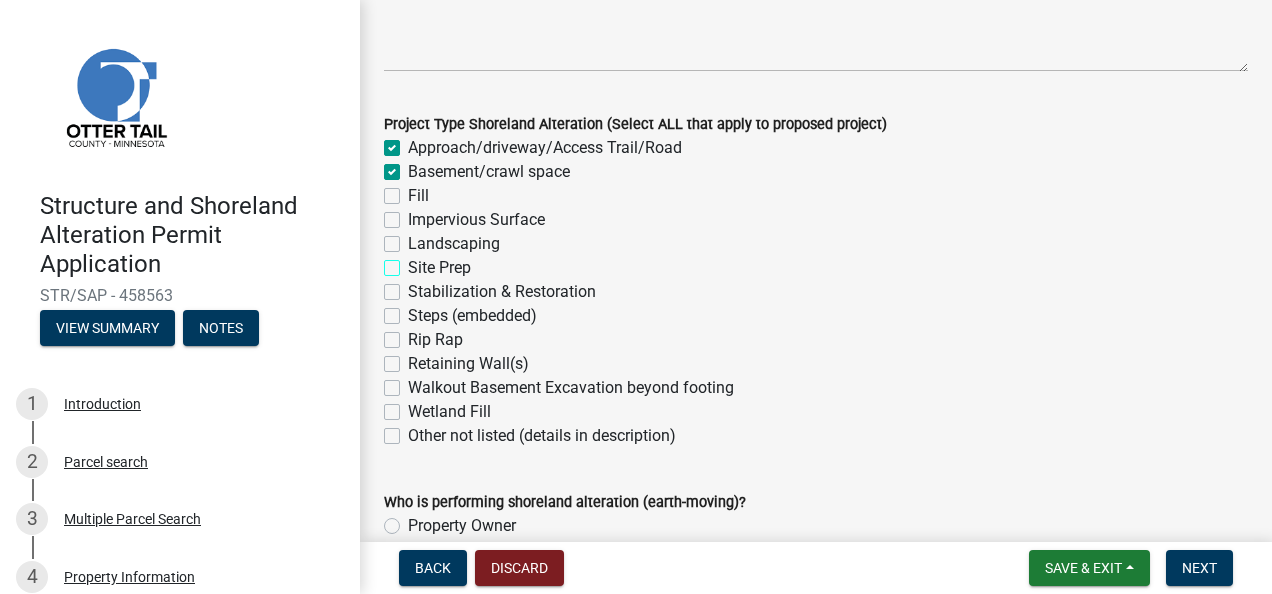 click on "Site Prep" at bounding box center [414, 262] 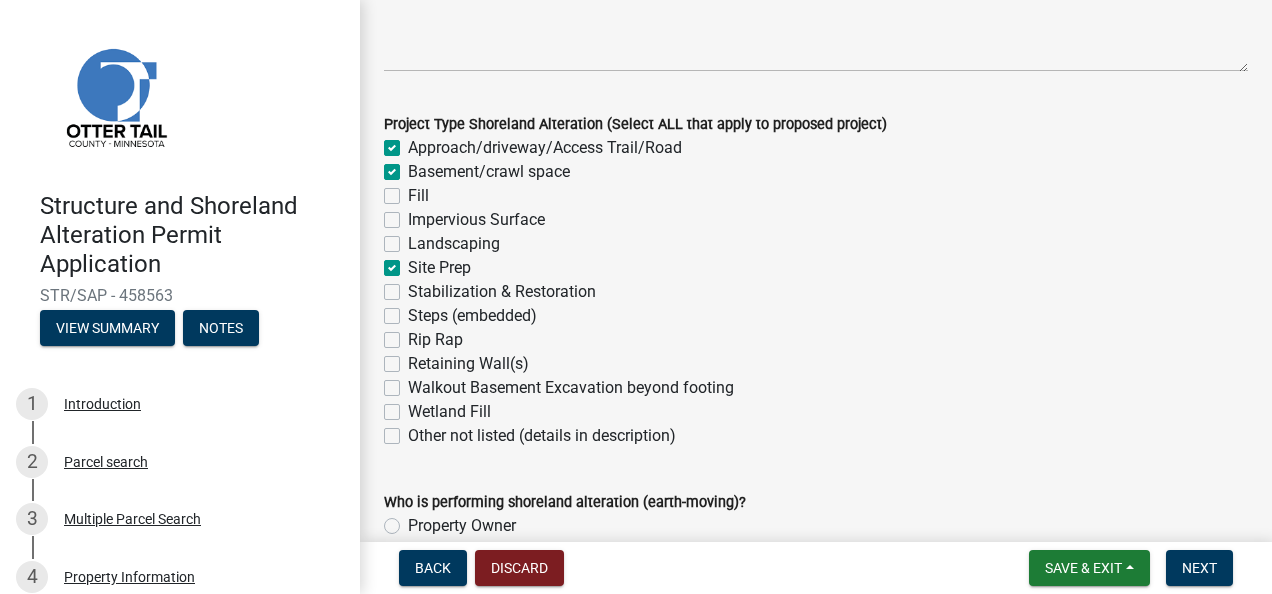 checkbox on "true" 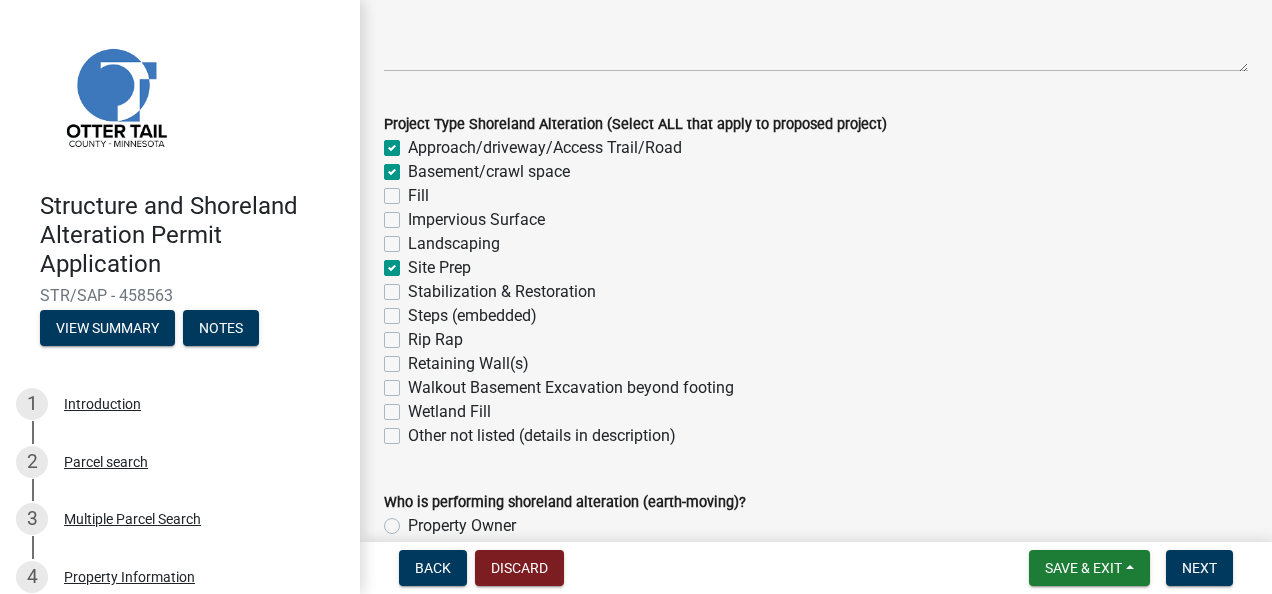 drag, startPoint x: 392, startPoint y: 243, endPoint x: 834, endPoint y: 305, distance: 446.32724 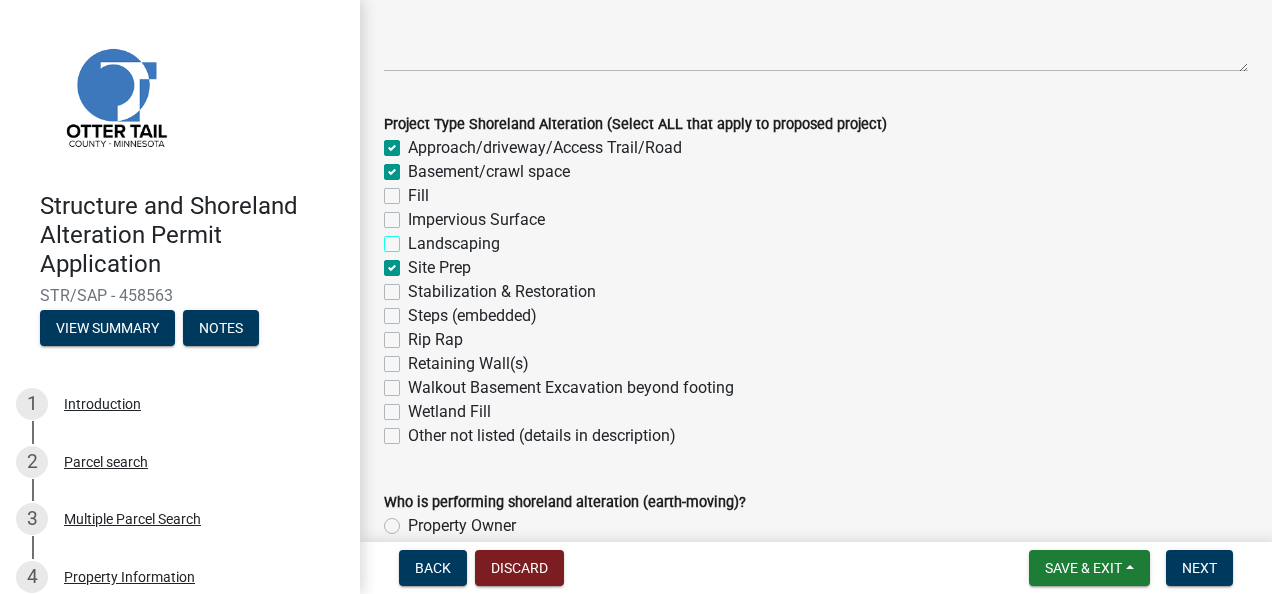 click on "Landscaping" at bounding box center [414, 238] 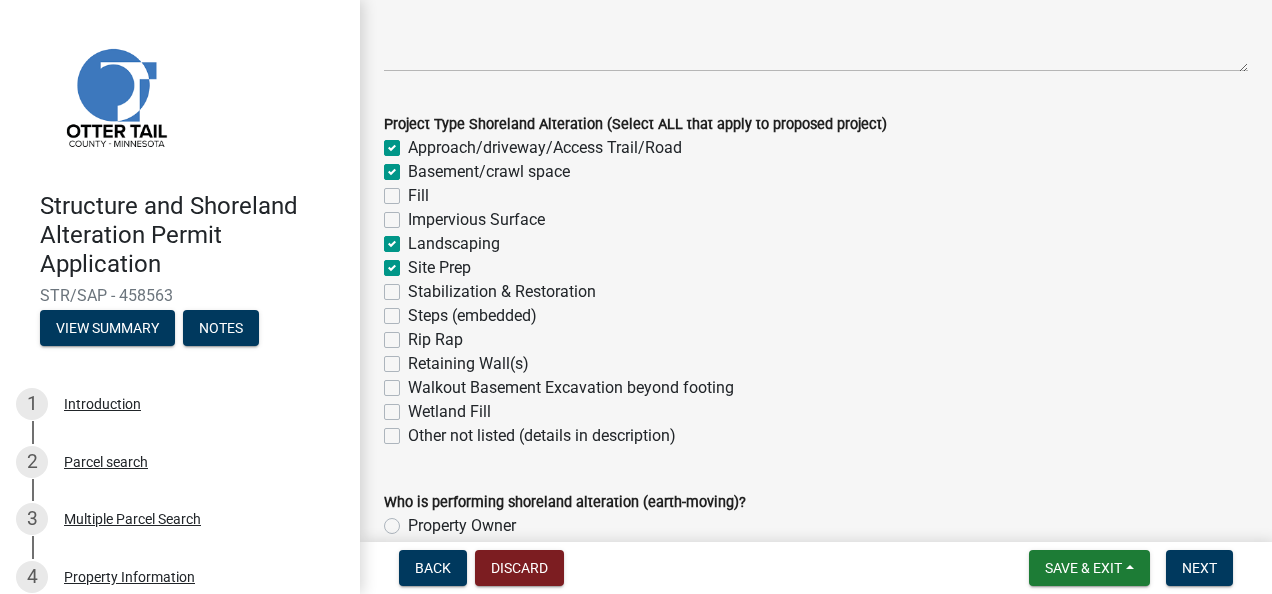 checkbox on "true" 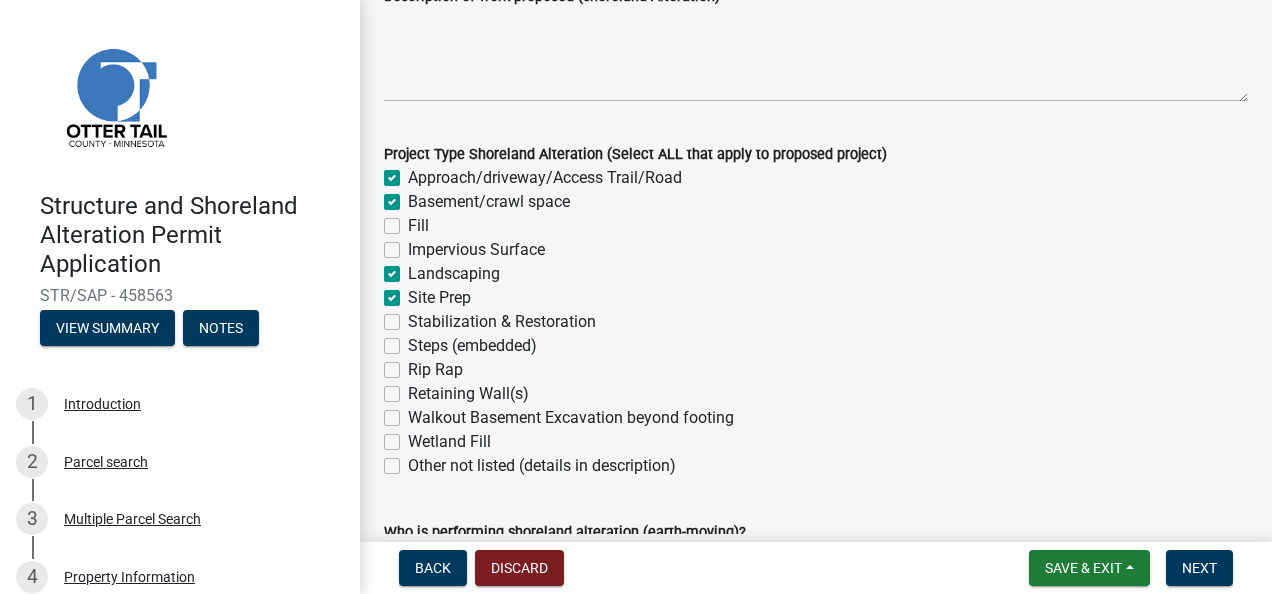 scroll, scrollTop: 416, scrollLeft: 0, axis: vertical 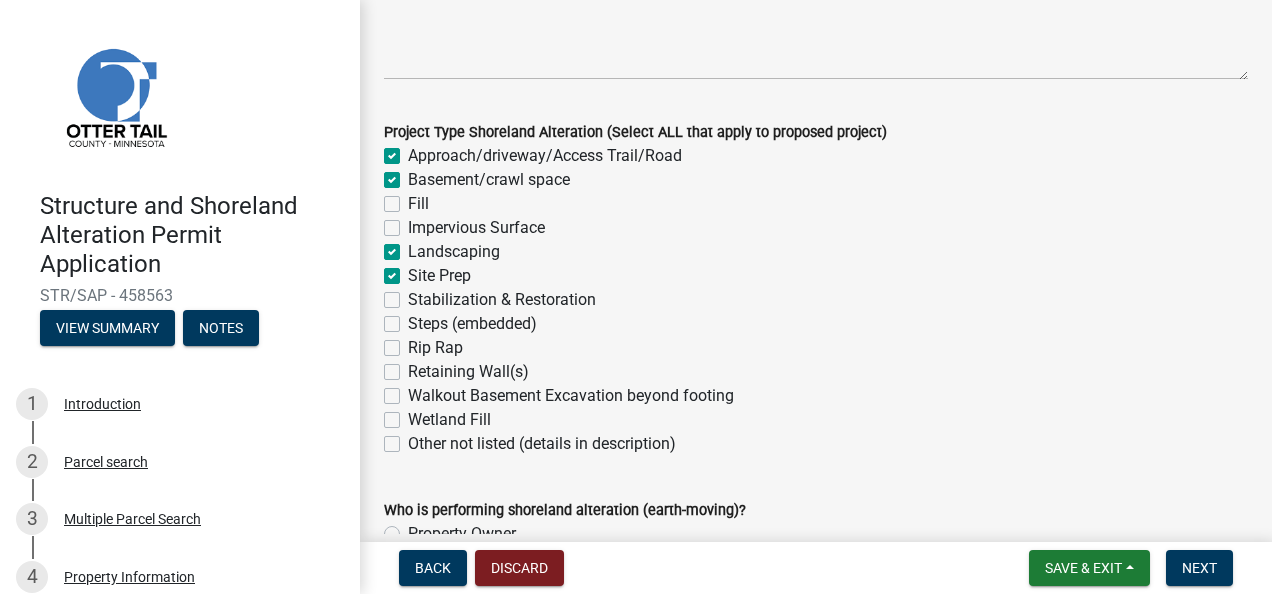click on "Site Prep" 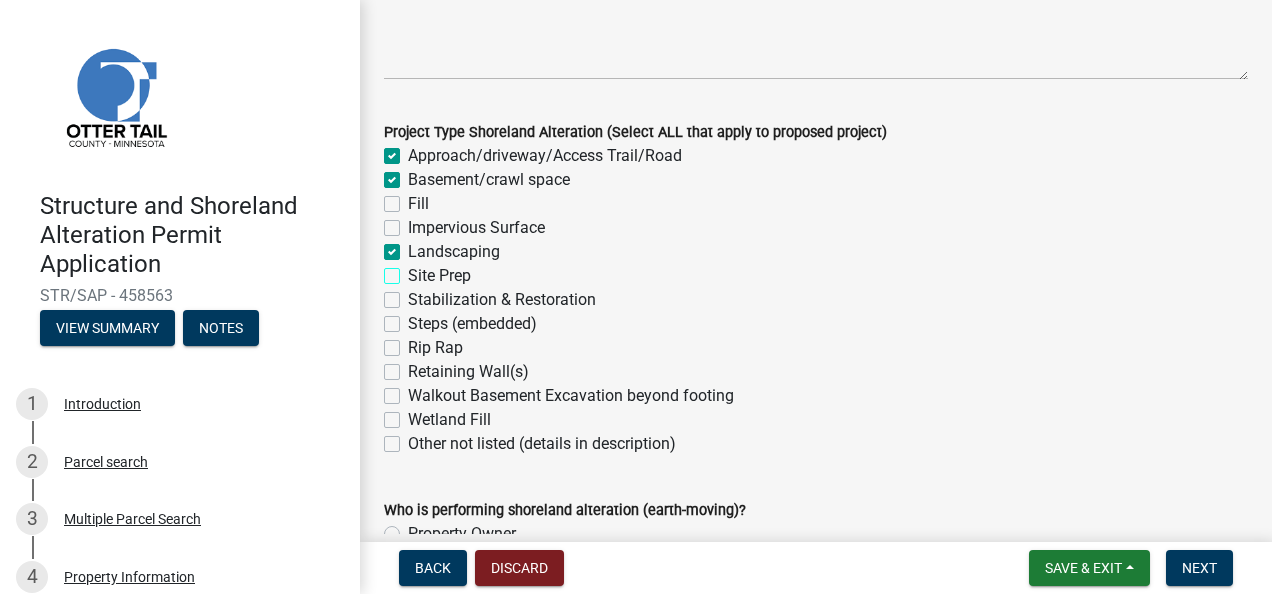 checkbox on "true" 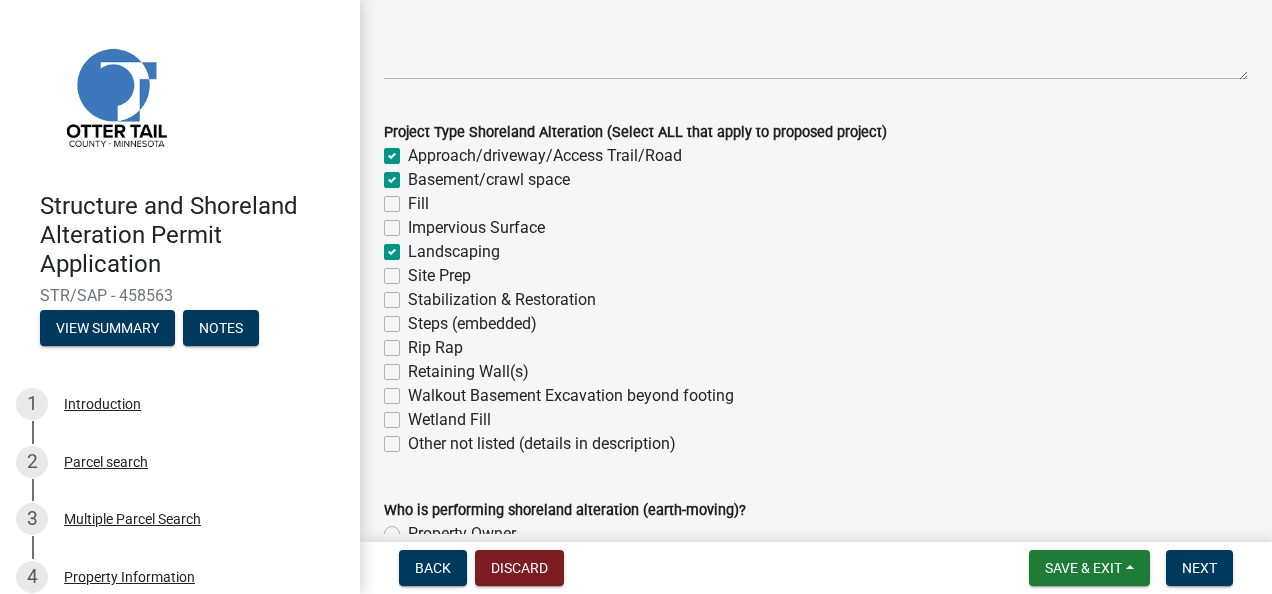 click on "Landscaping" 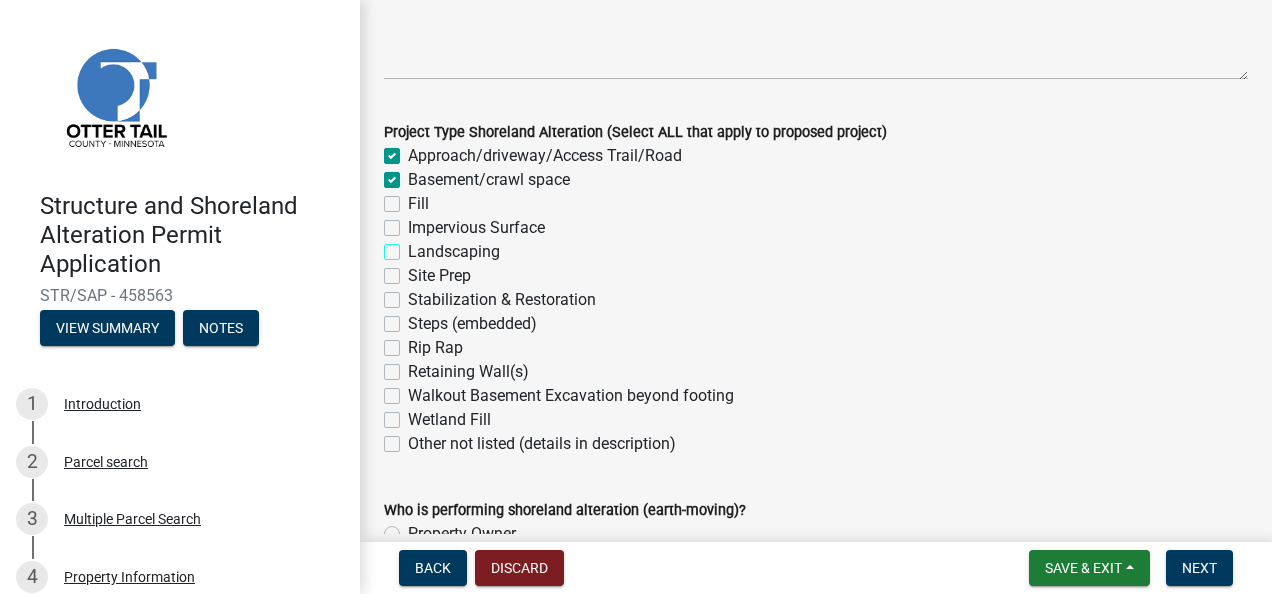 checkbox on "true" 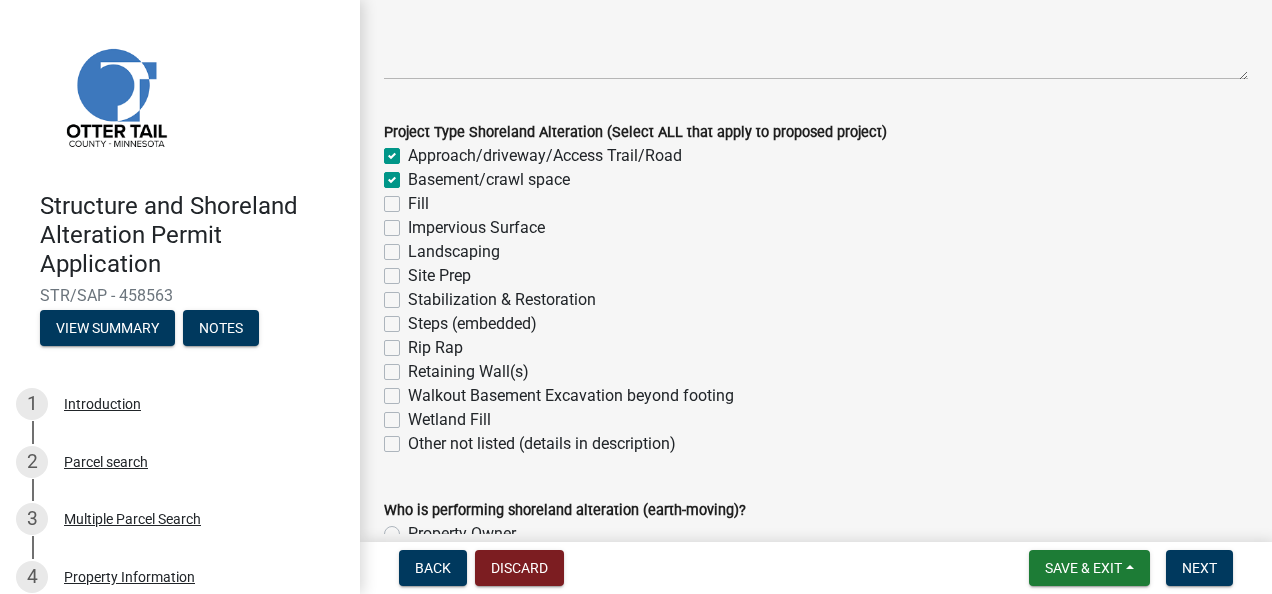 click on "Basement/crawl space" 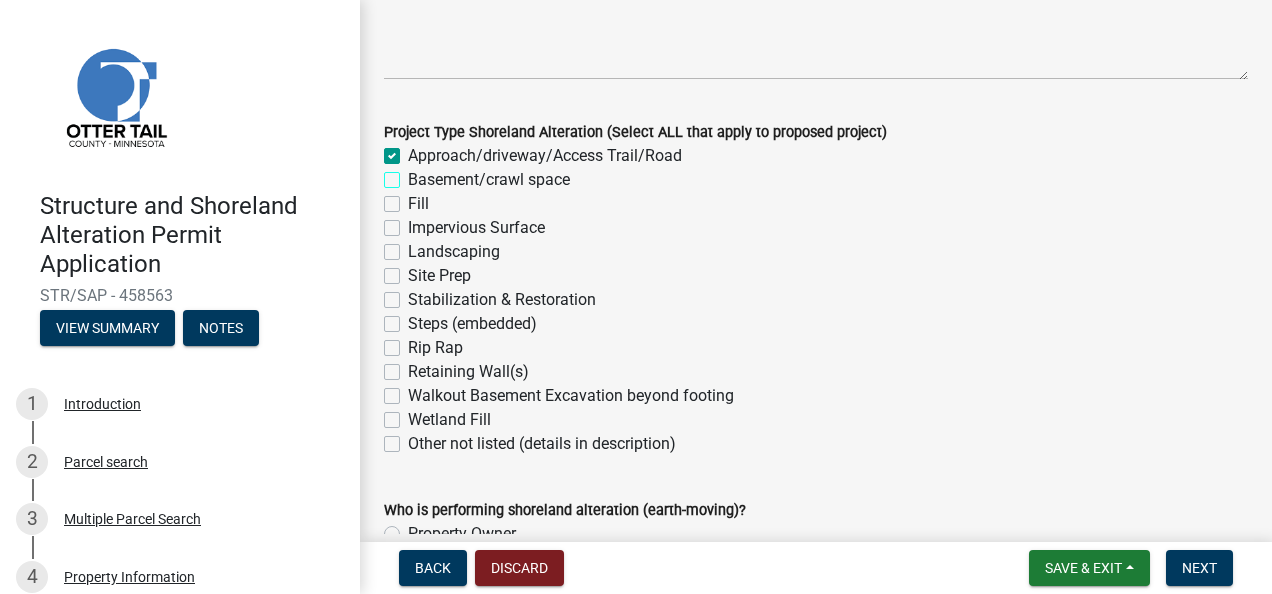 checkbox on "true" 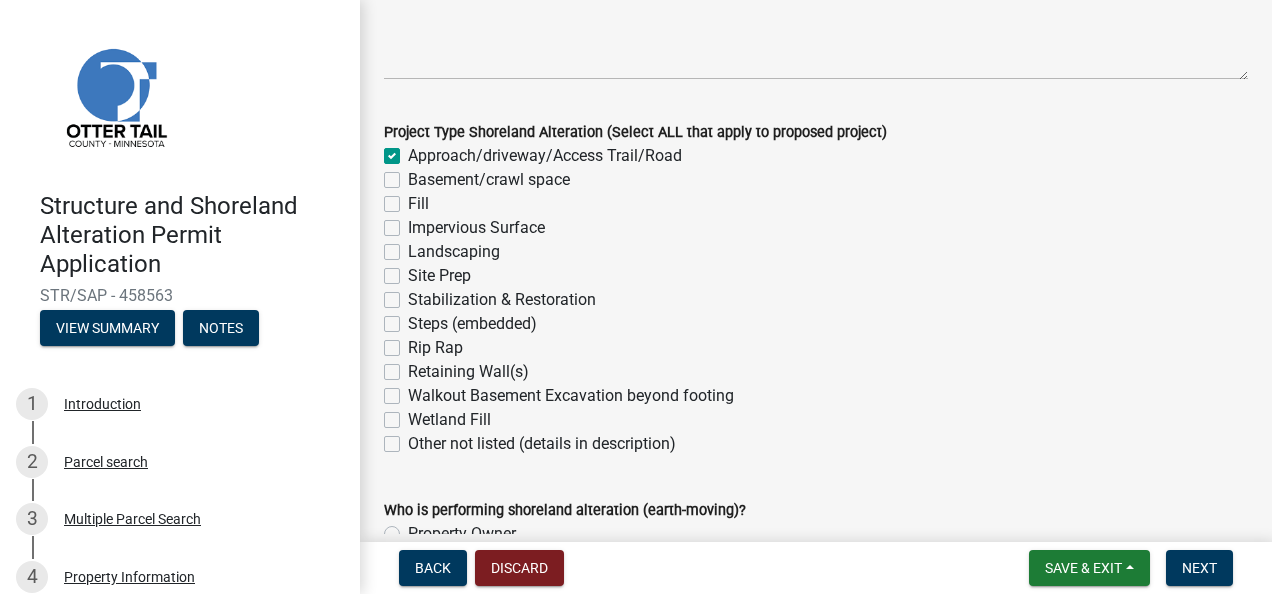click on "Approach/driveway/Access Trail/Road" 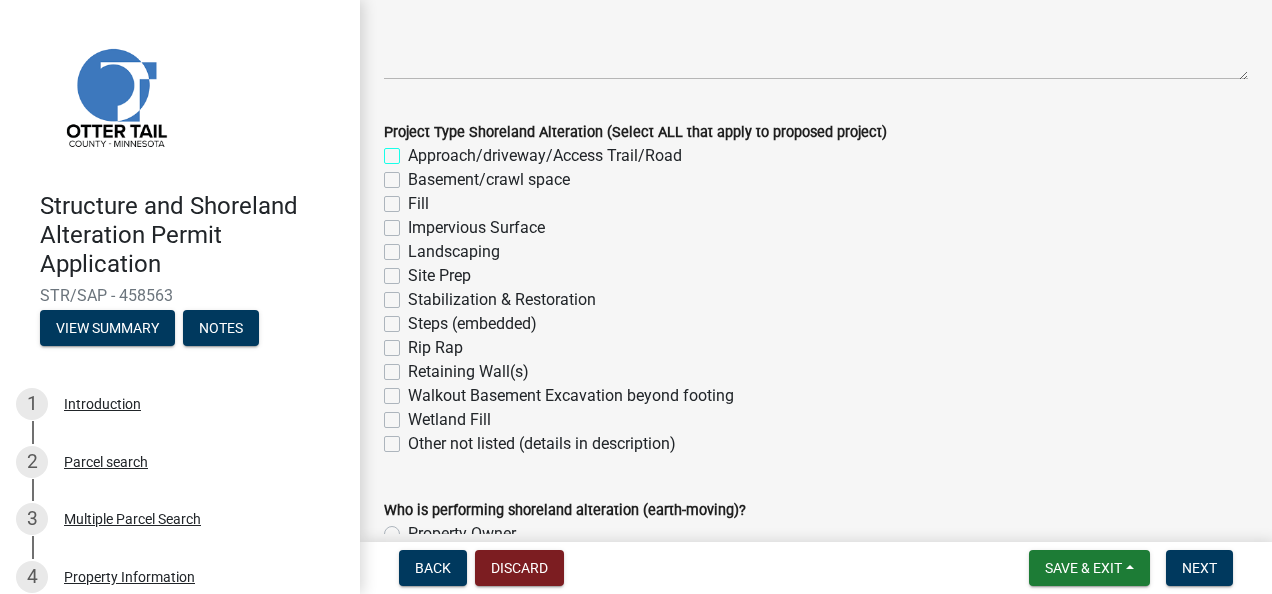 checkbox on "false" 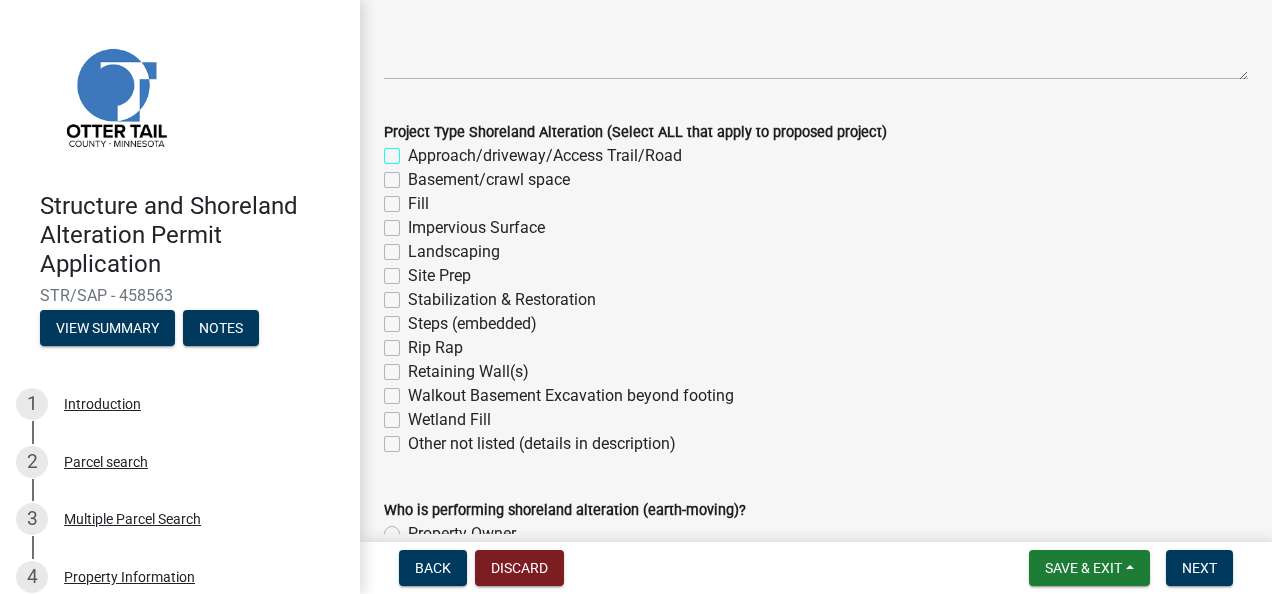 scroll, scrollTop: 548, scrollLeft: 0, axis: vertical 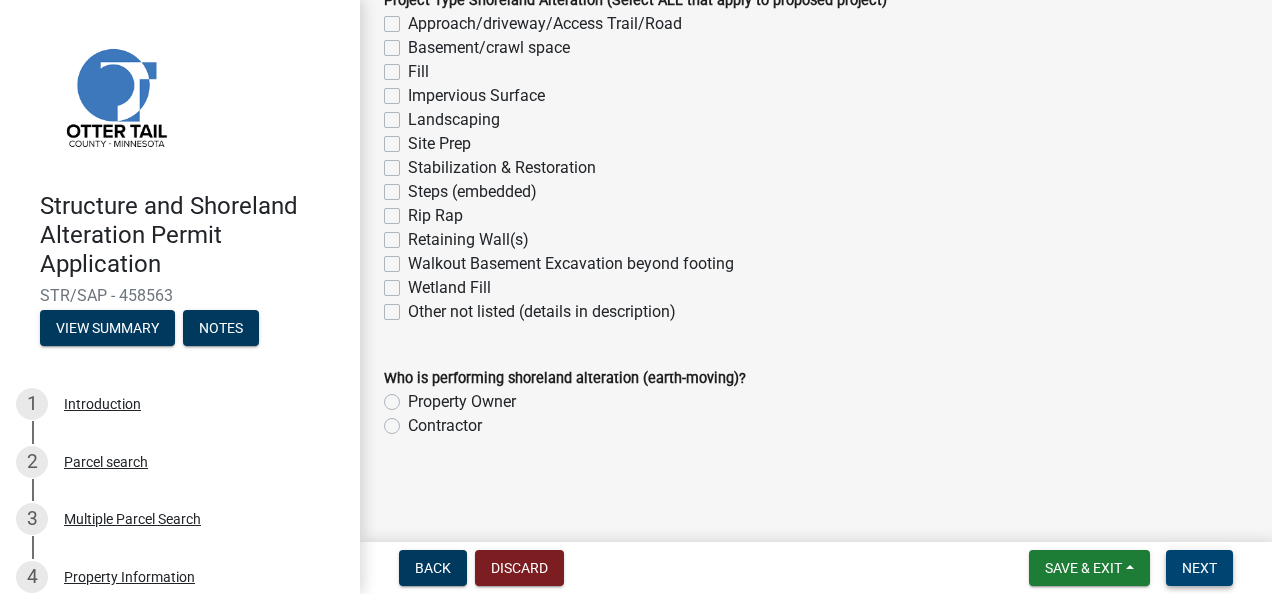 click on "Next" at bounding box center (1199, 568) 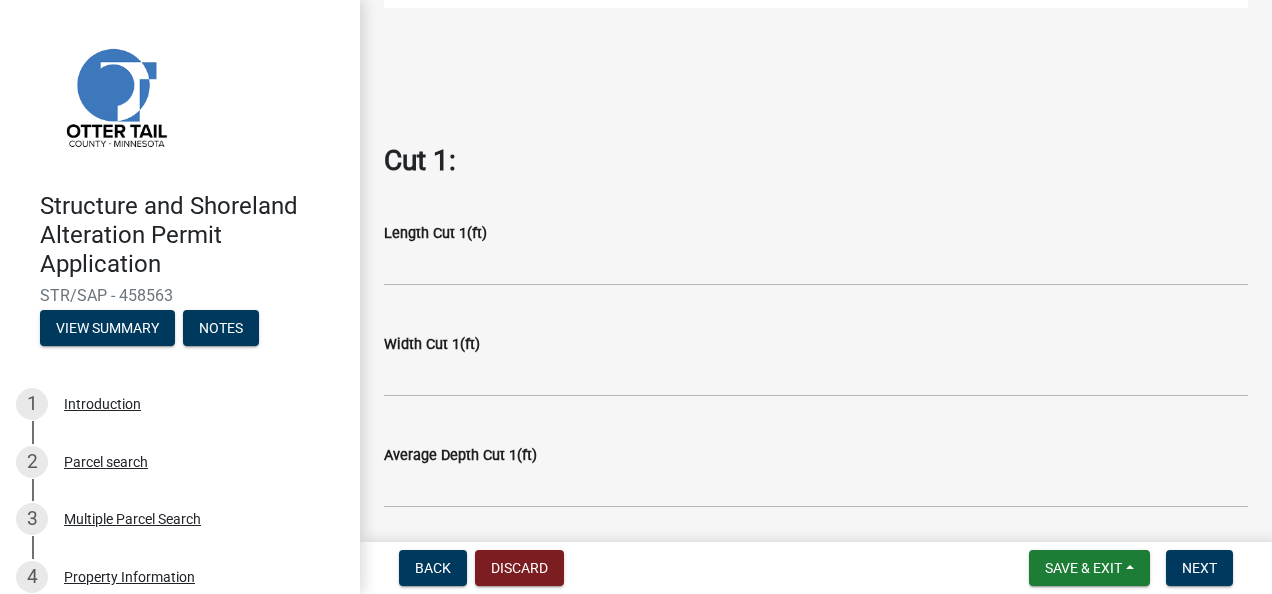 scroll, scrollTop: 751, scrollLeft: 0, axis: vertical 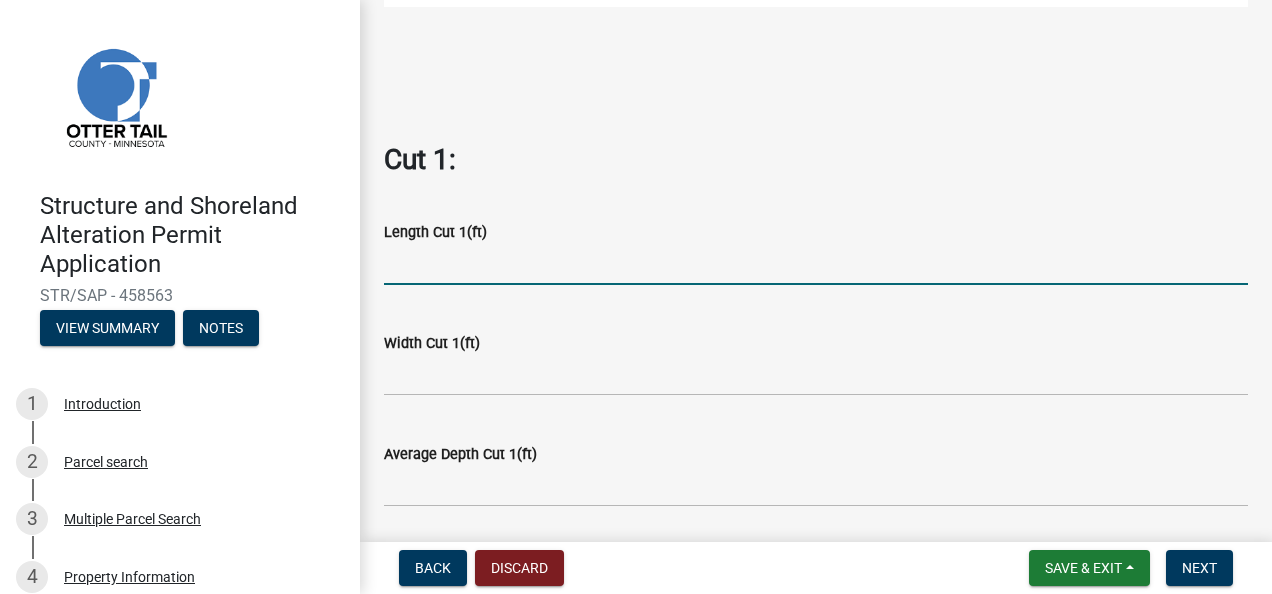 click 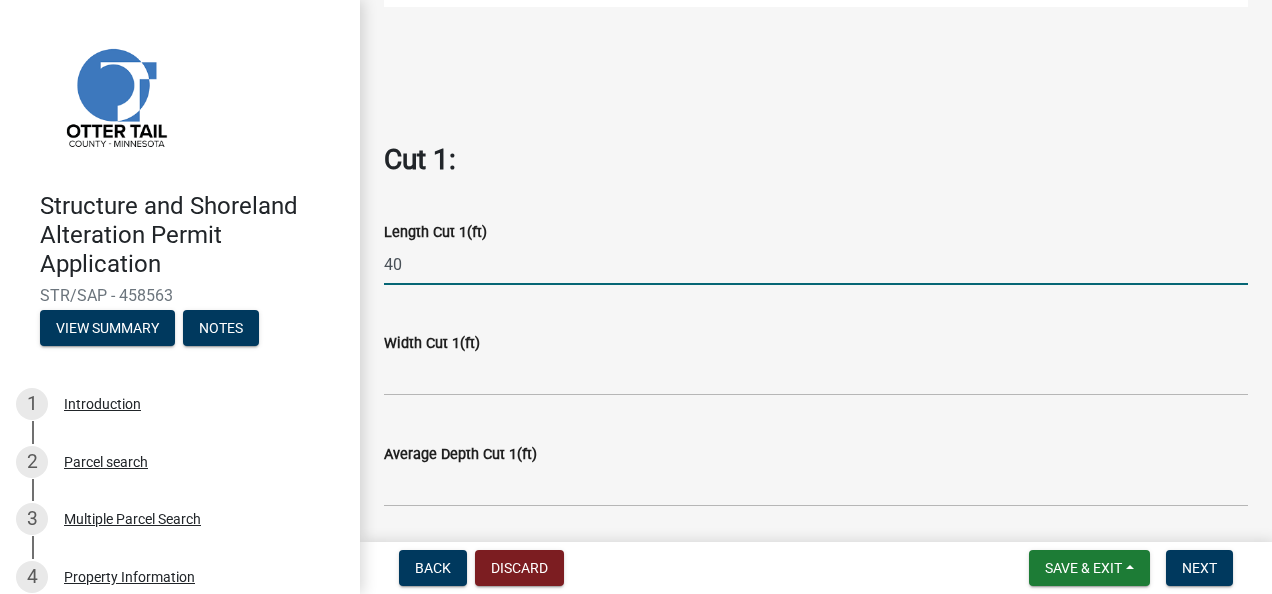 type on "40" 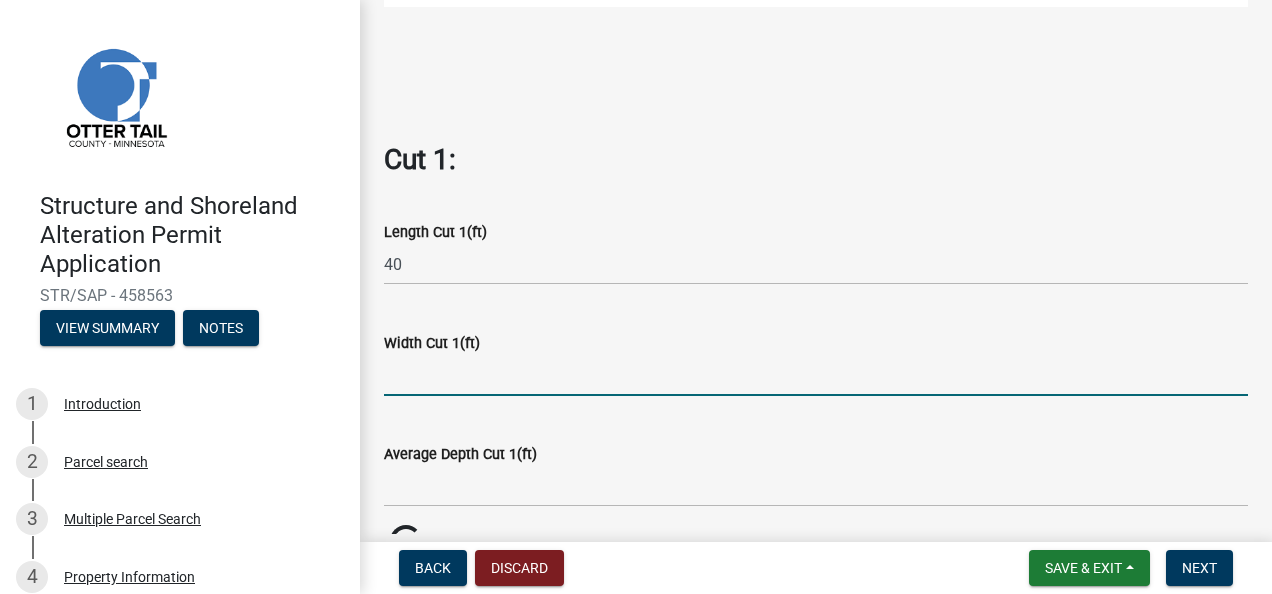 click 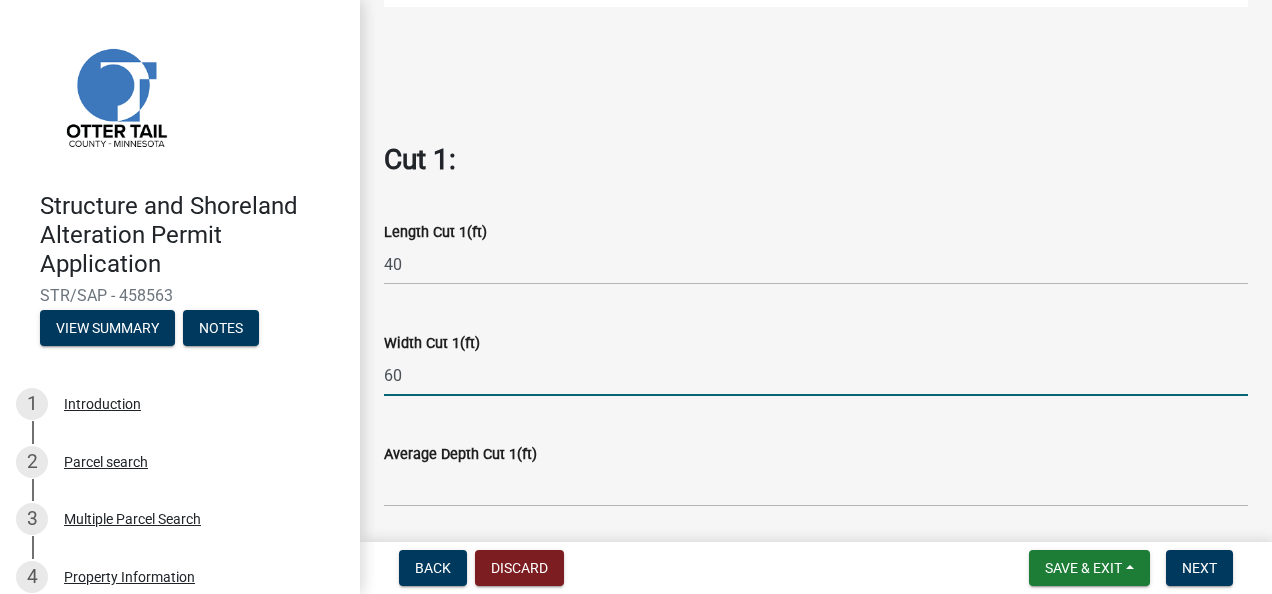 type on "60" 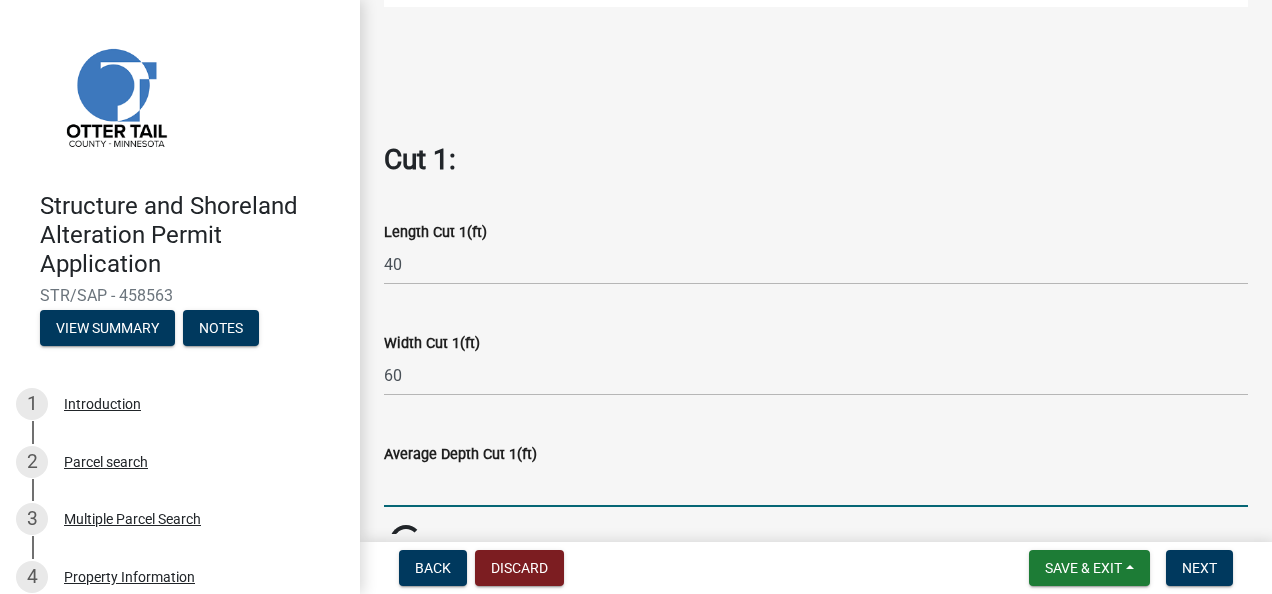 click 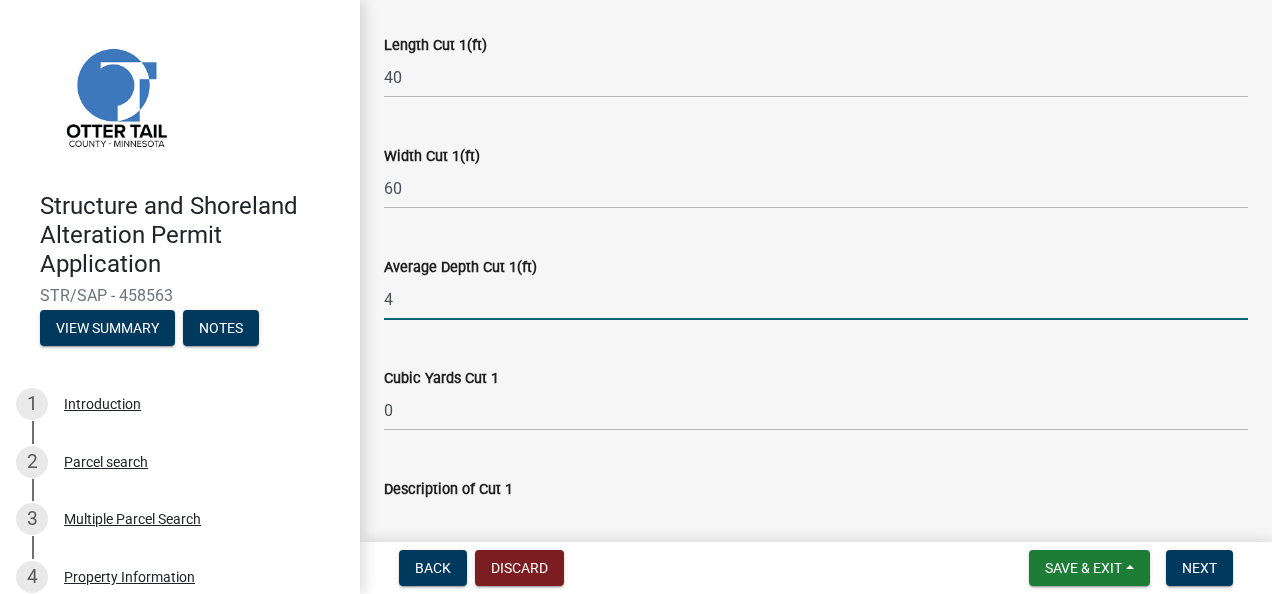 scroll, scrollTop: 1010, scrollLeft: 0, axis: vertical 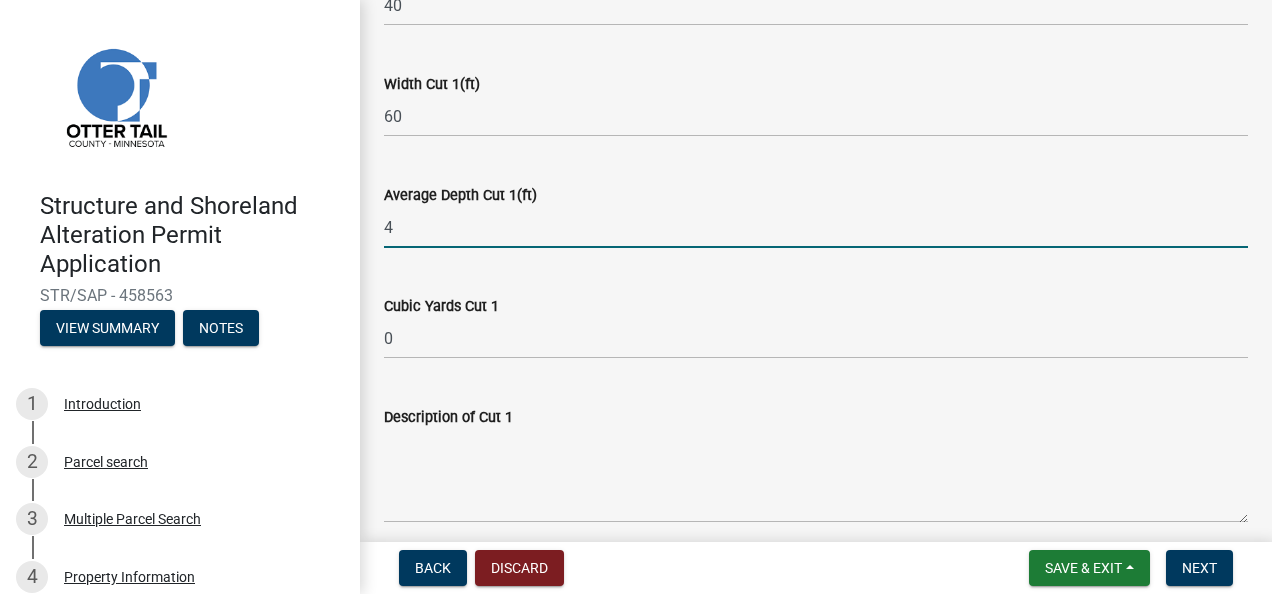 type on "4" 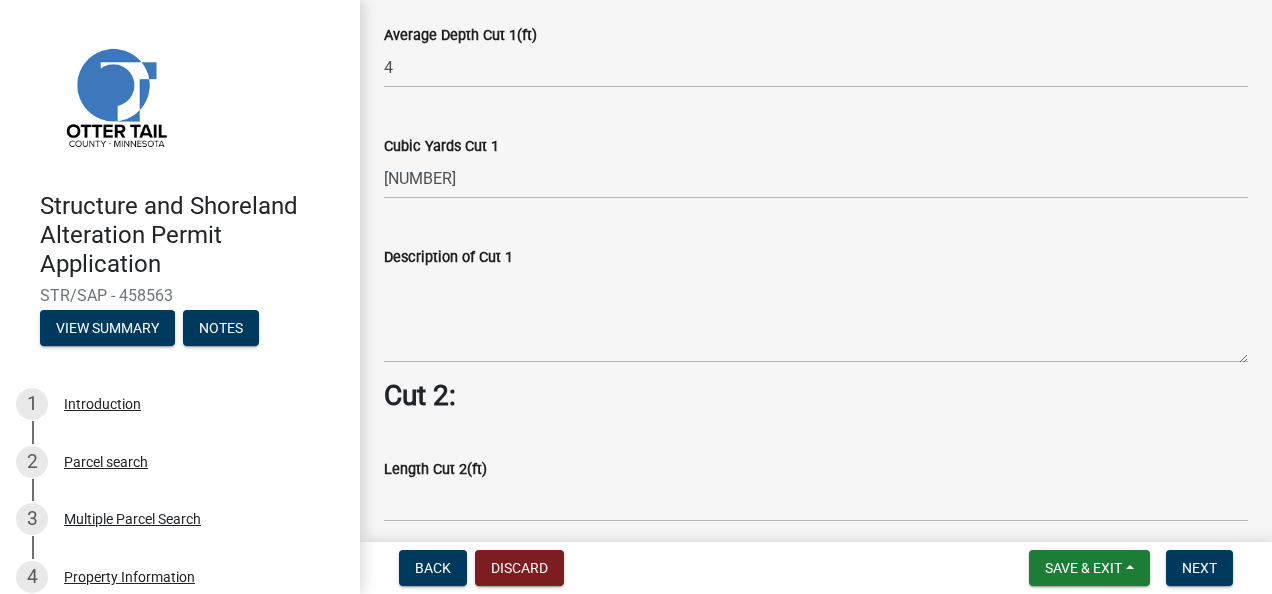 scroll, scrollTop: 1171, scrollLeft: 0, axis: vertical 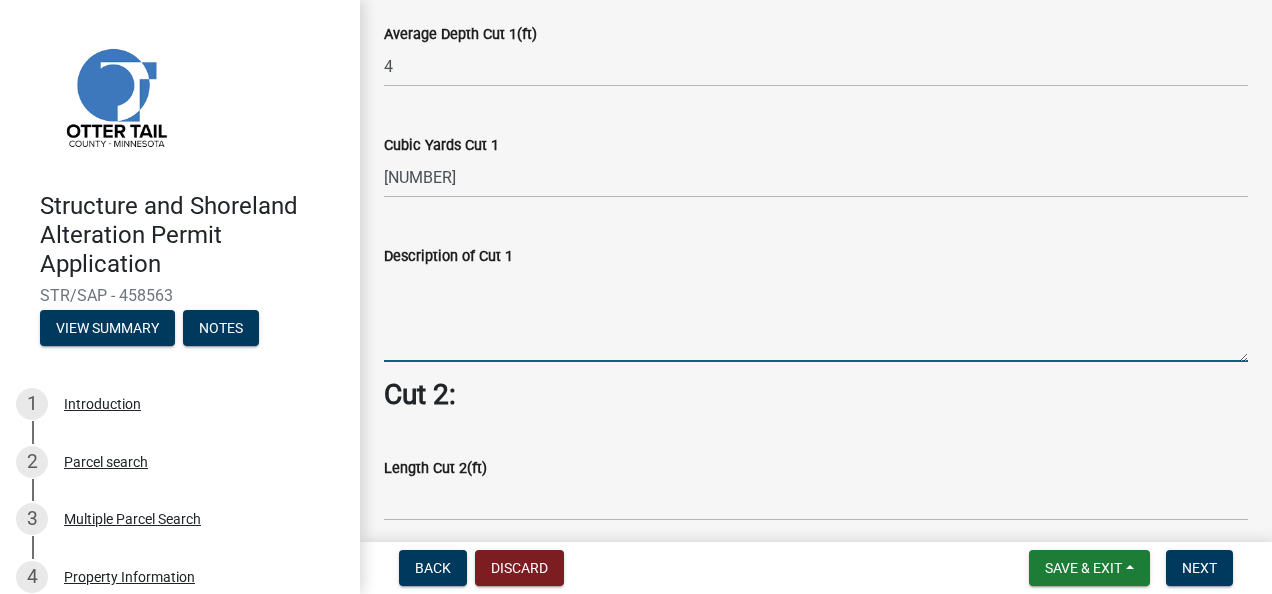 click on "Description of Cut 1" at bounding box center [816, 315] 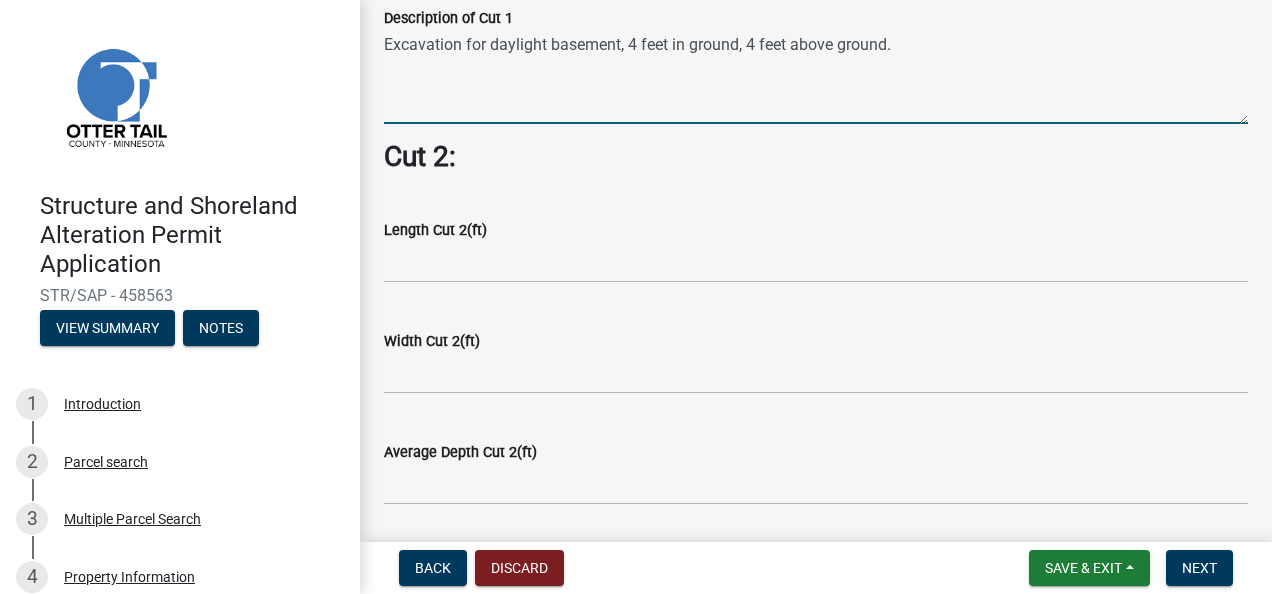 scroll, scrollTop: 1411, scrollLeft: 0, axis: vertical 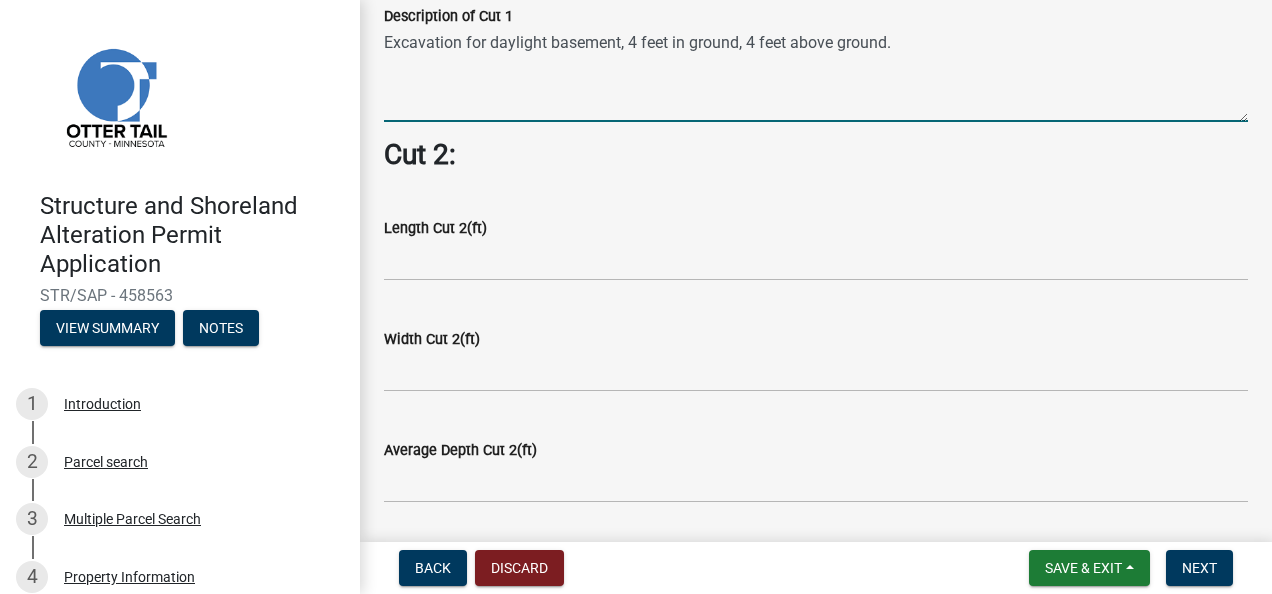 type on "Excavation for daylight basement, 4 feet in ground, 4 feet above ground." 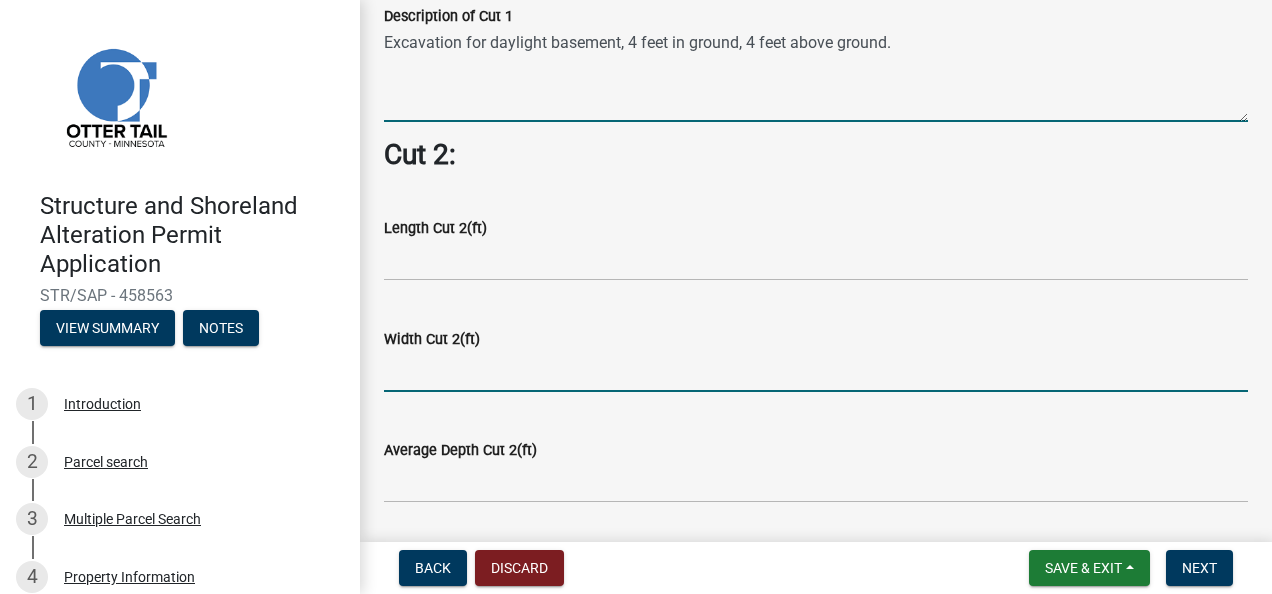 click 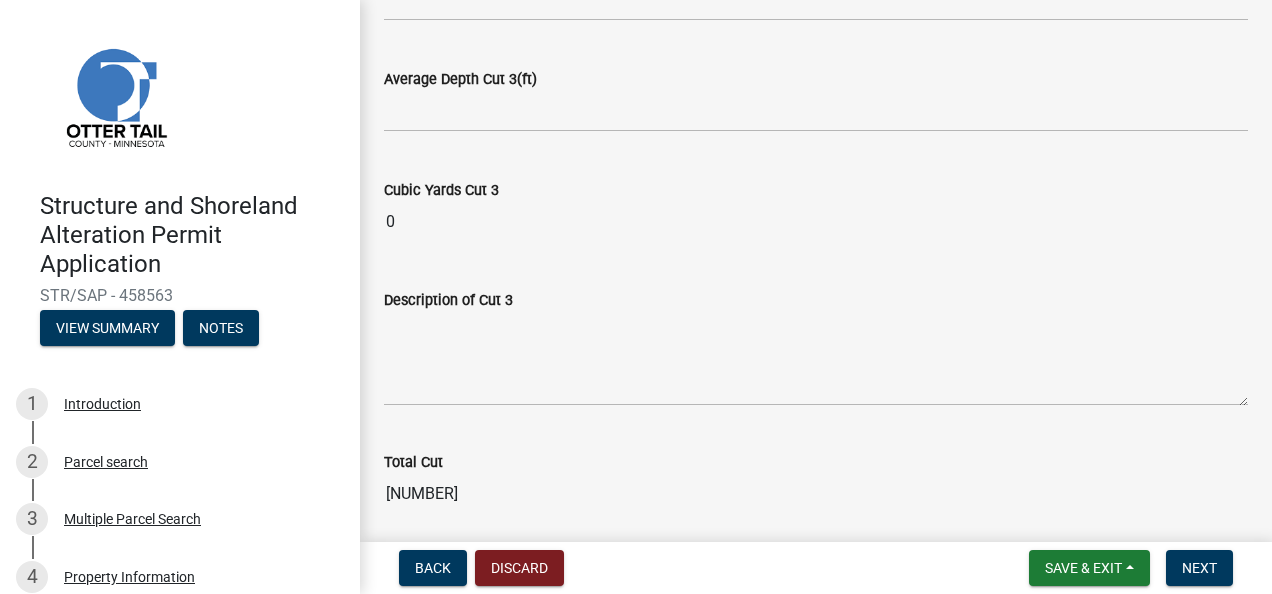scroll, scrollTop: 2500, scrollLeft: 0, axis: vertical 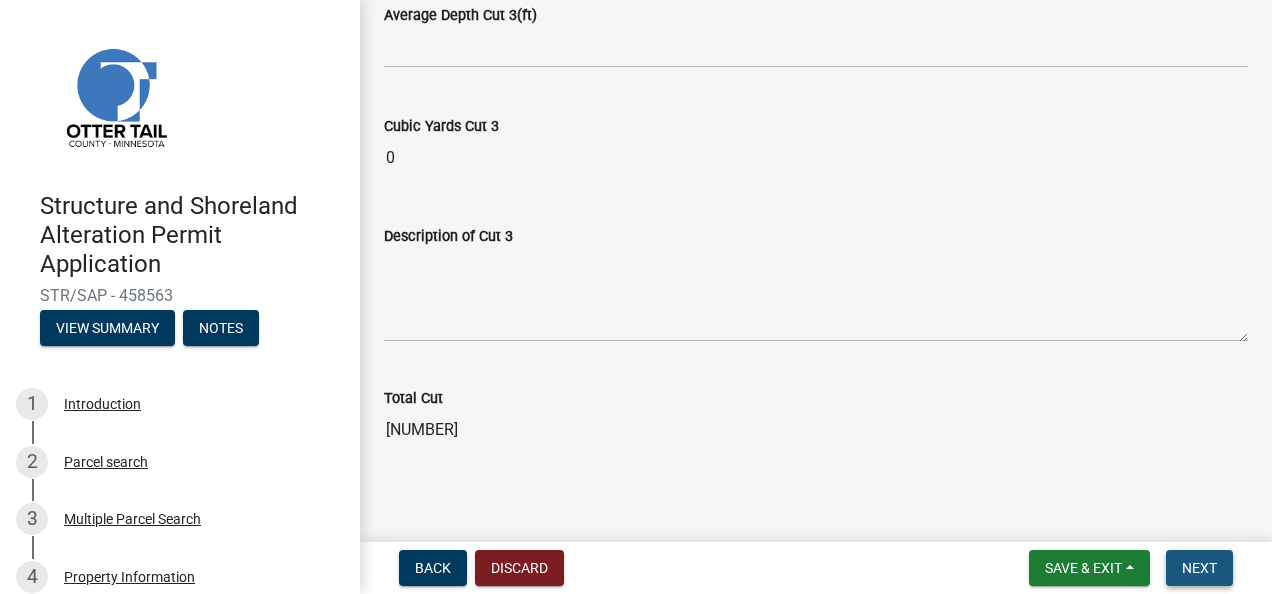 click on "Next" at bounding box center (1199, 568) 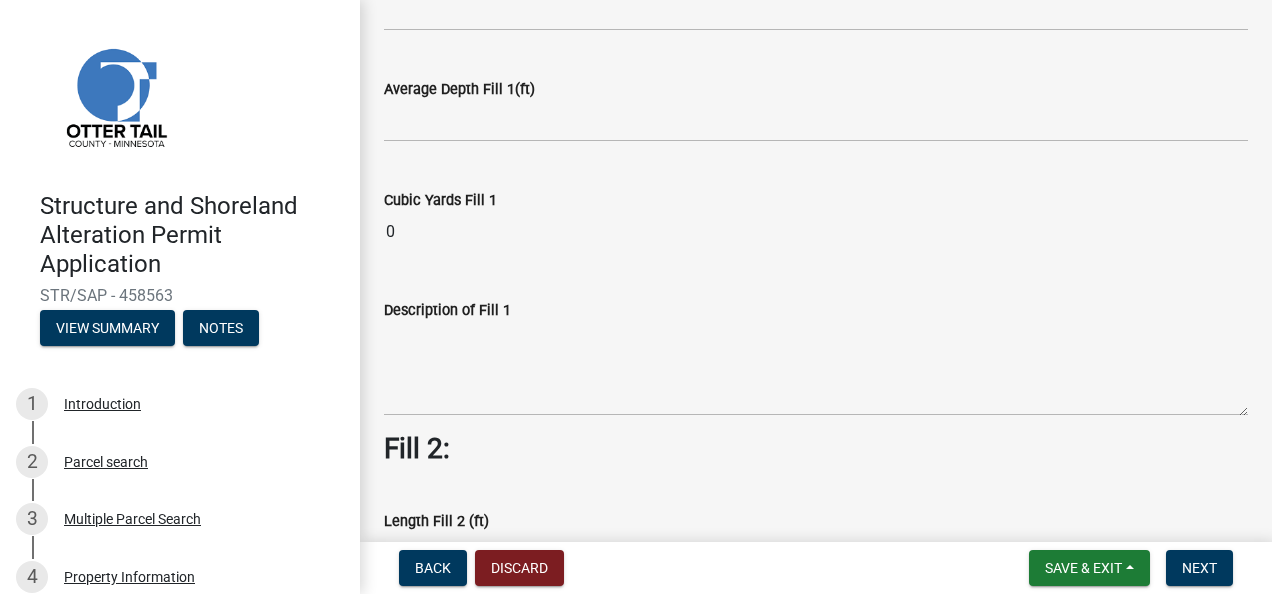 scroll, scrollTop: 458, scrollLeft: 0, axis: vertical 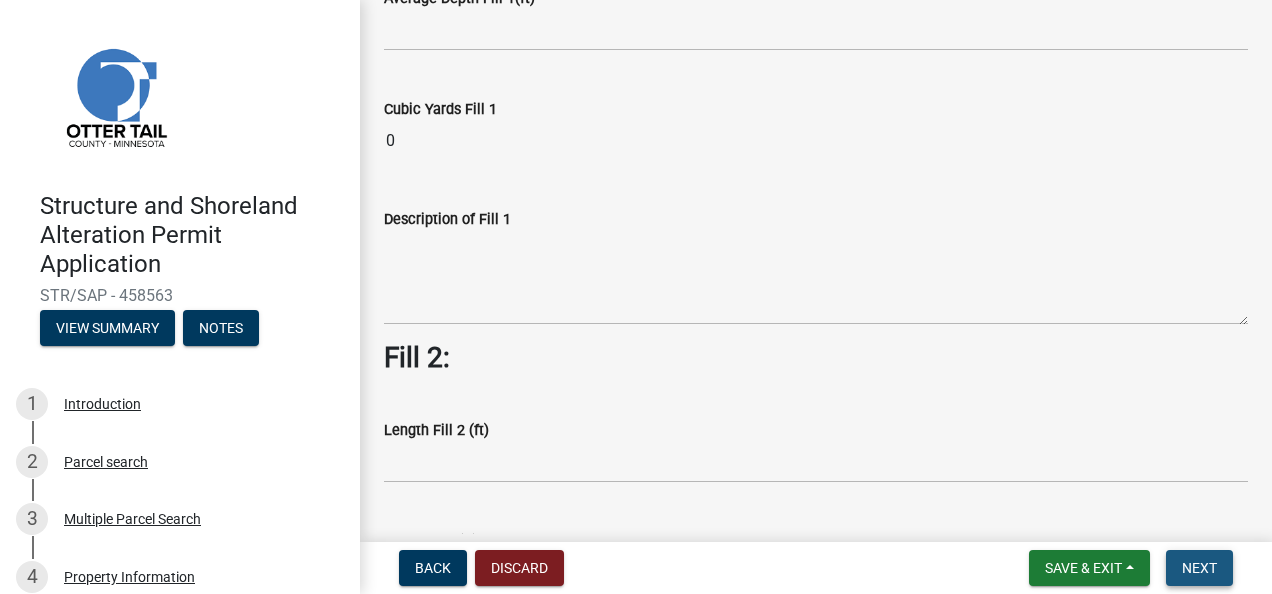 click on "Next" at bounding box center (1199, 568) 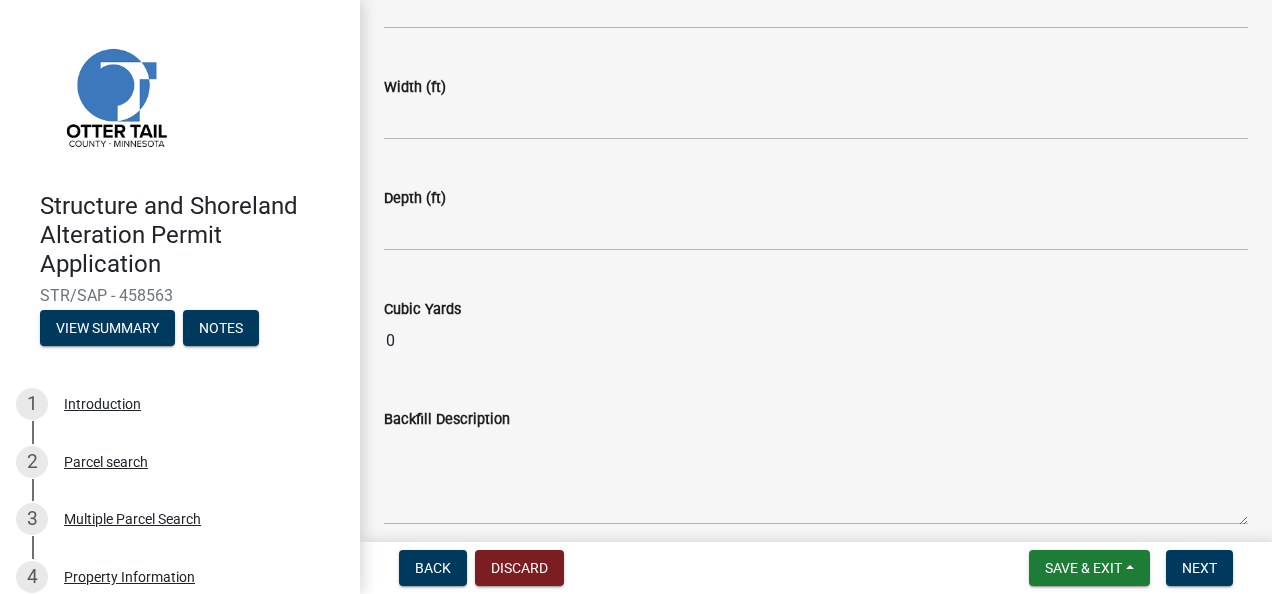scroll, scrollTop: 481, scrollLeft: 0, axis: vertical 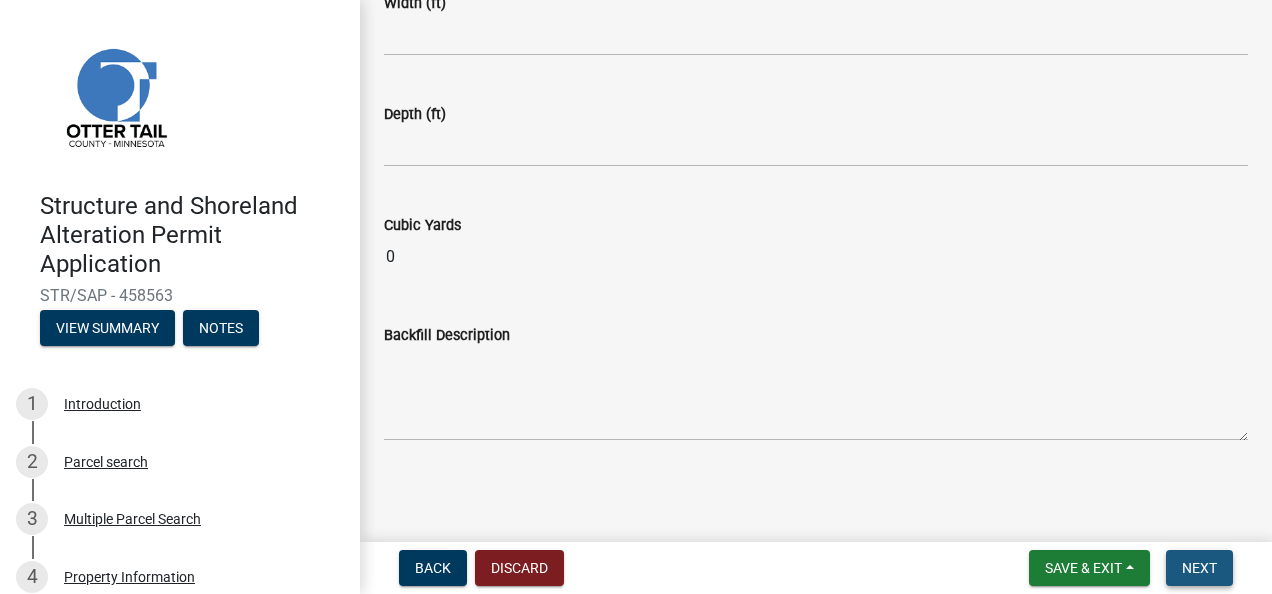 click on "Next" at bounding box center (1199, 568) 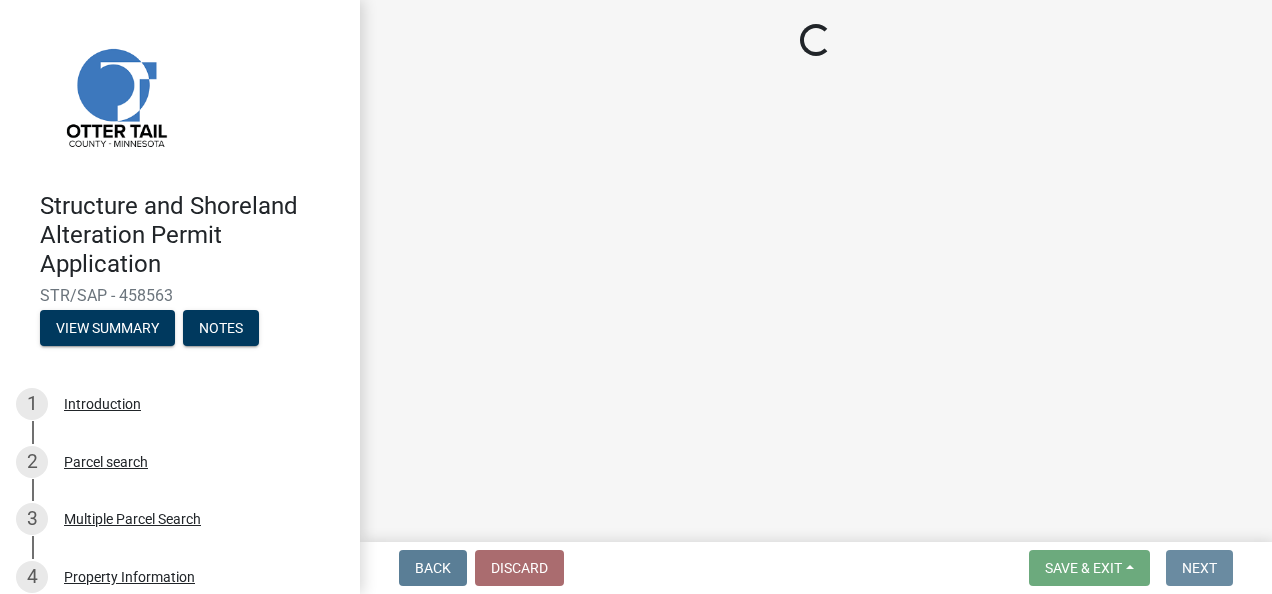 scroll, scrollTop: 0, scrollLeft: 0, axis: both 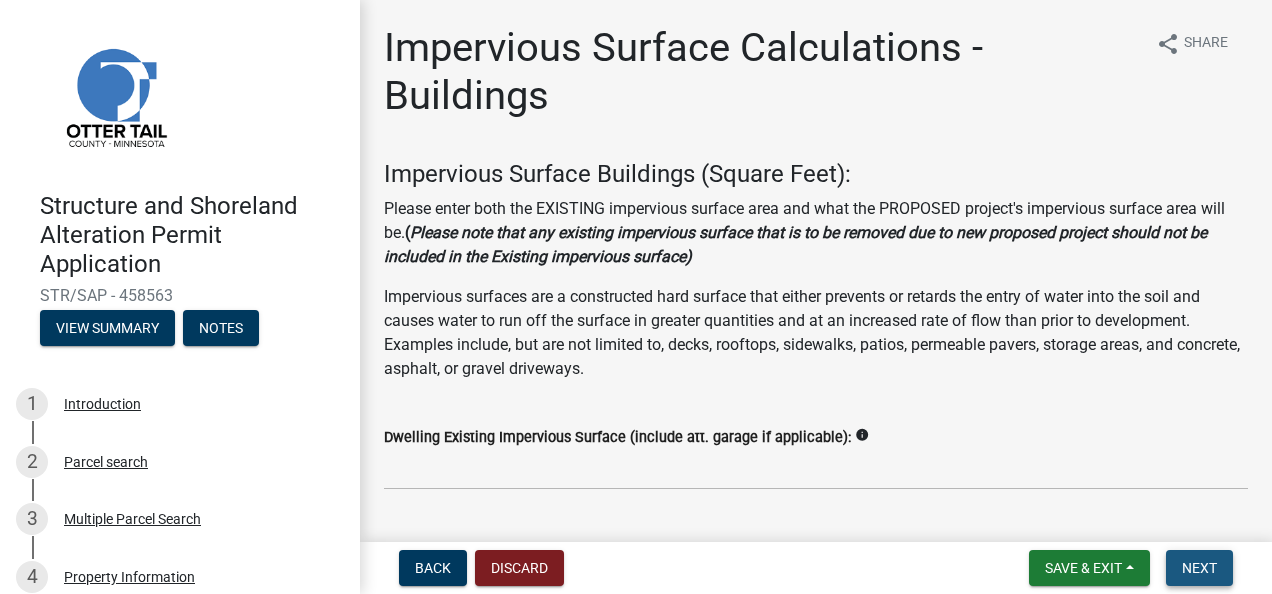click on "Next" at bounding box center (1199, 568) 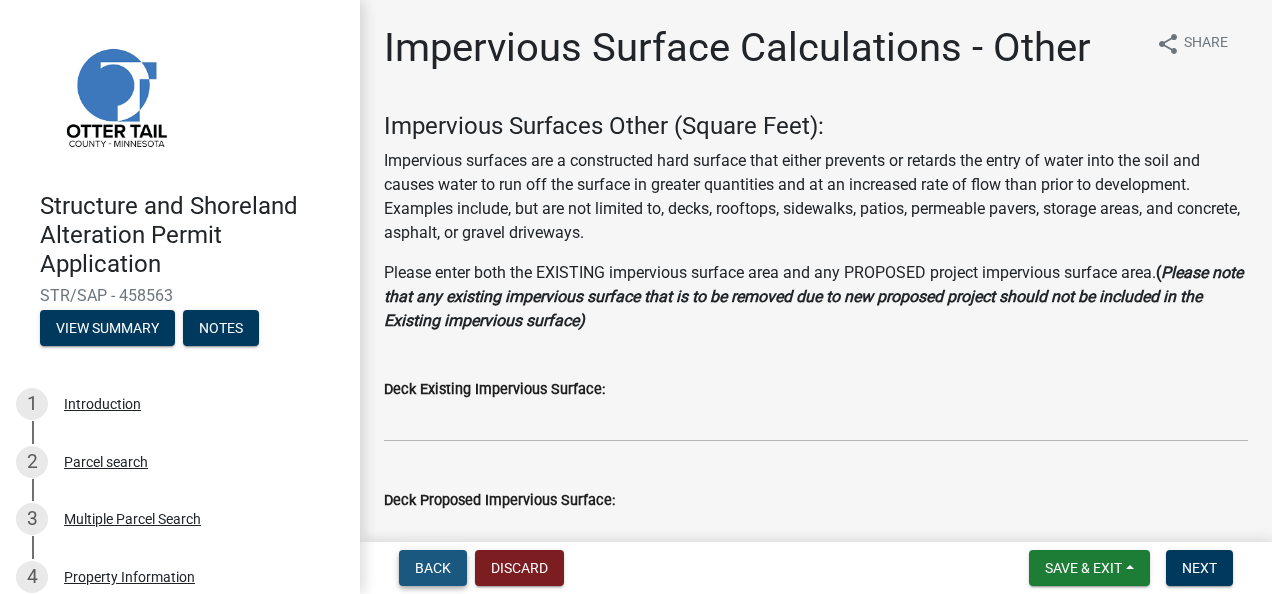 click on "Back" at bounding box center [433, 568] 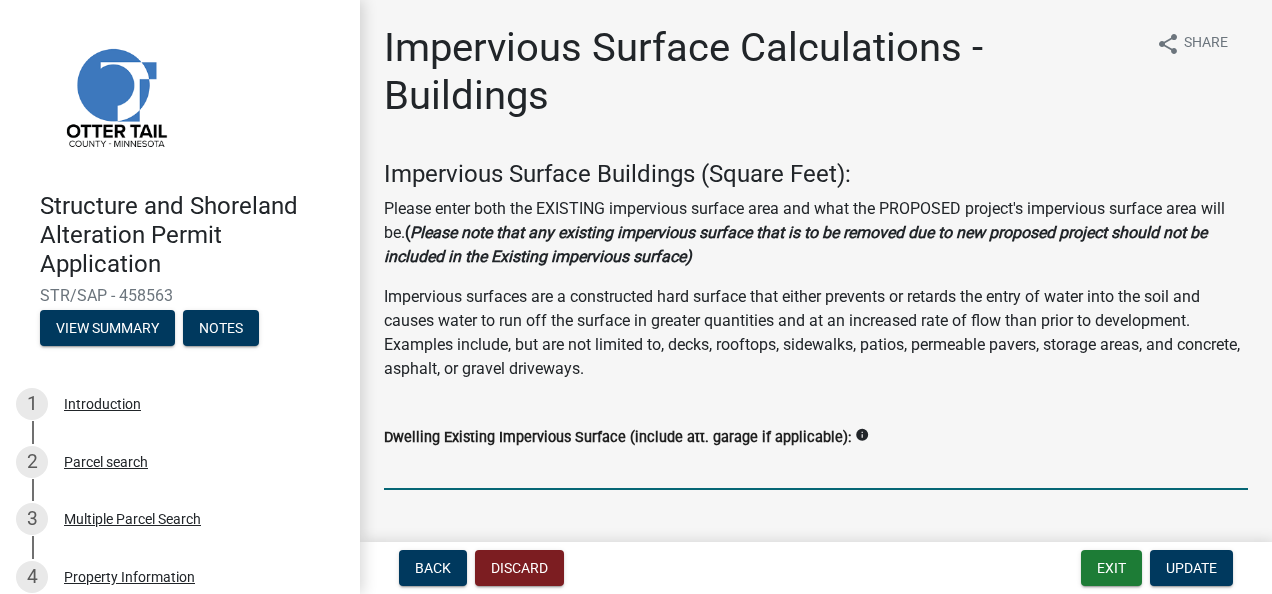 click 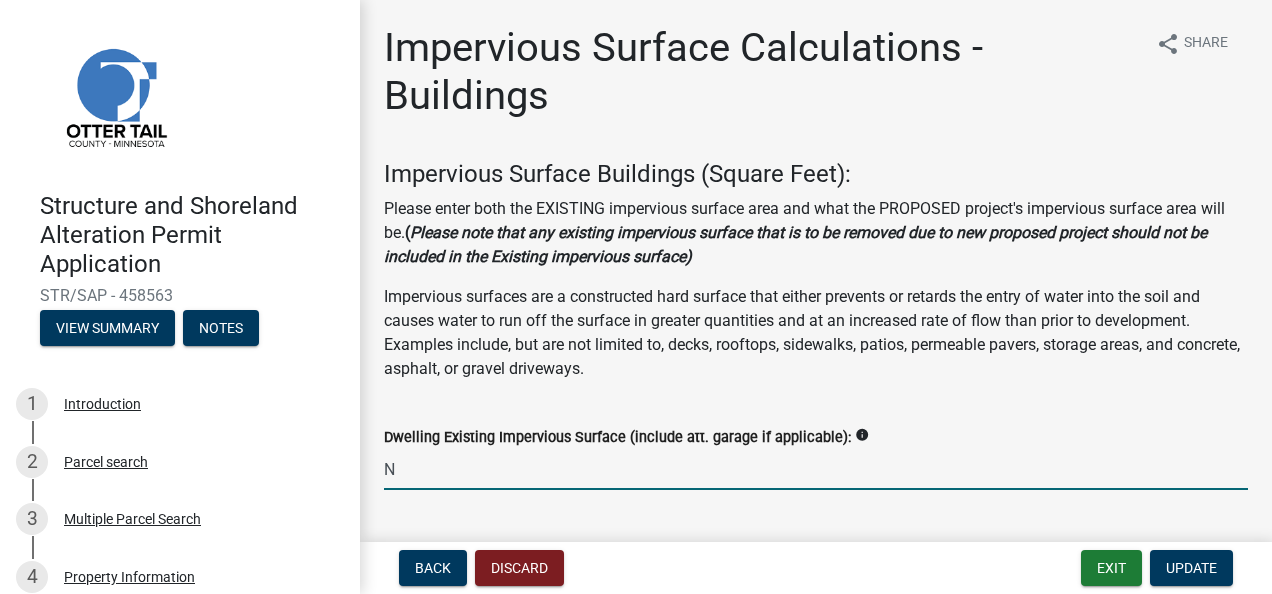 click on "N" 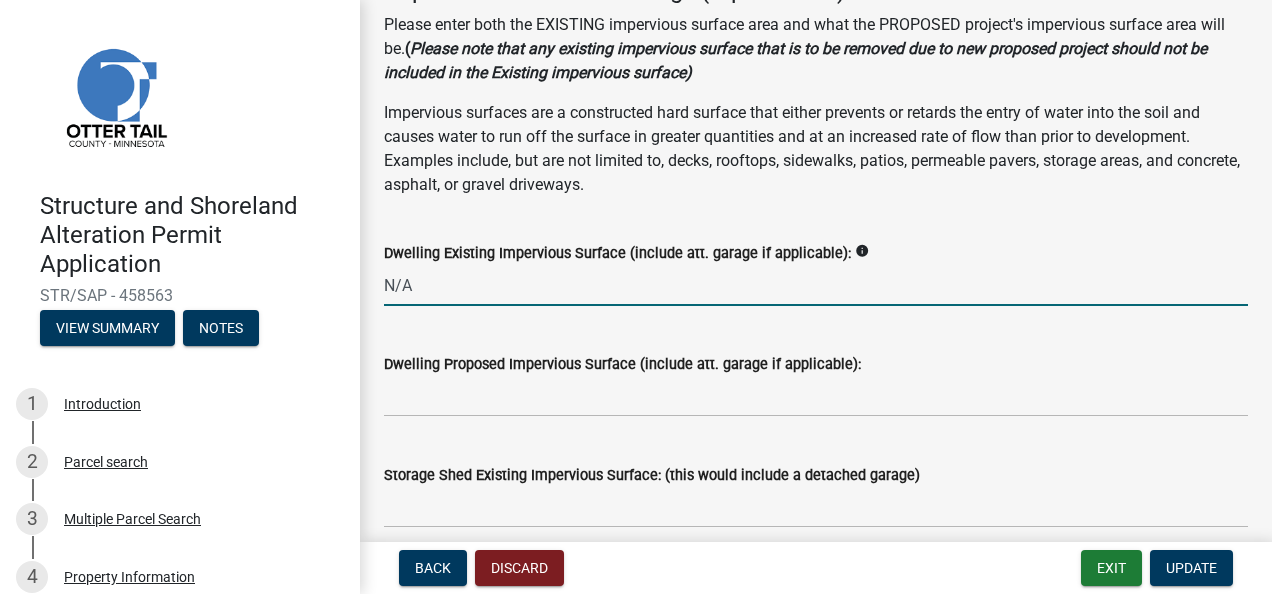 scroll, scrollTop: 185, scrollLeft: 0, axis: vertical 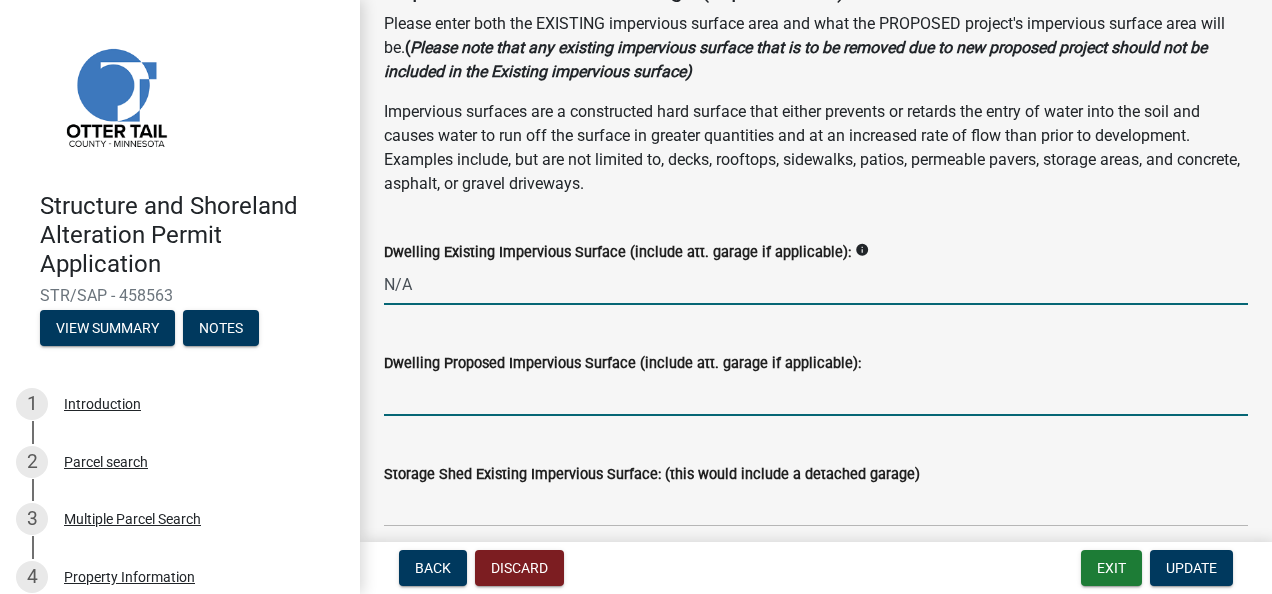 type on "0" 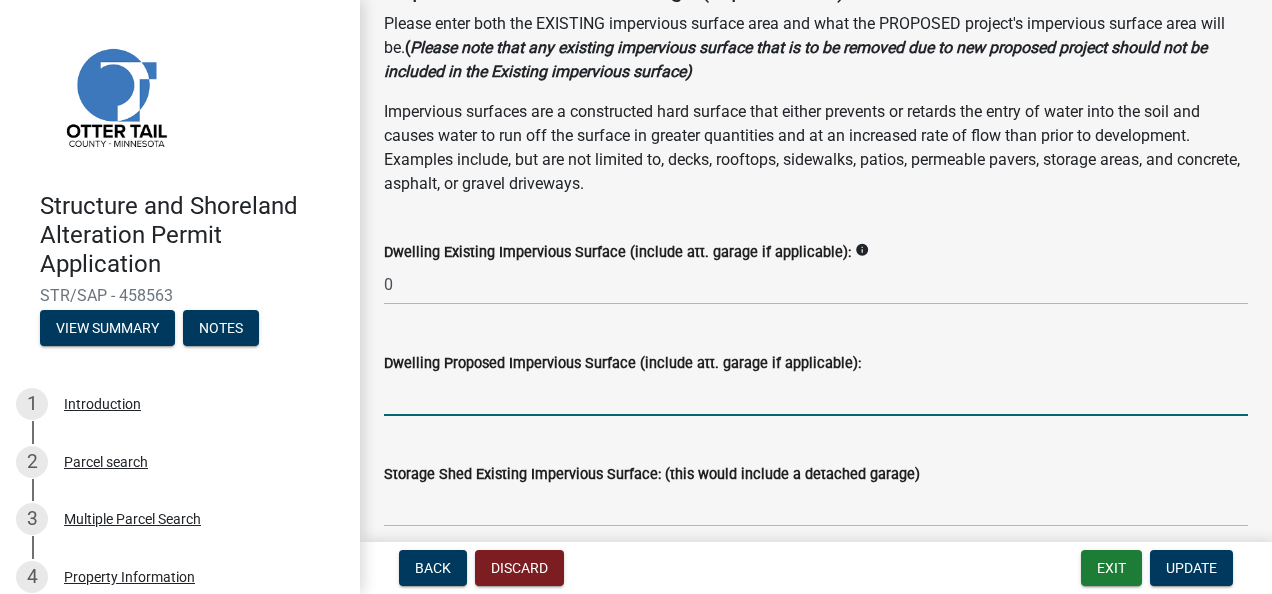 click 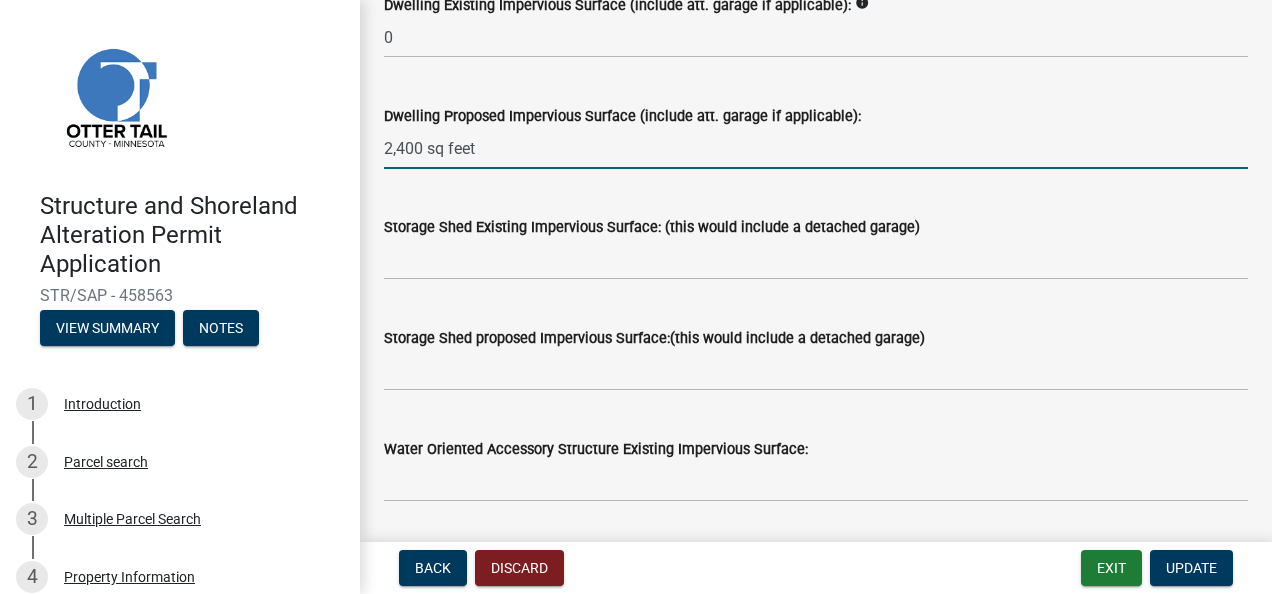 scroll, scrollTop: 433, scrollLeft: 0, axis: vertical 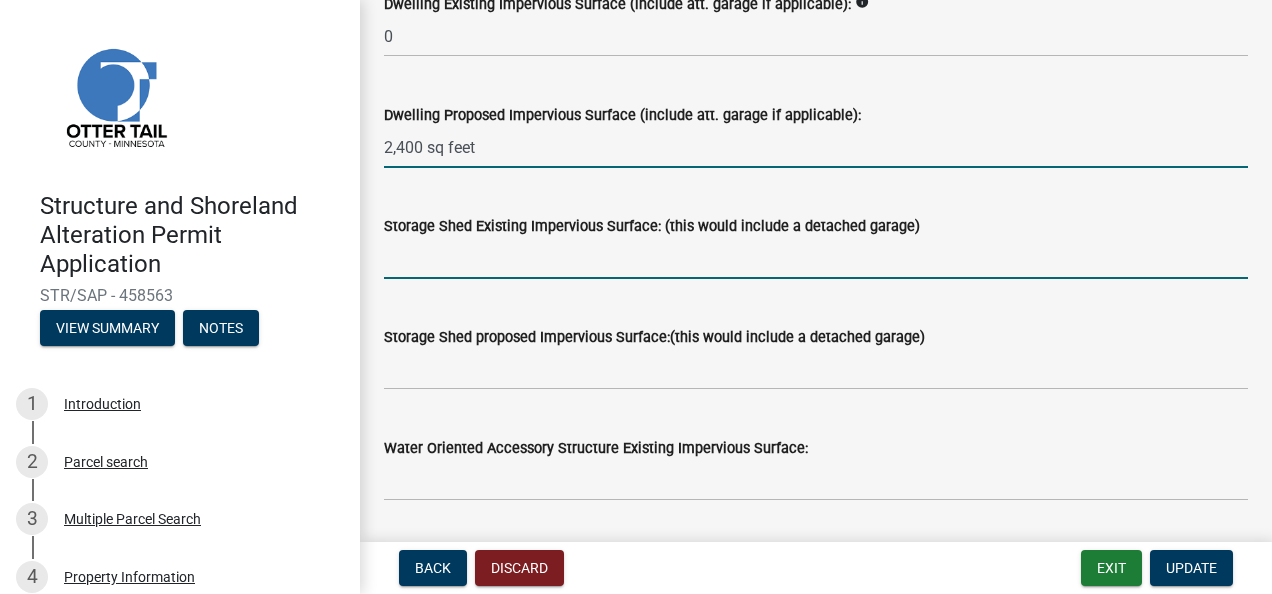 type on "2400" 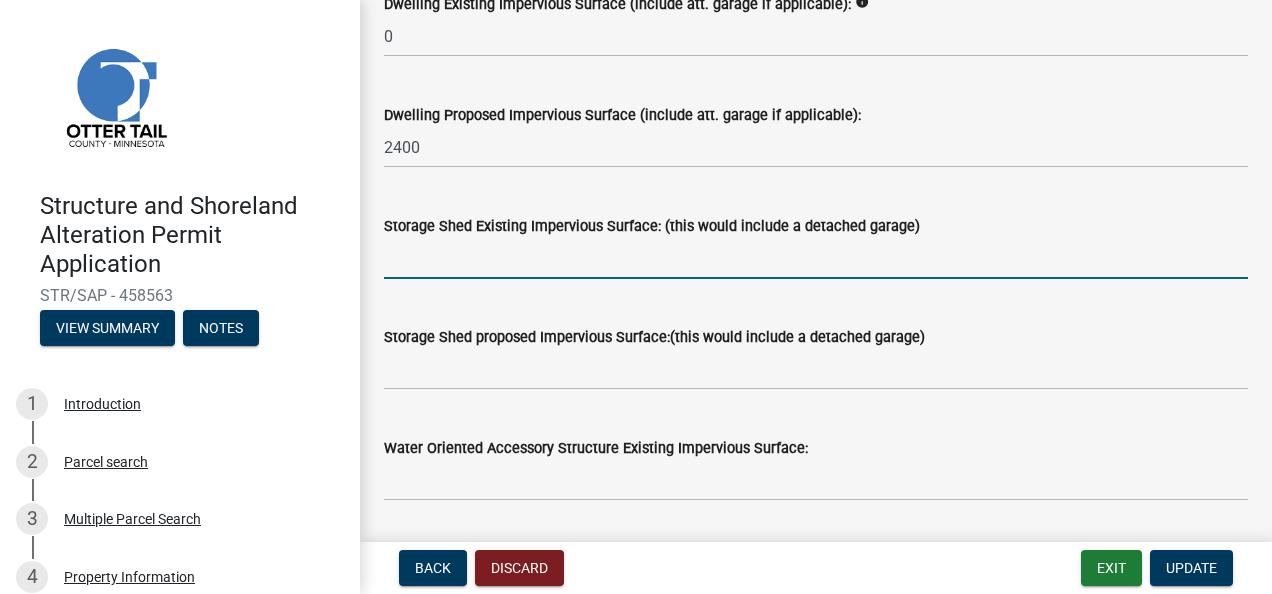 click 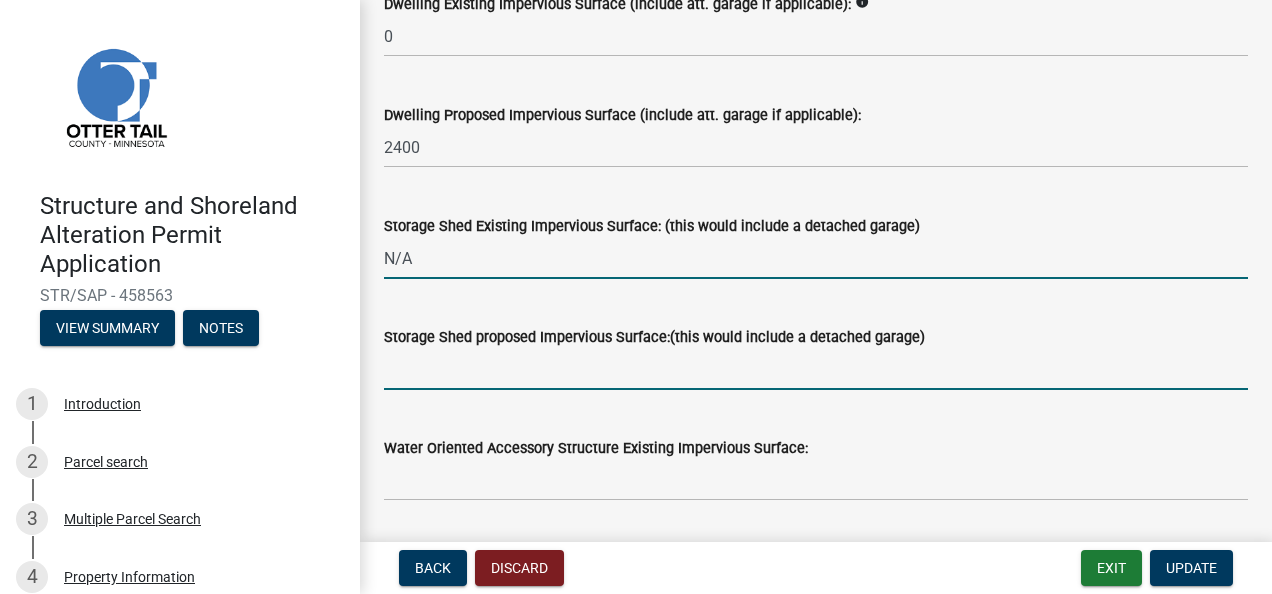 type on "0" 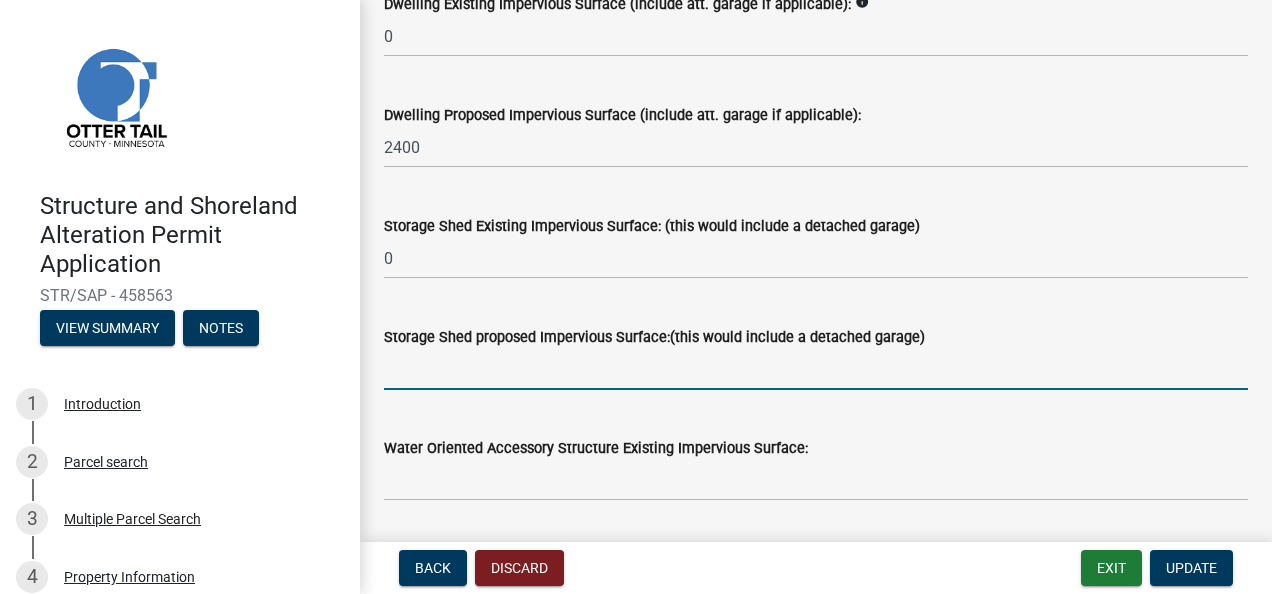 click 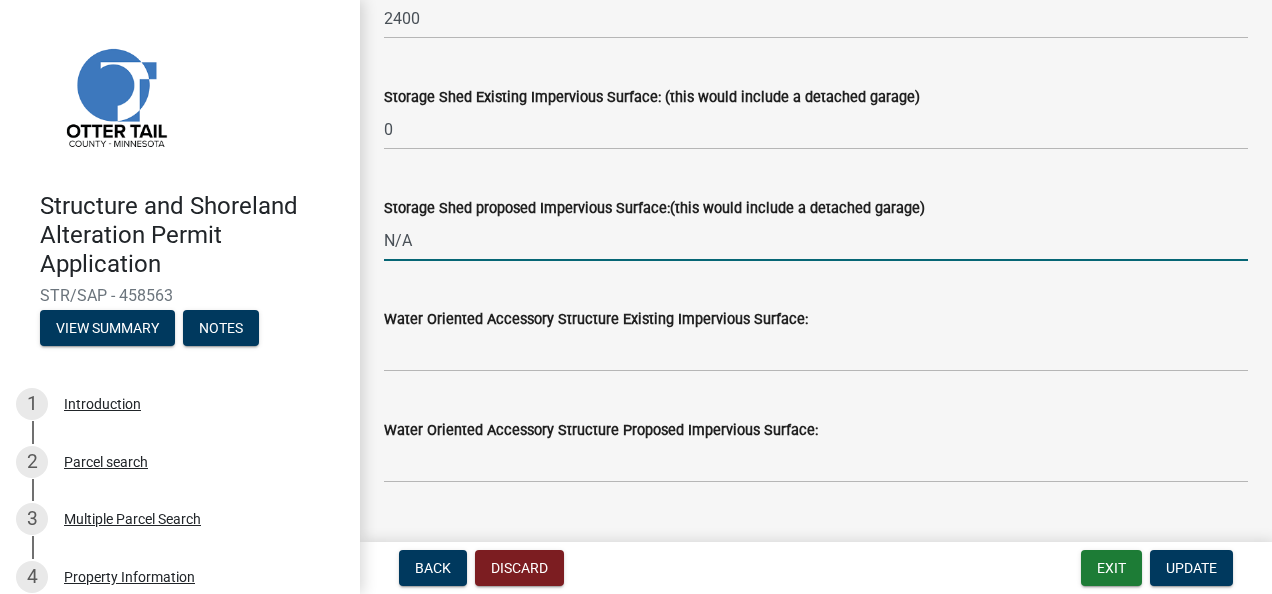 scroll, scrollTop: 563, scrollLeft: 0, axis: vertical 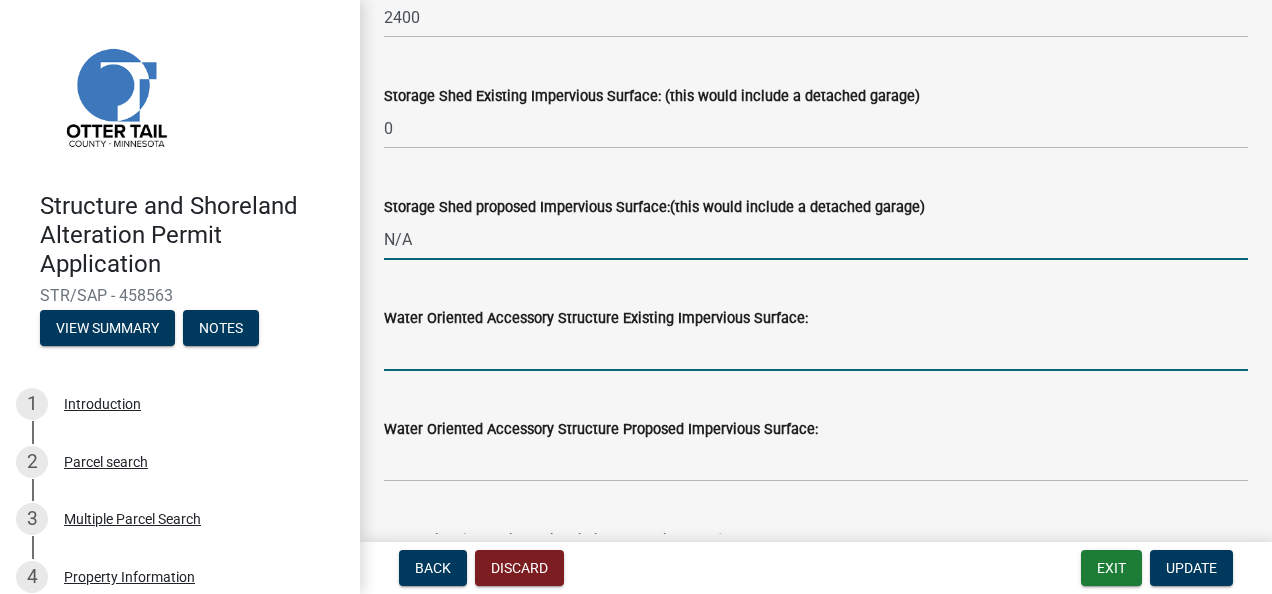 type on "0" 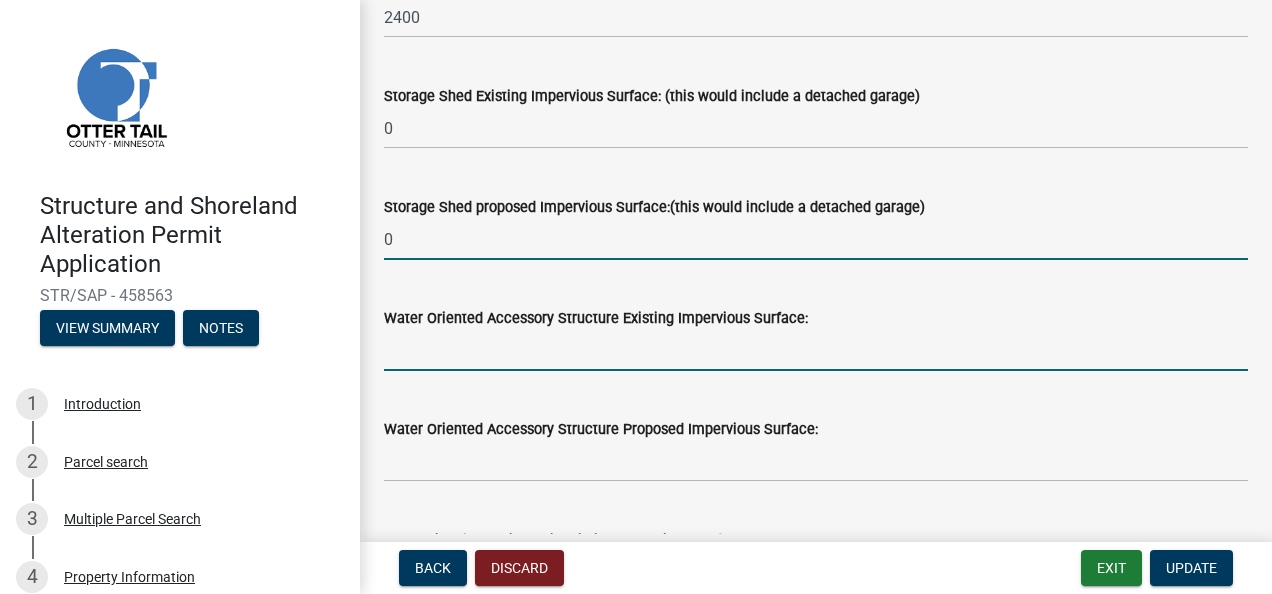 click 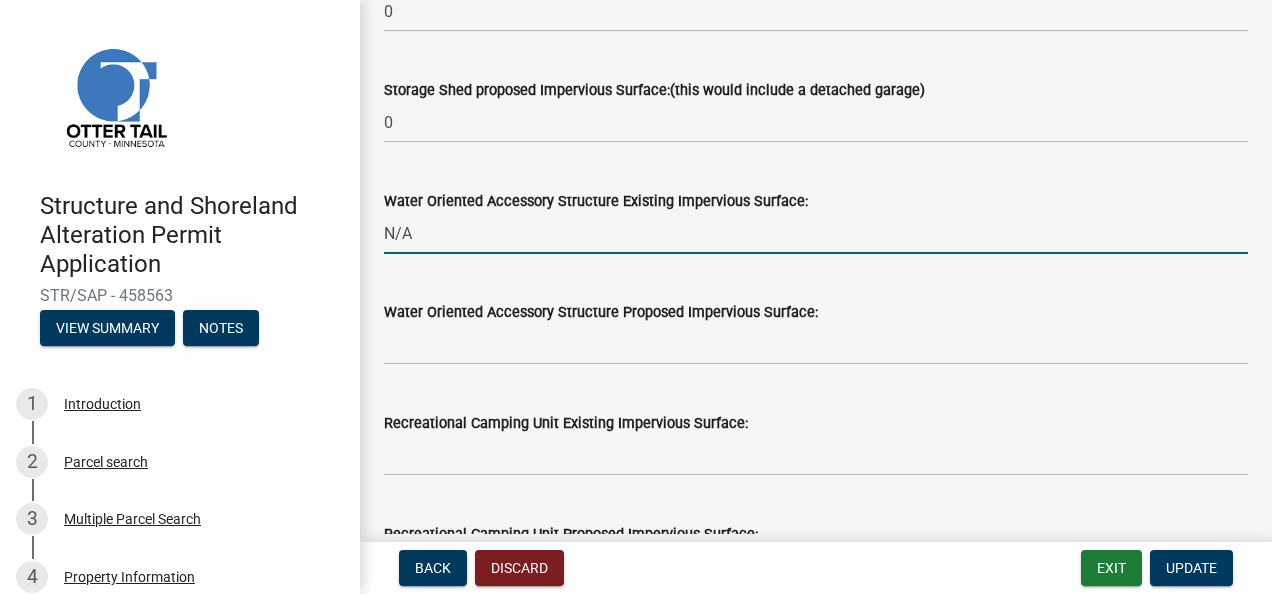 scroll, scrollTop: 681, scrollLeft: 0, axis: vertical 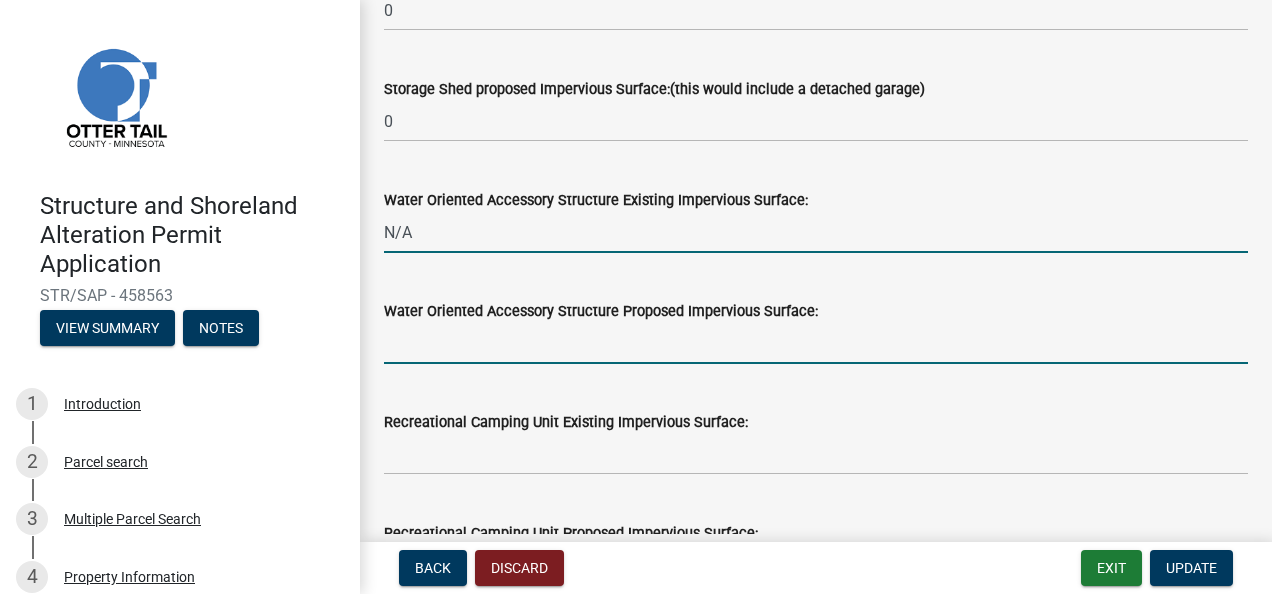 type on "0" 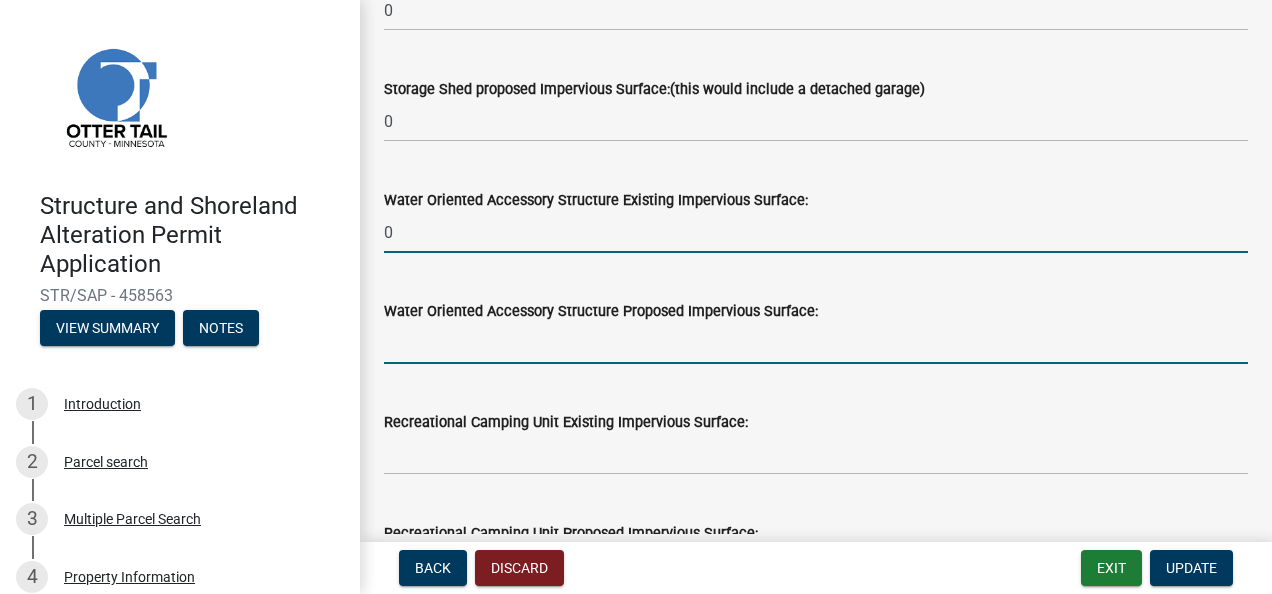 click 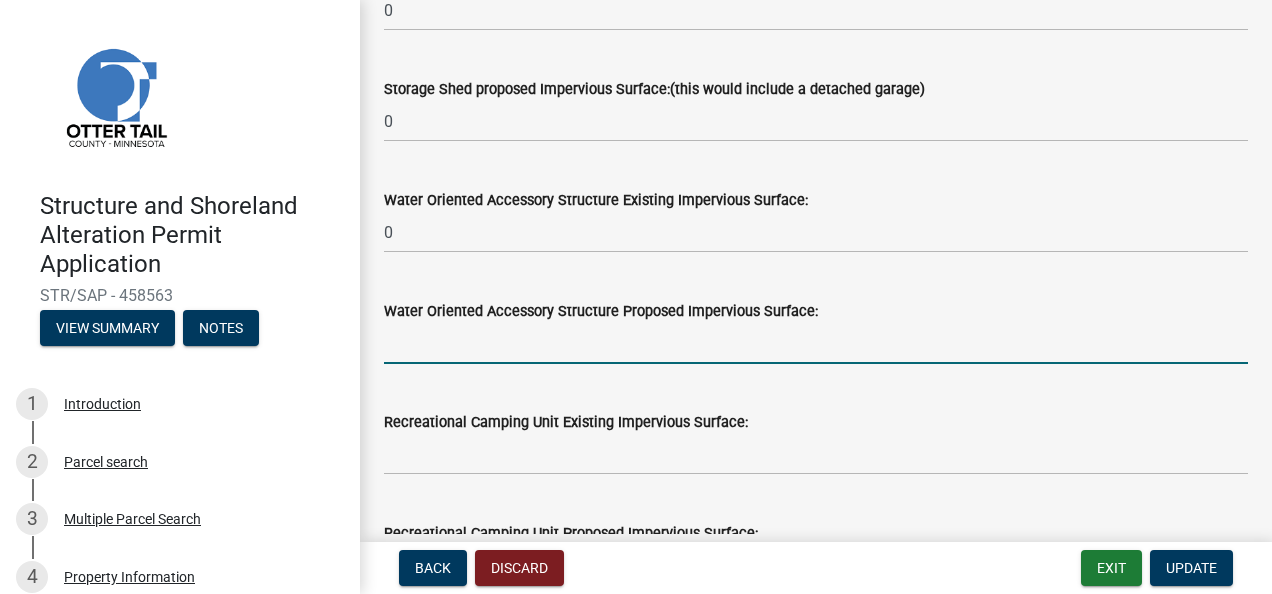 click 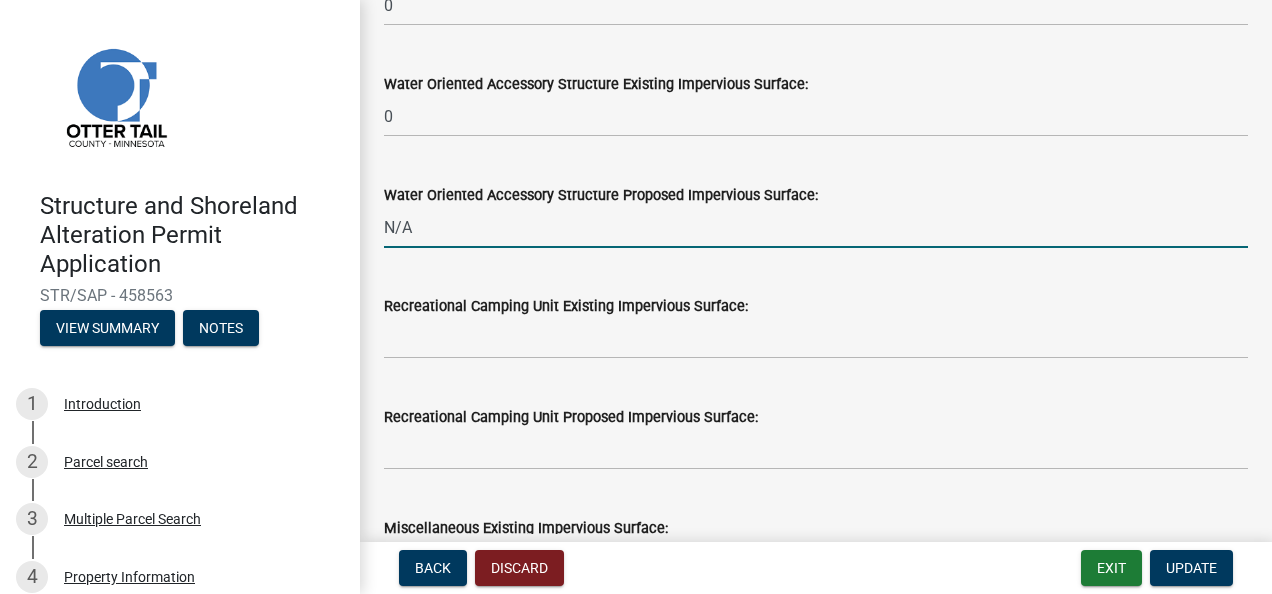 scroll, scrollTop: 798, scrollLeft: 0, axis: vertical 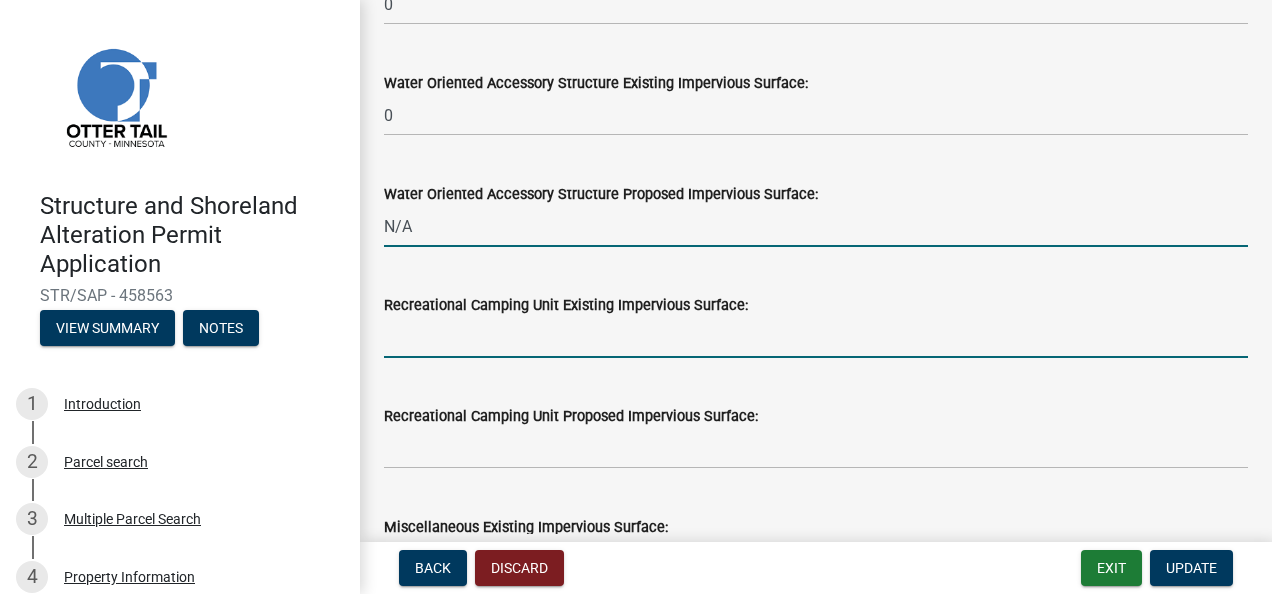type on "0" 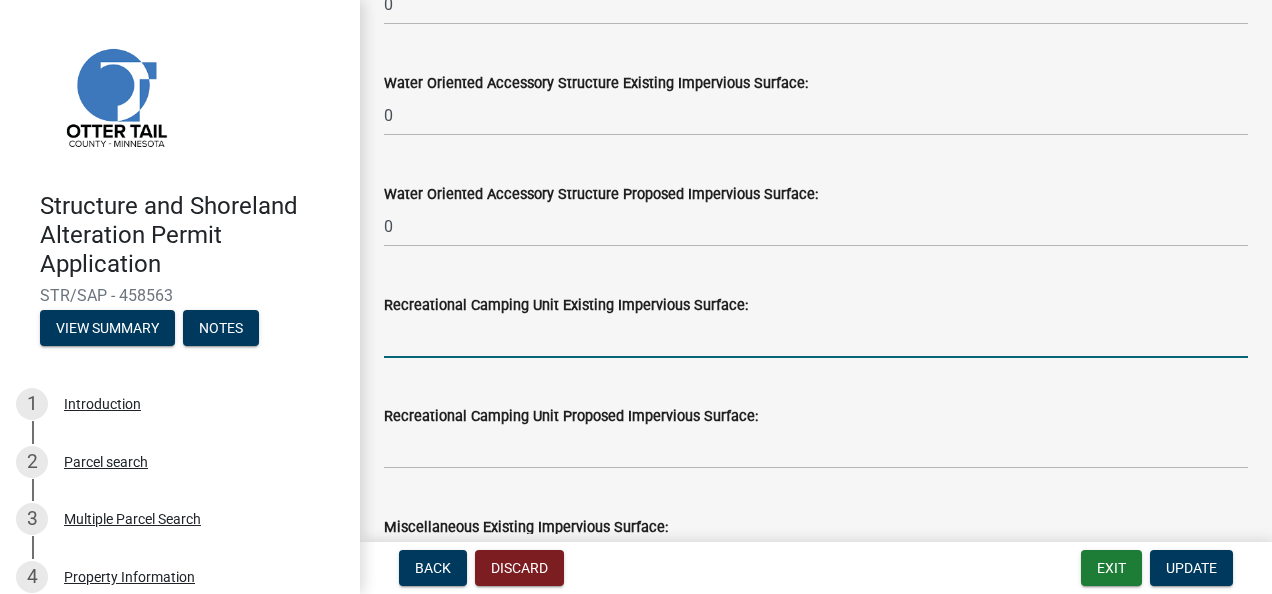 click 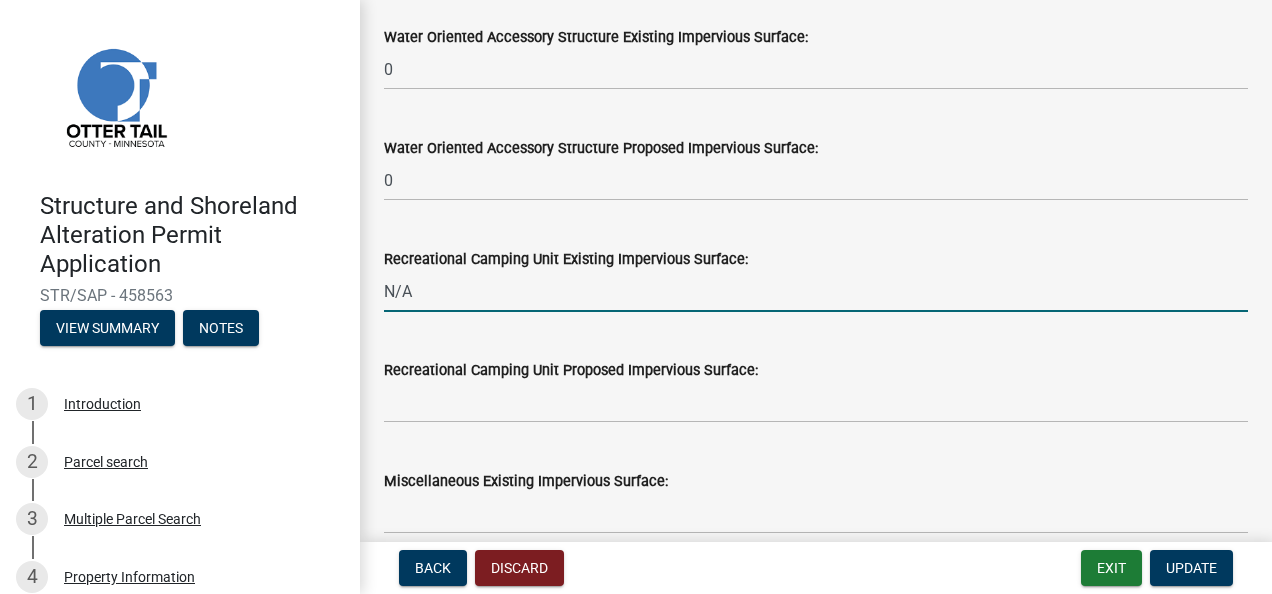 scroll, scrollTop: 846, scrollLeft: 0, axis: vertical 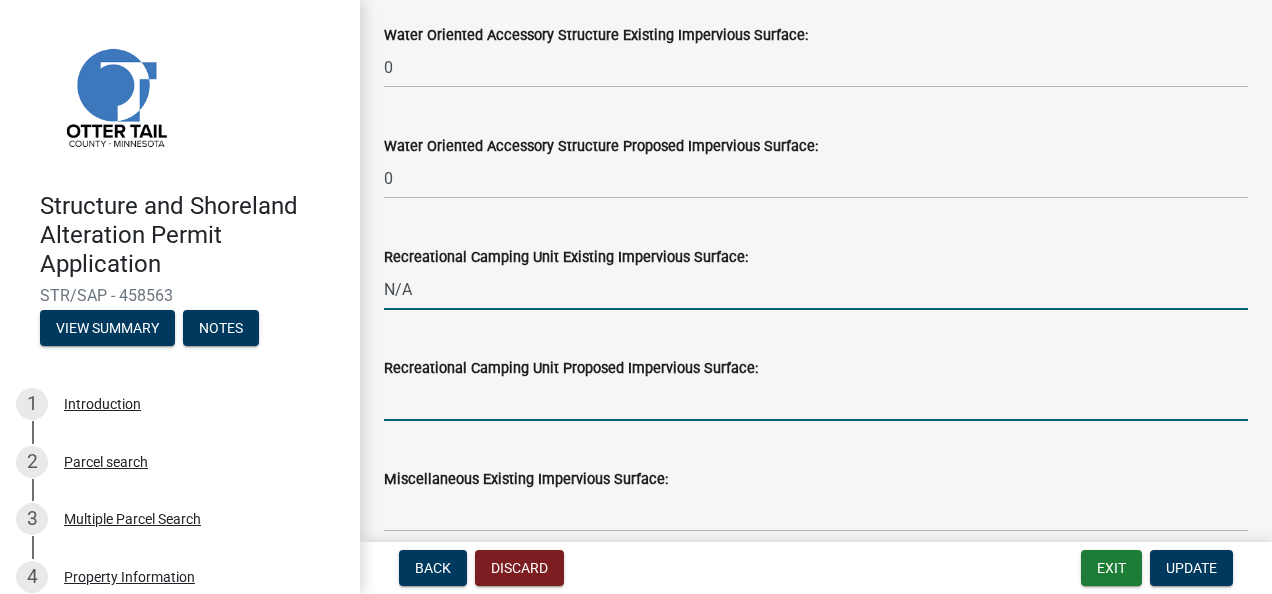 type on "0" 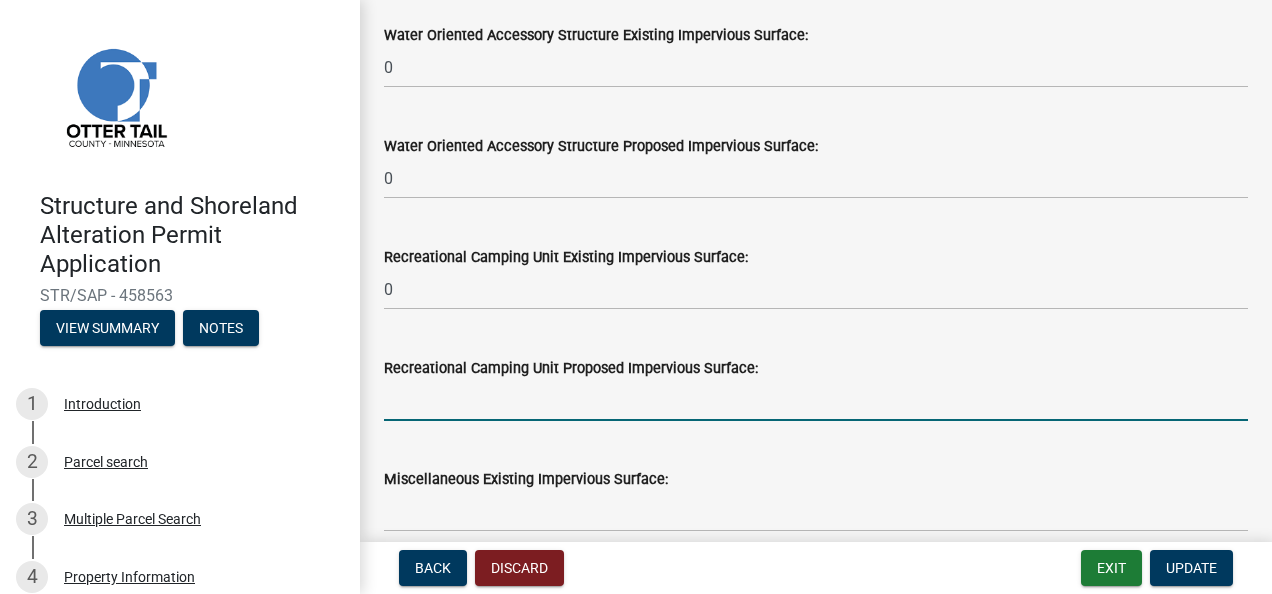 click 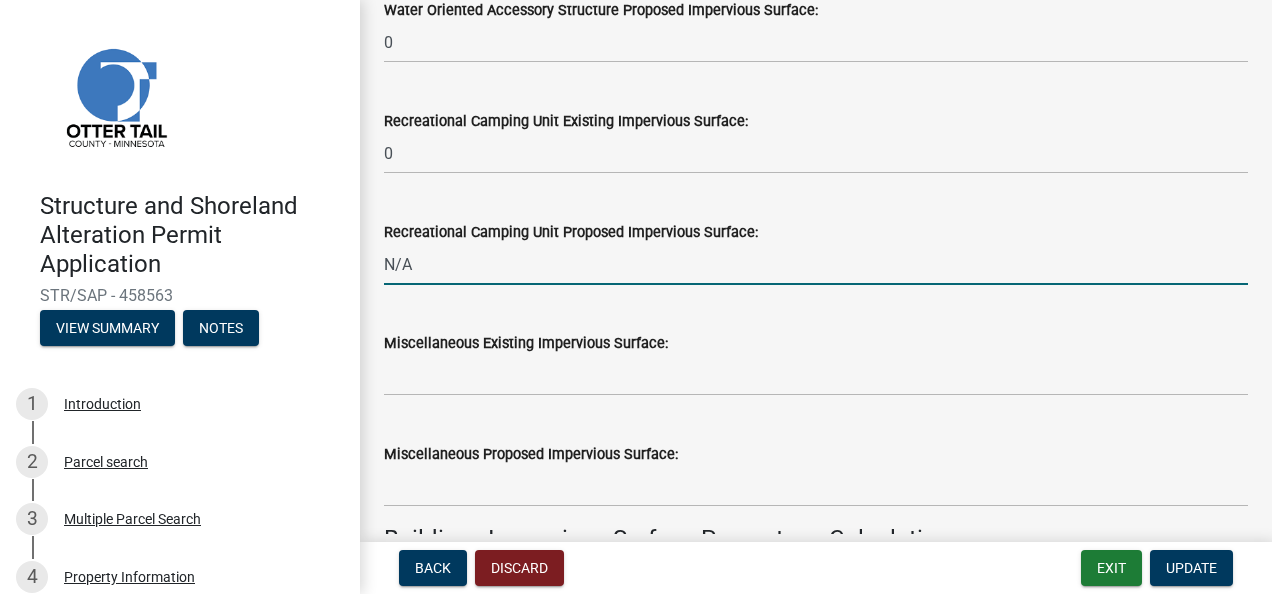 scroll, scrollTop: 986, scrollLeft: 0, axis: vertical 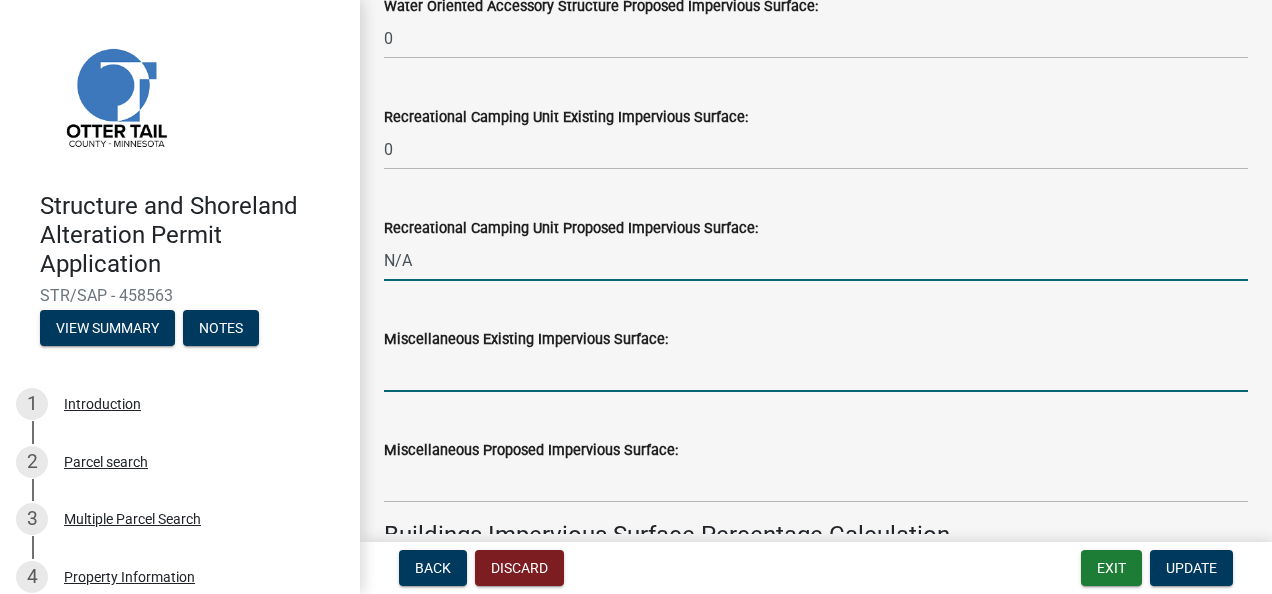 type on "0" 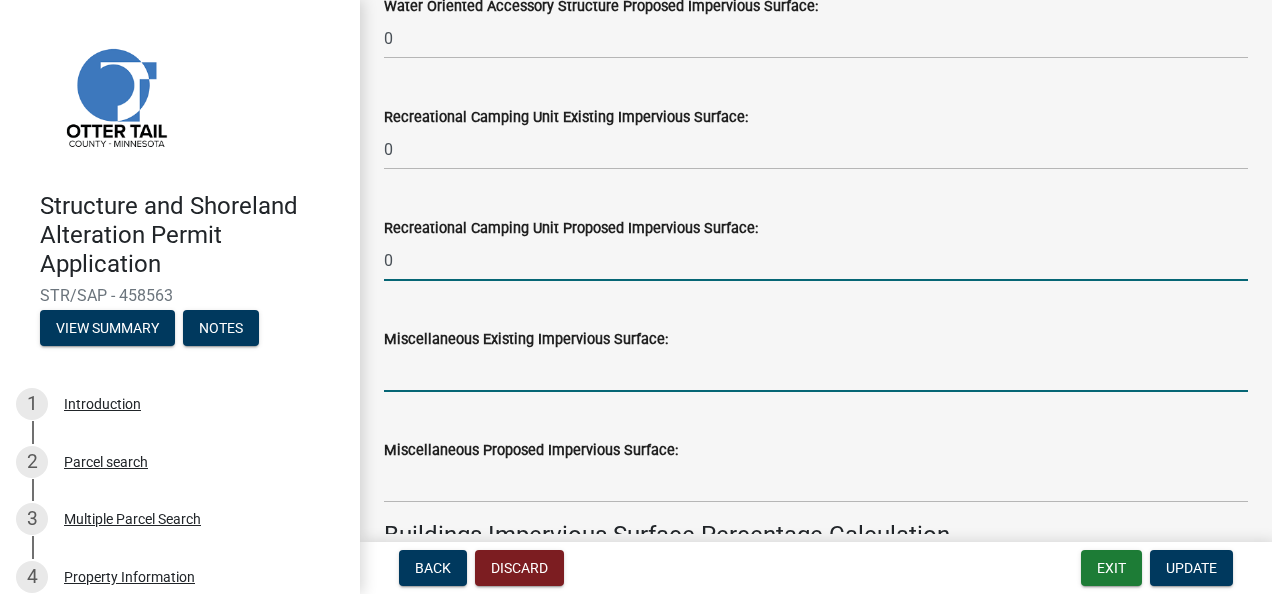 click 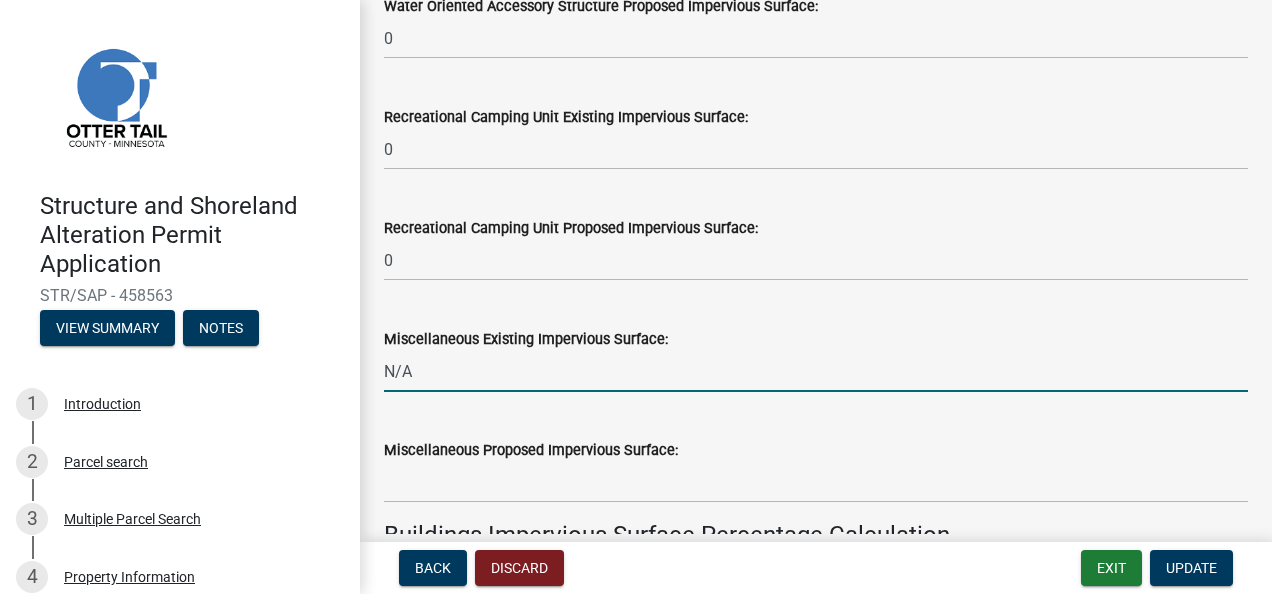scroll, scrollTop: 1148, scrollLeft: 0, axis: vertical 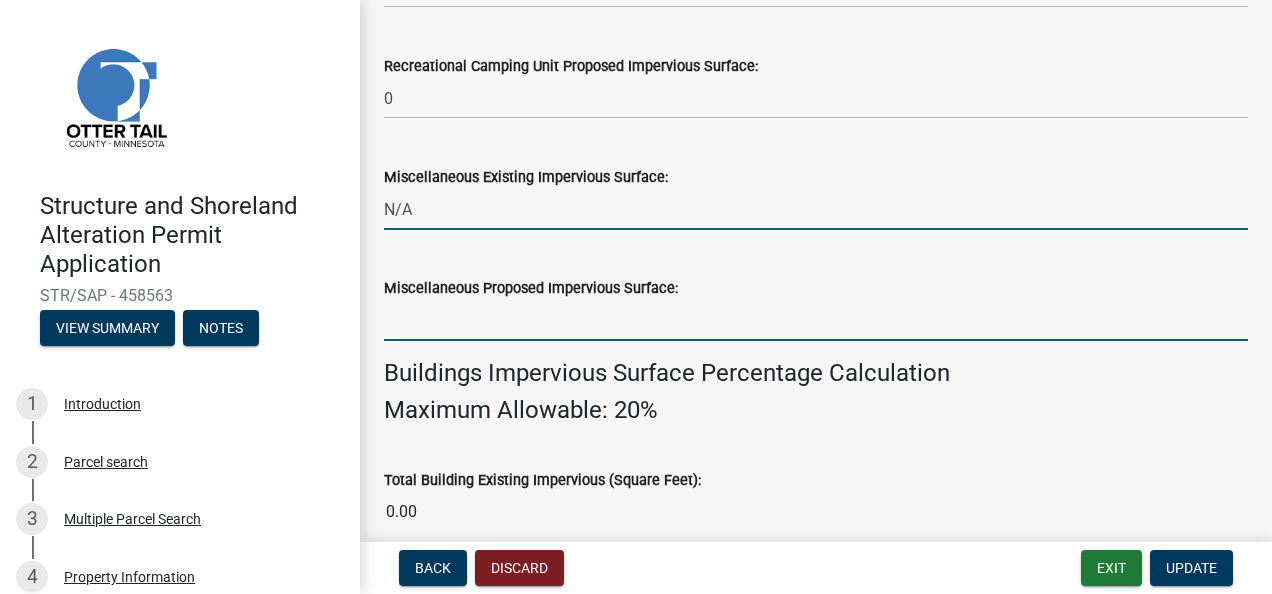 type on "0" 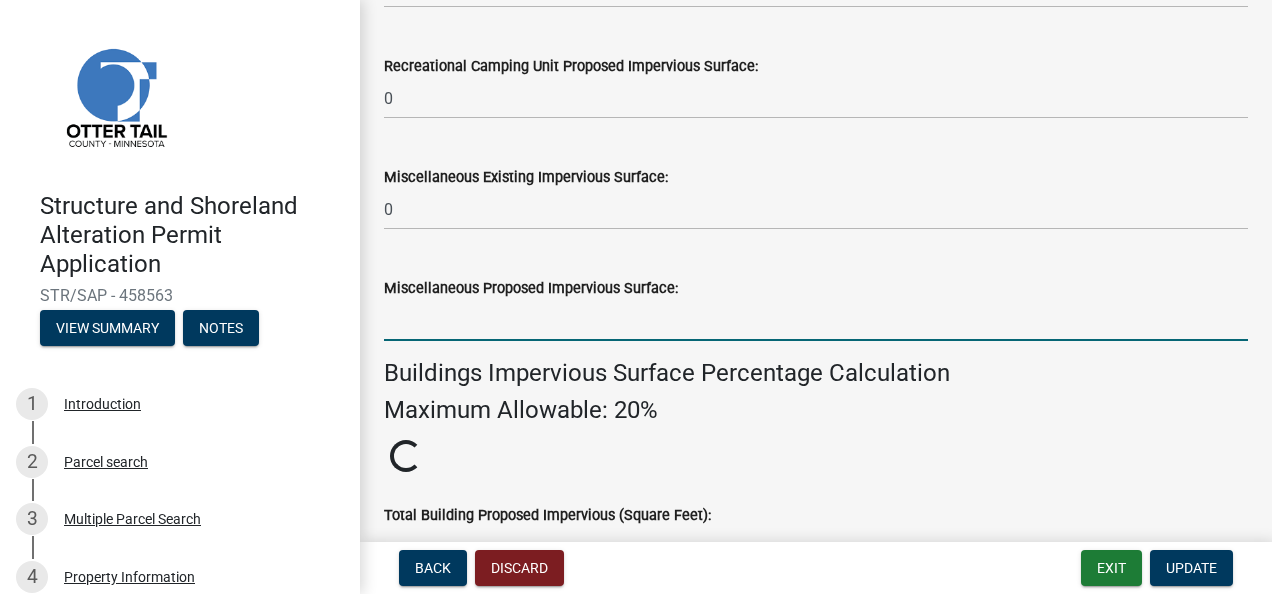 click 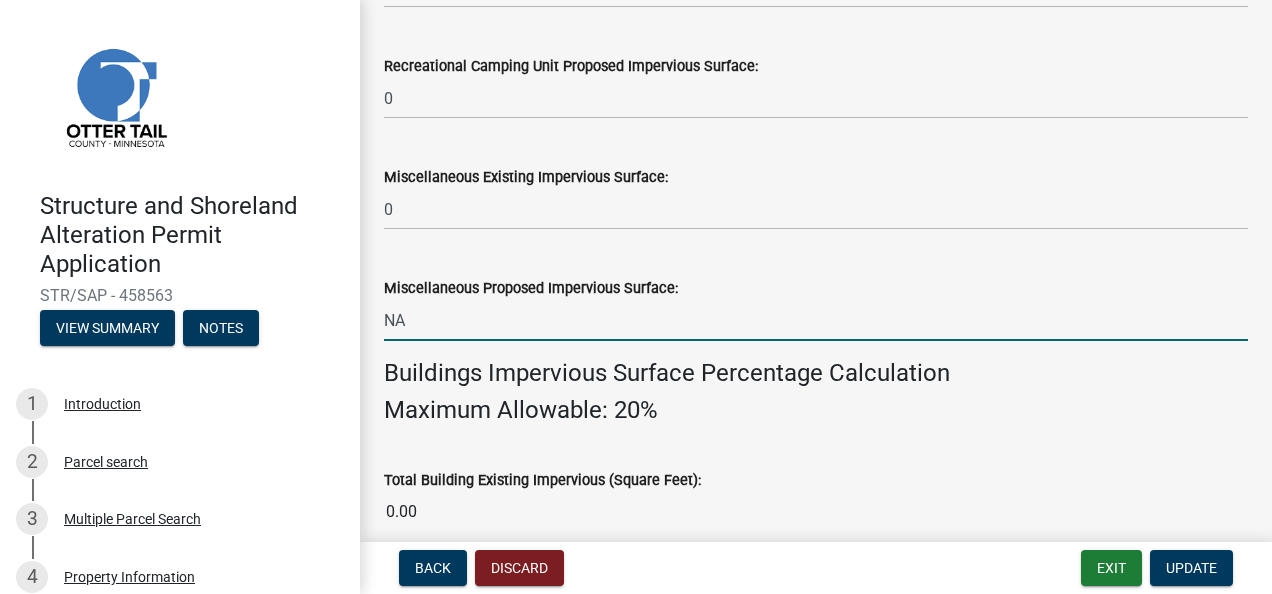 type on "0" 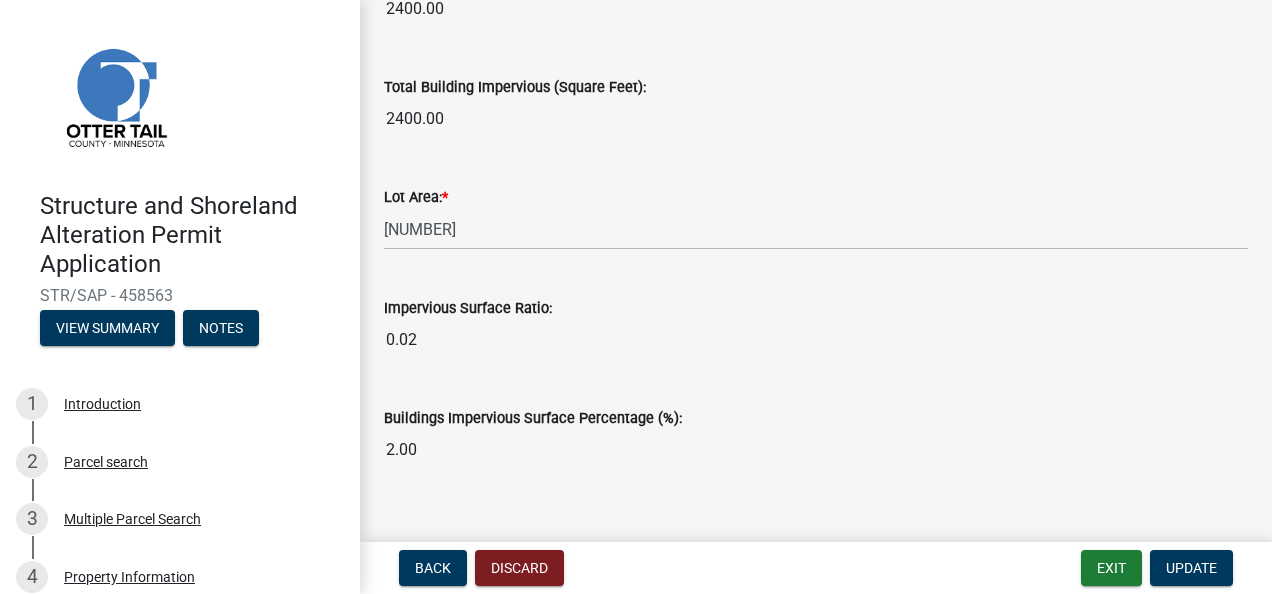 scroll, scrollTop: 1790, scrollLeft: 0, axis: vertical 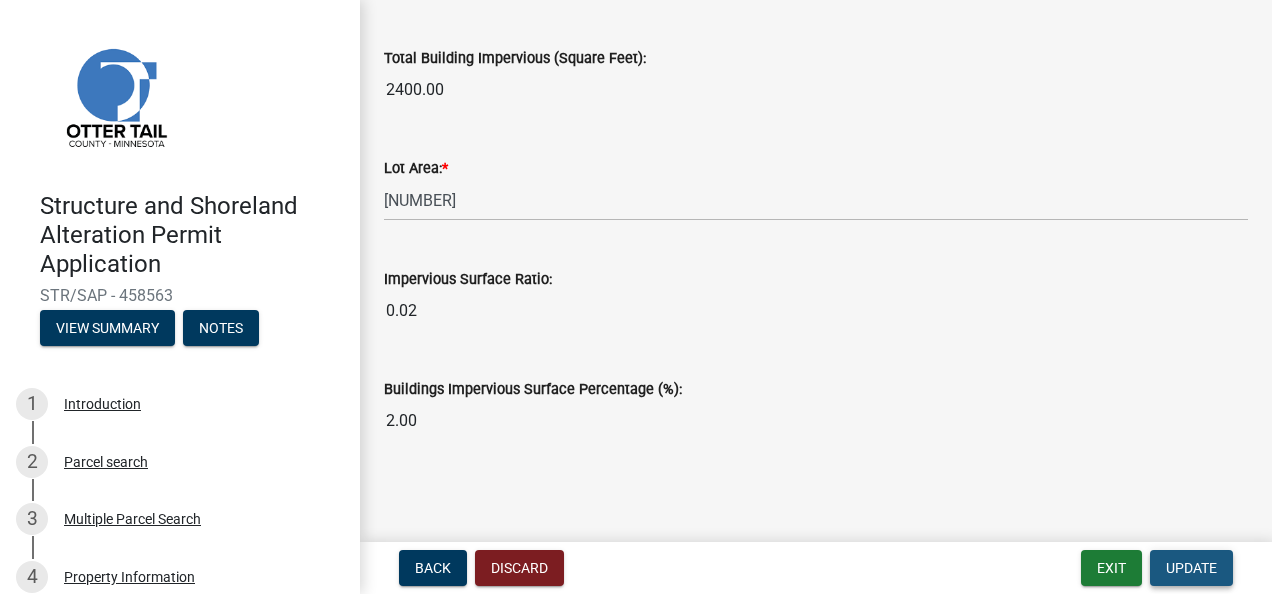 click on "Update" at bounding box center (1191, 568) 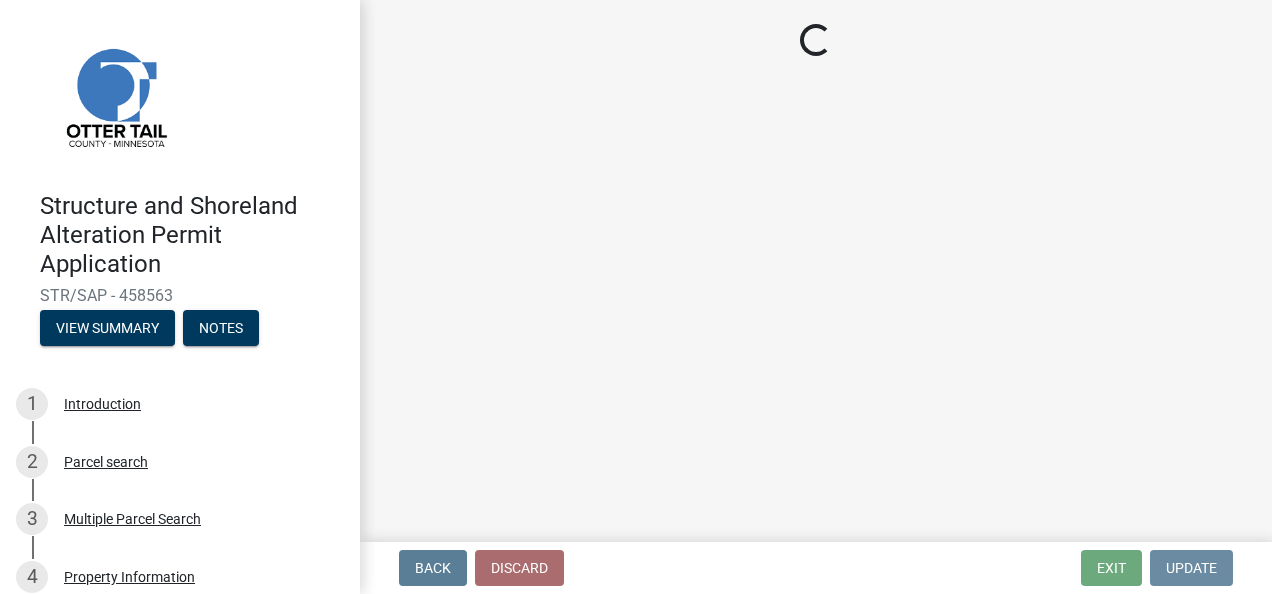 scroll, scrollTop: 0, scrollLeft: 0, axis: both 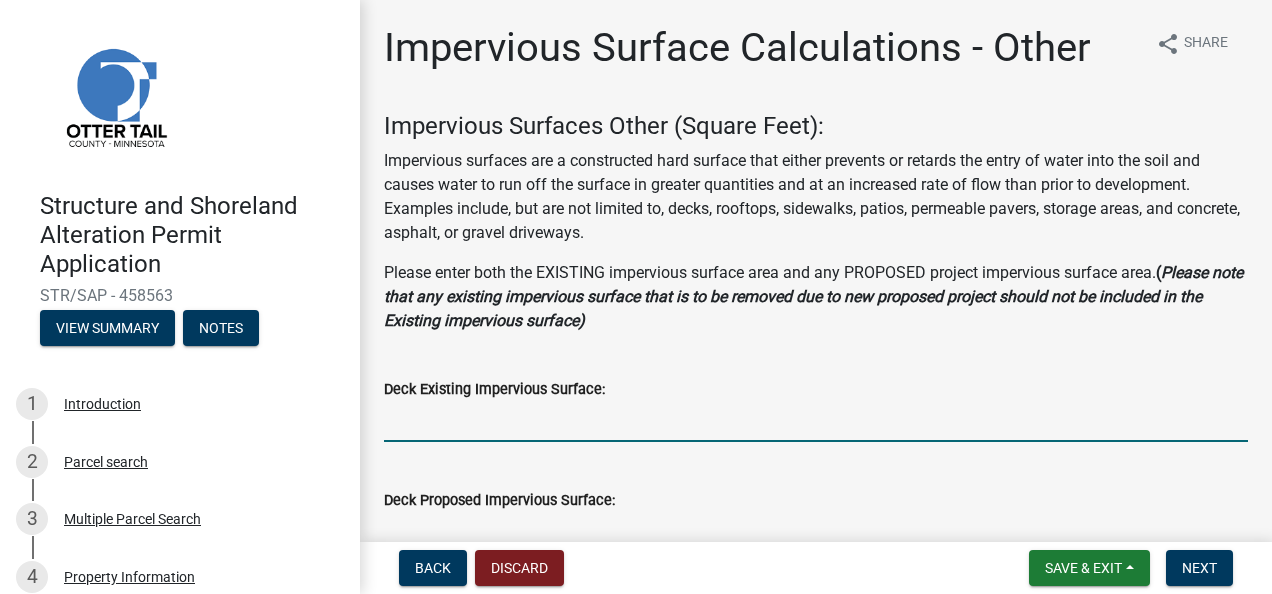 click 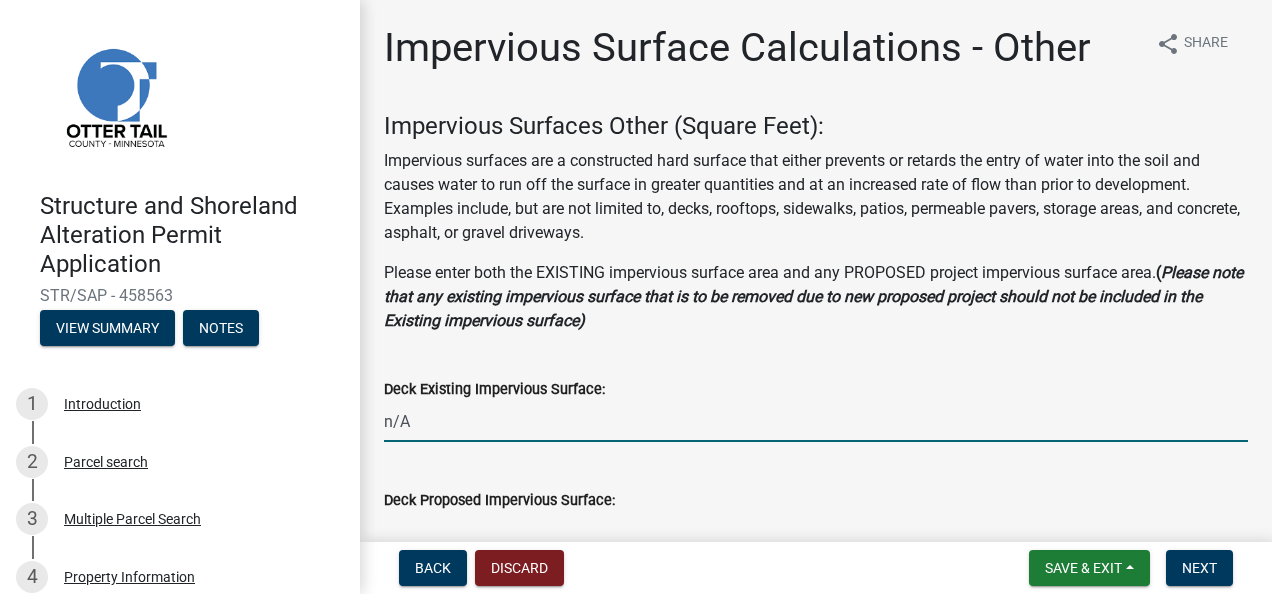 type on "0" 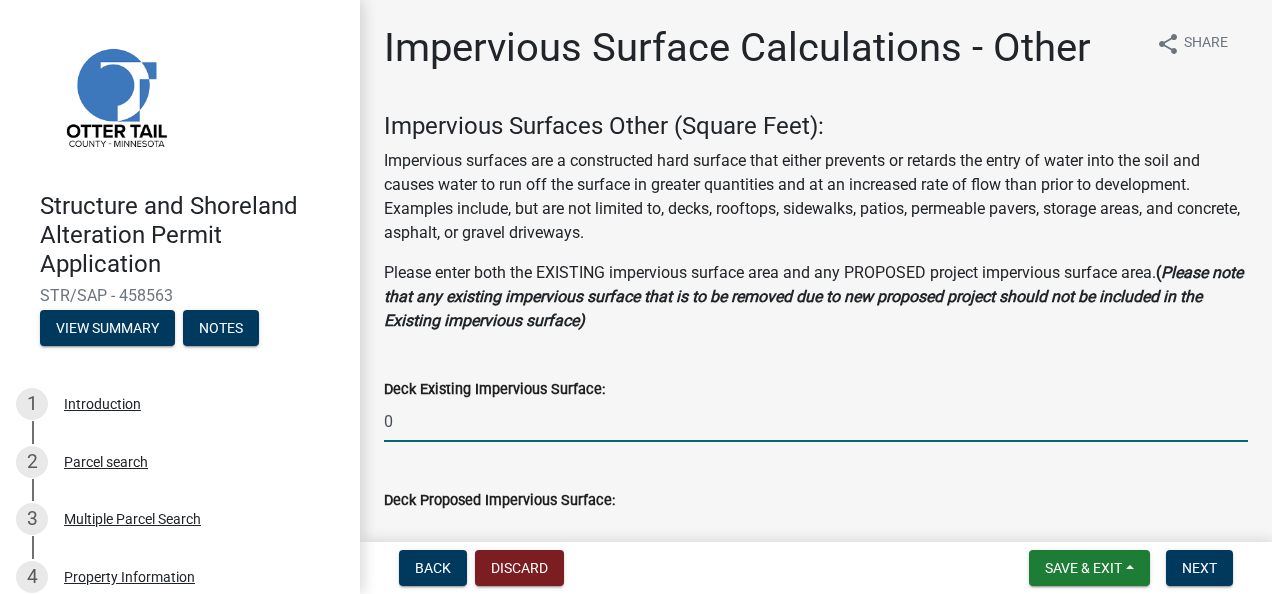 scroll, scrollTop: 18, scrollLeft: 0, axis: vertical 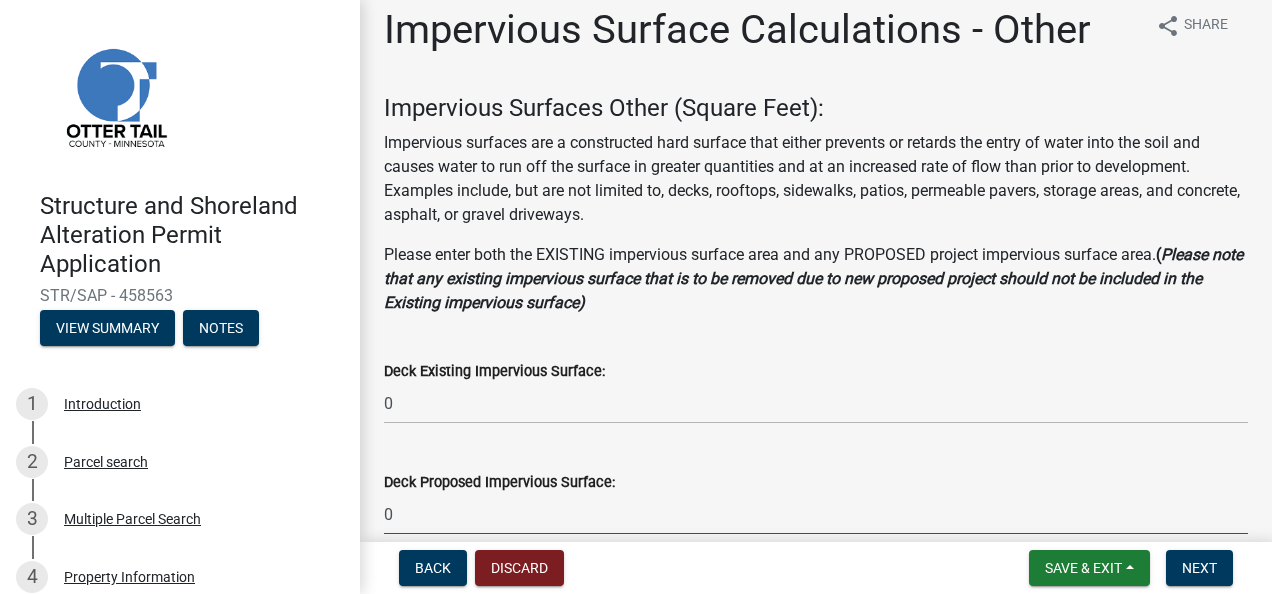 type on "0" 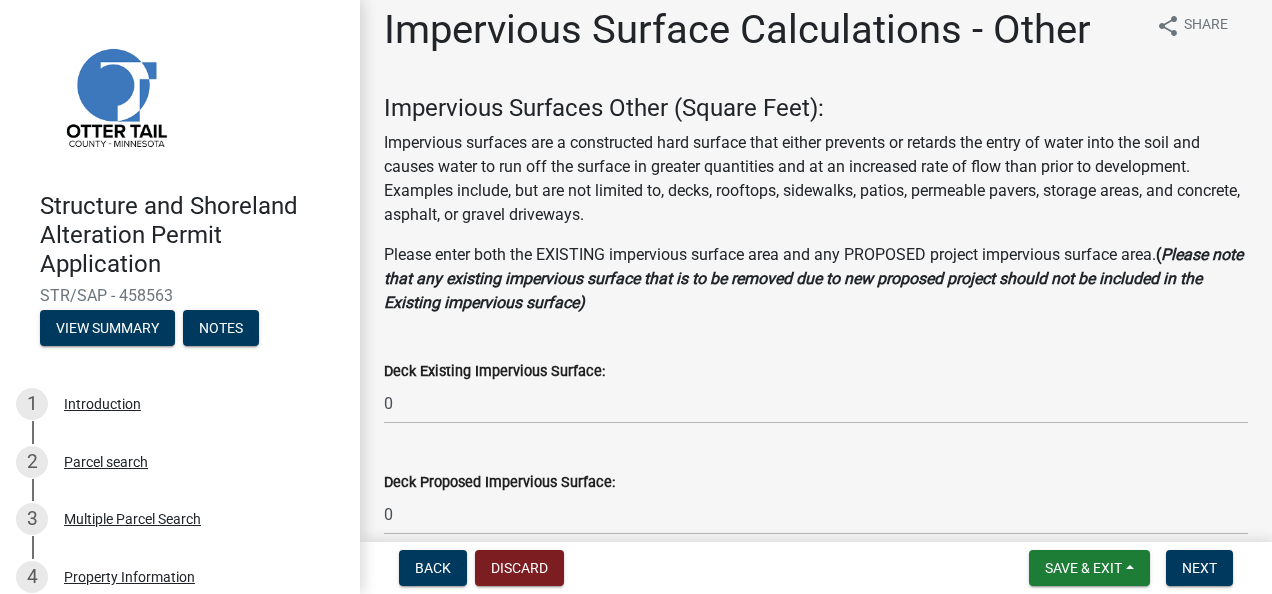 scroll, scrollTop: 376, scrollLeft: 0, axis: vertical 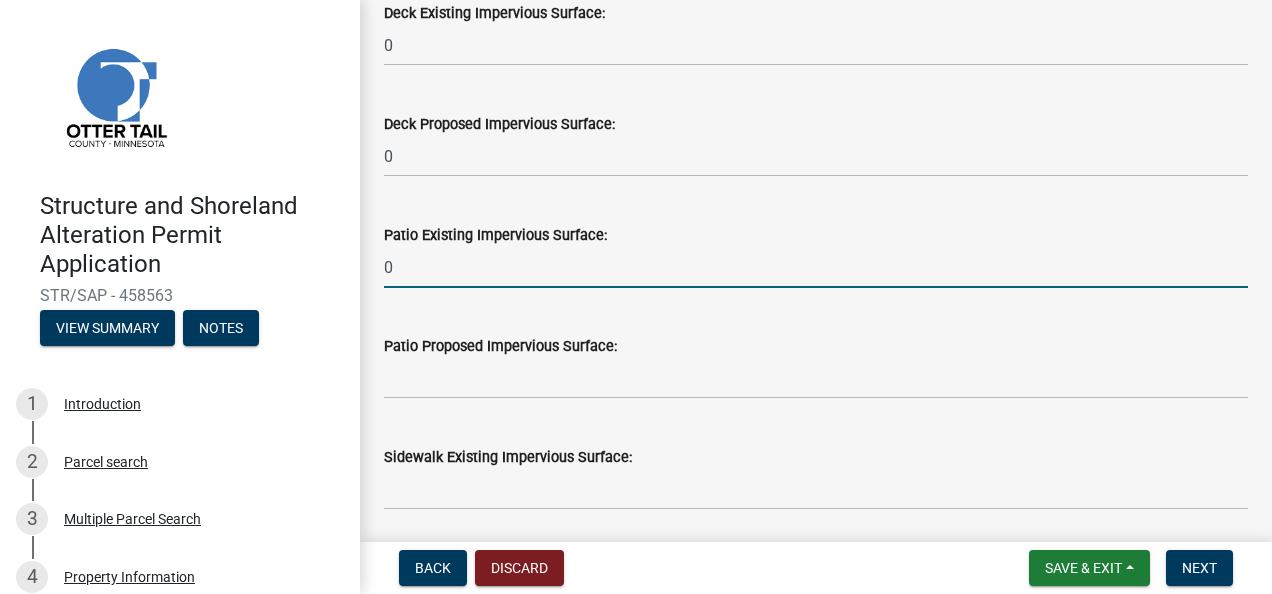 type on "0" 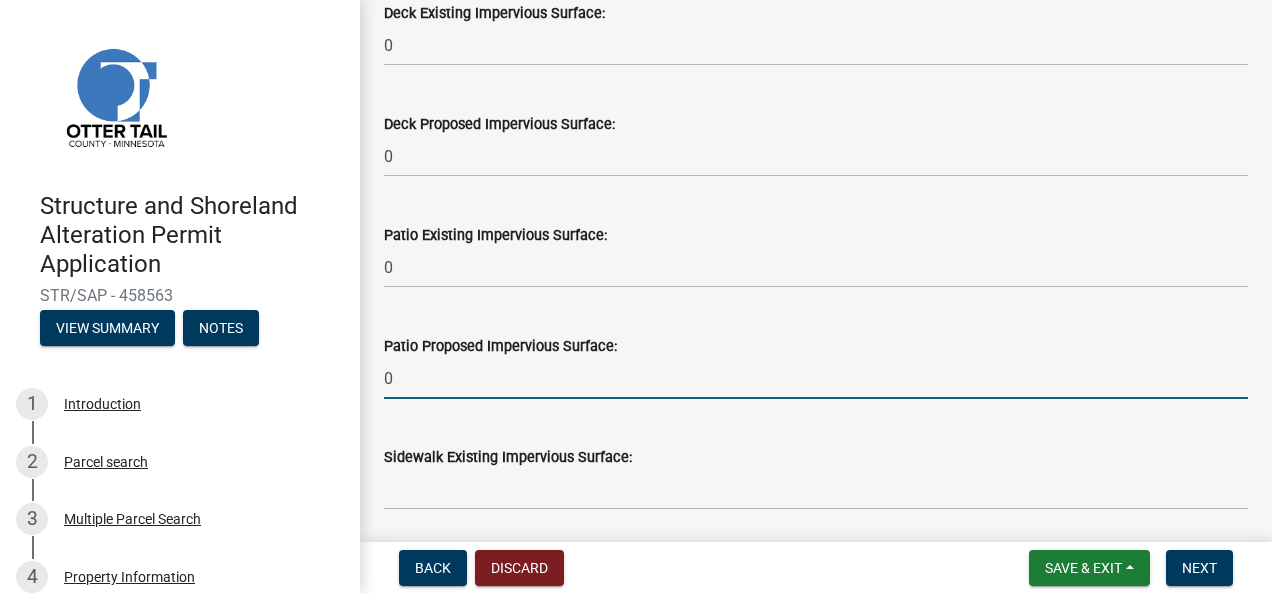 type on "0" 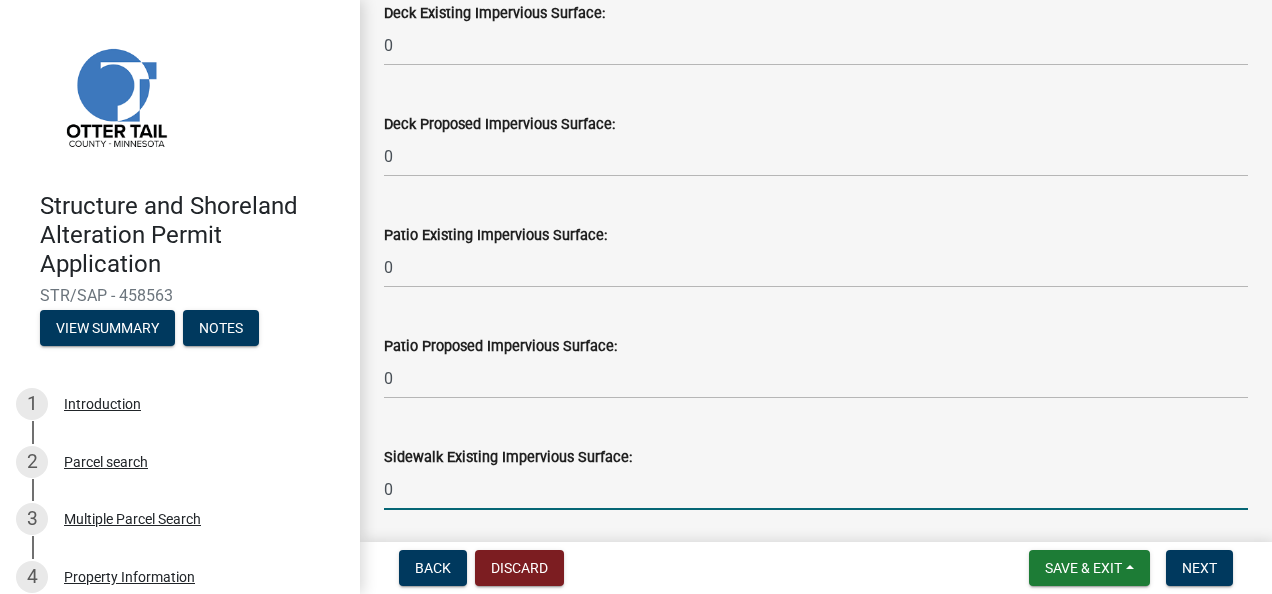 type on "0" 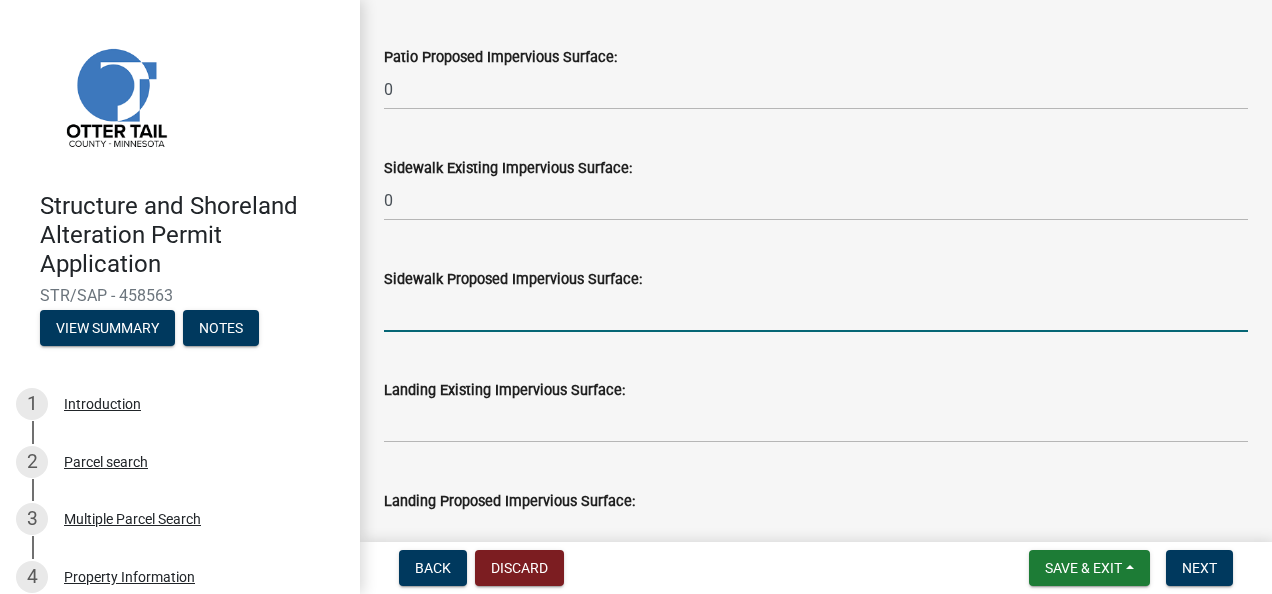 scroll, scrollTop: 666, scrollLeft: 0, axis: vertical 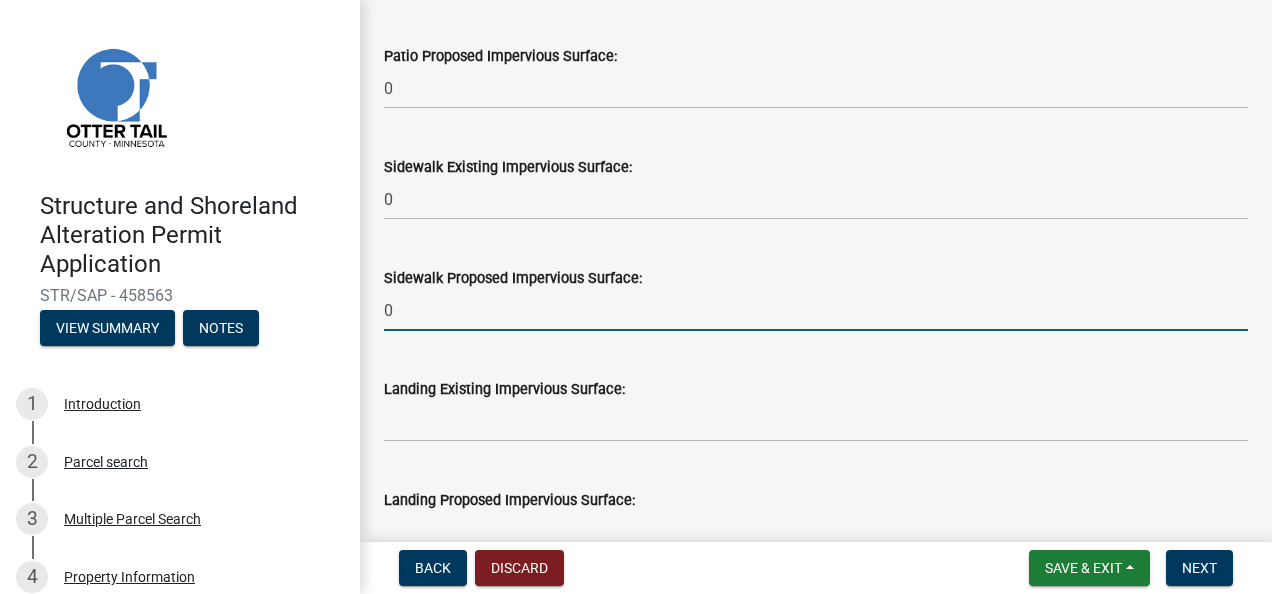 type on "0" 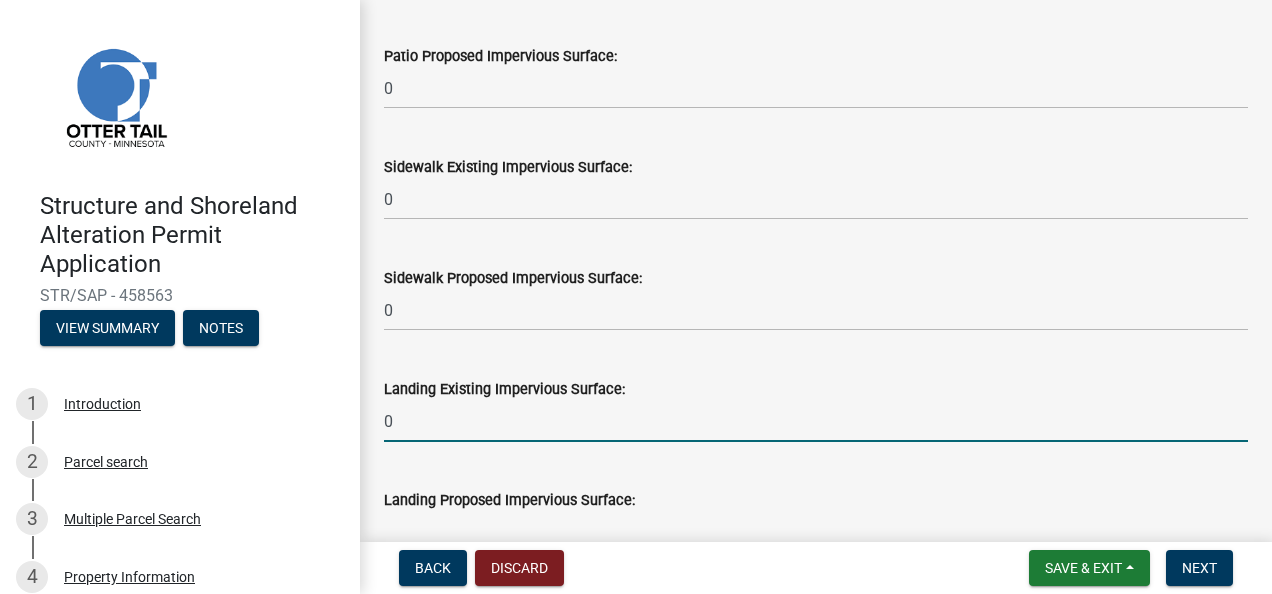 type on "0" 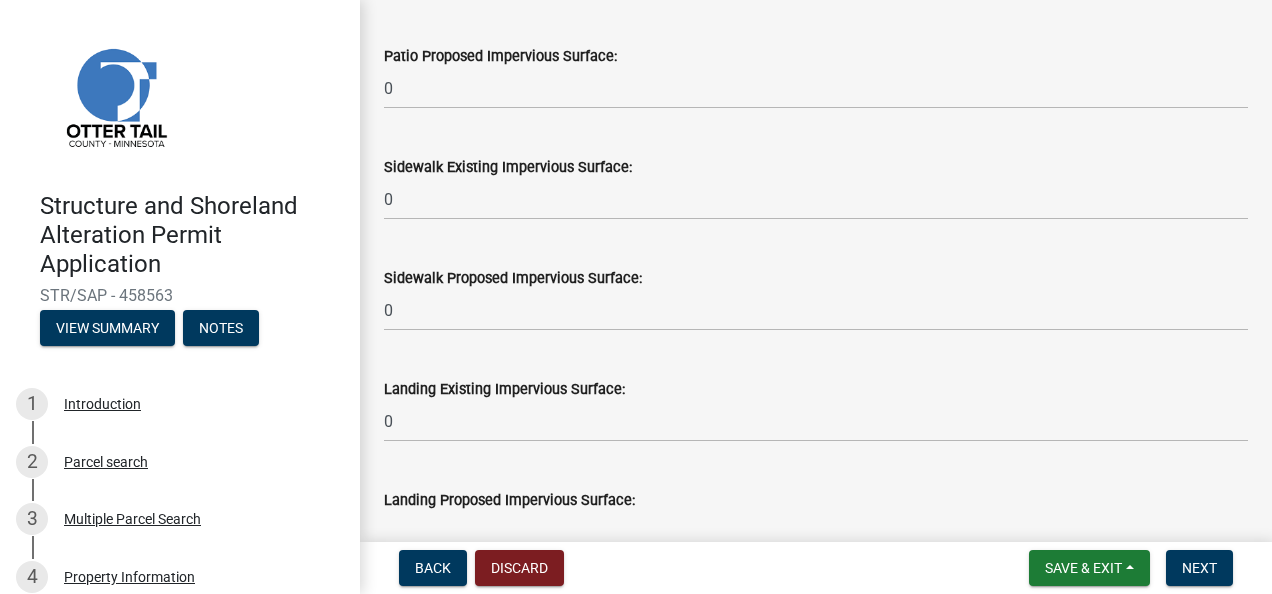 scroll, scrollTop: 684, scrollLeft: 0, axis: vertical 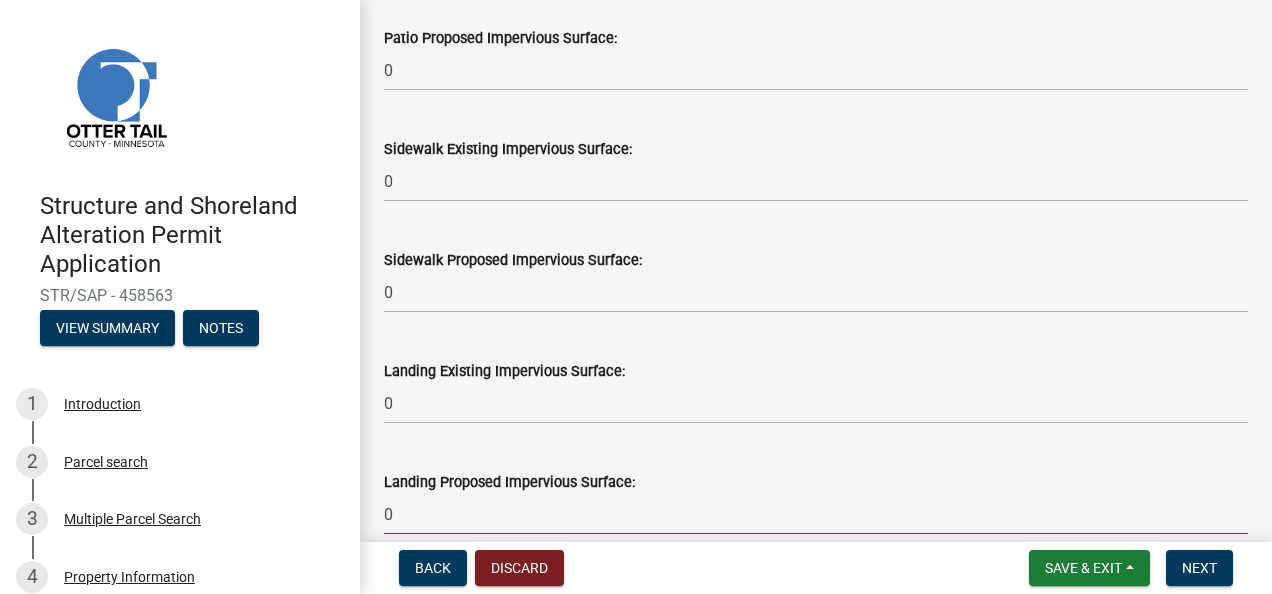 type on "0" 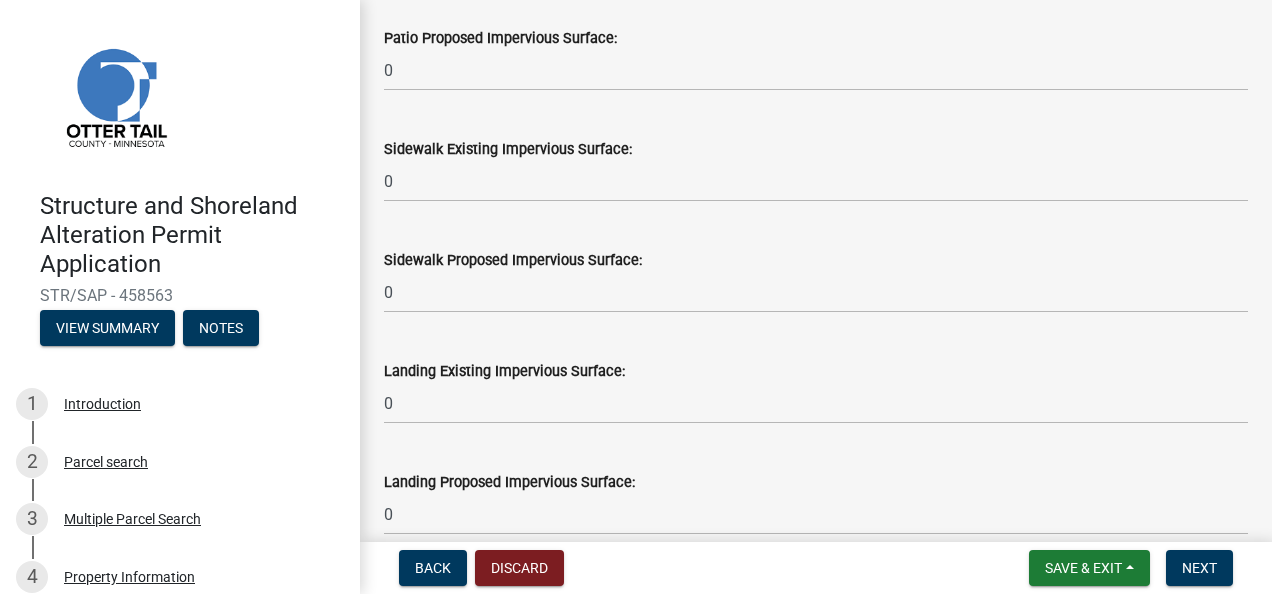 scroll, scrollTop: 1042, scrollLeft: 0, axis: vertical 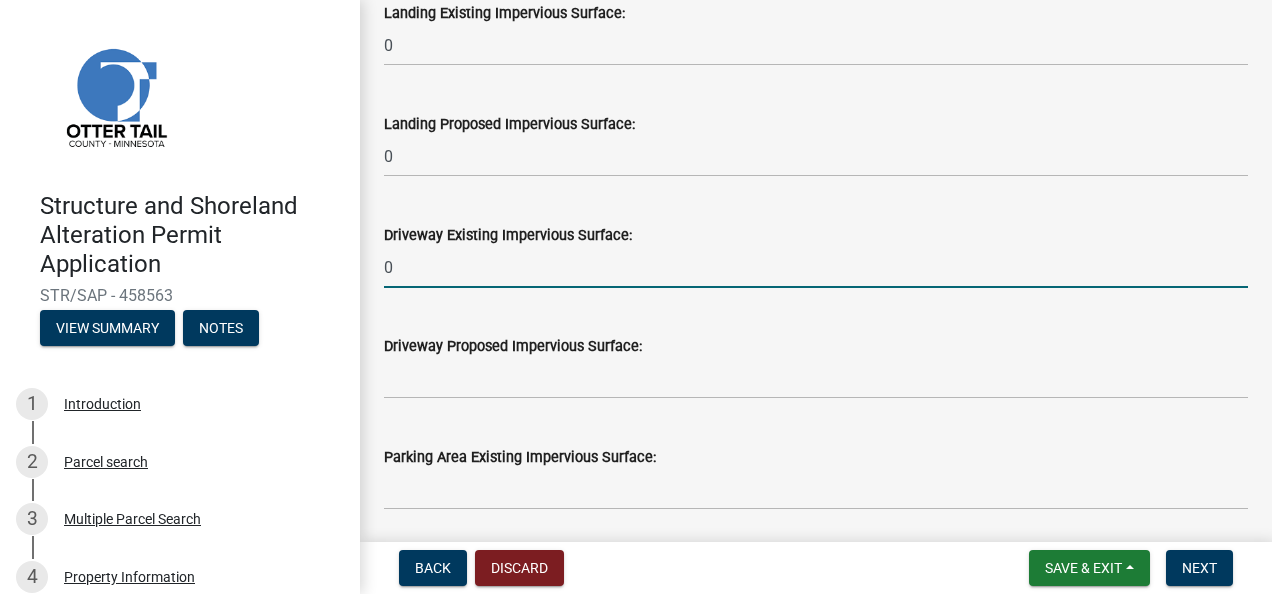type on "0" 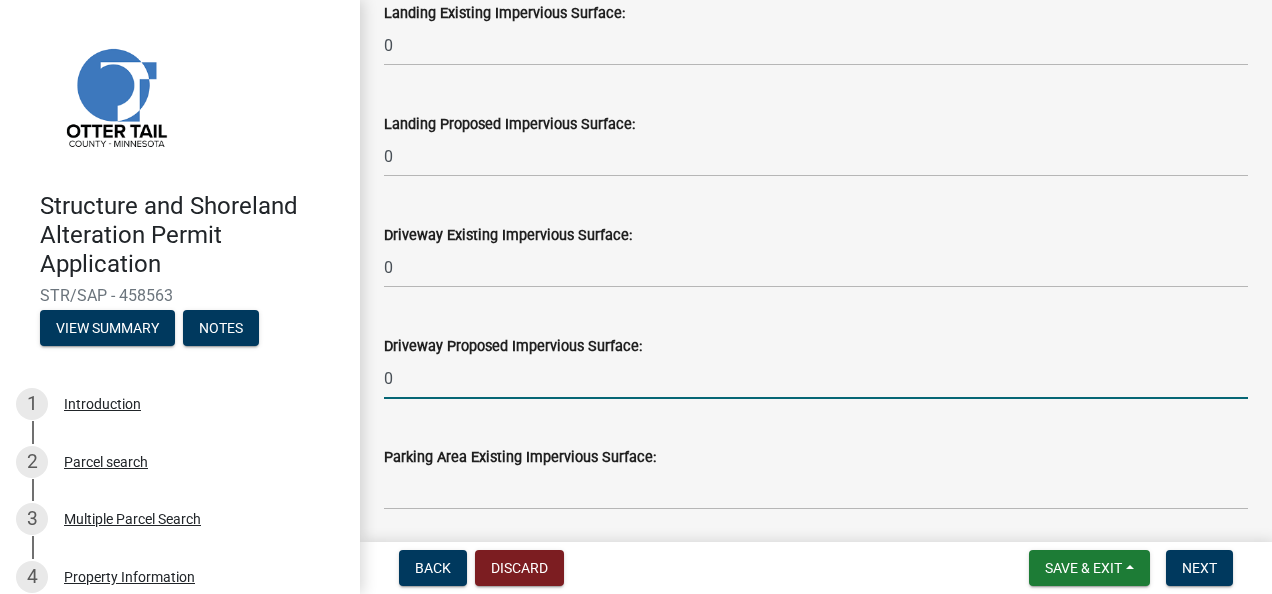 type on "0" 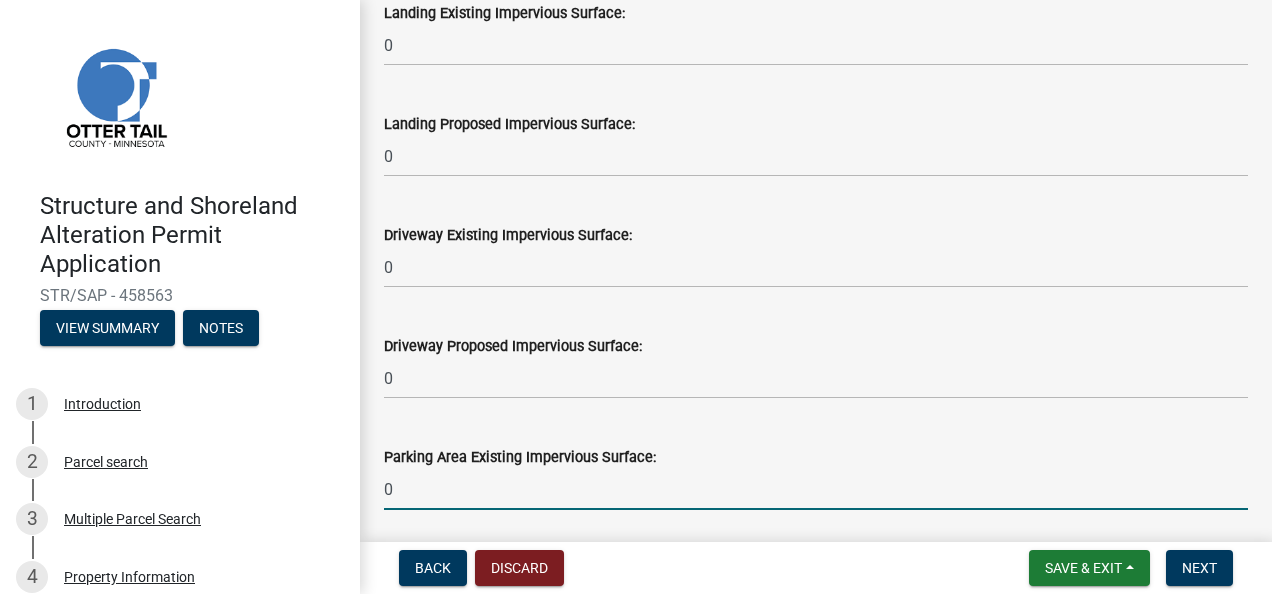 type on "0" 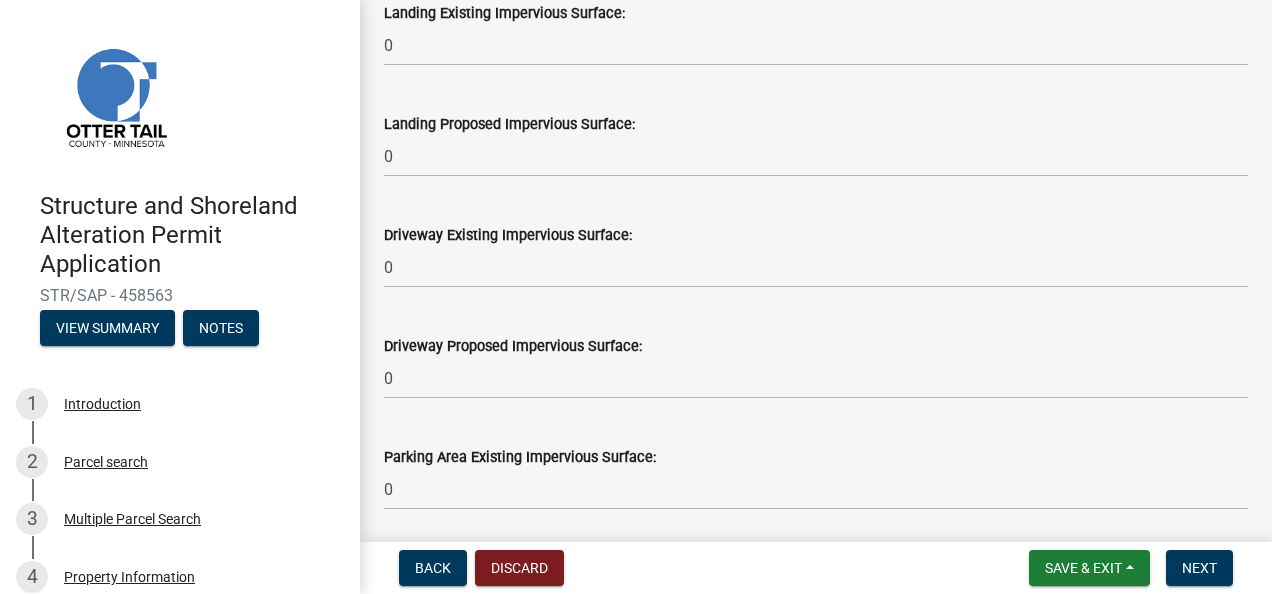 scroll, scrollTop: 1375, scrollLeft: 0, axis: vertical 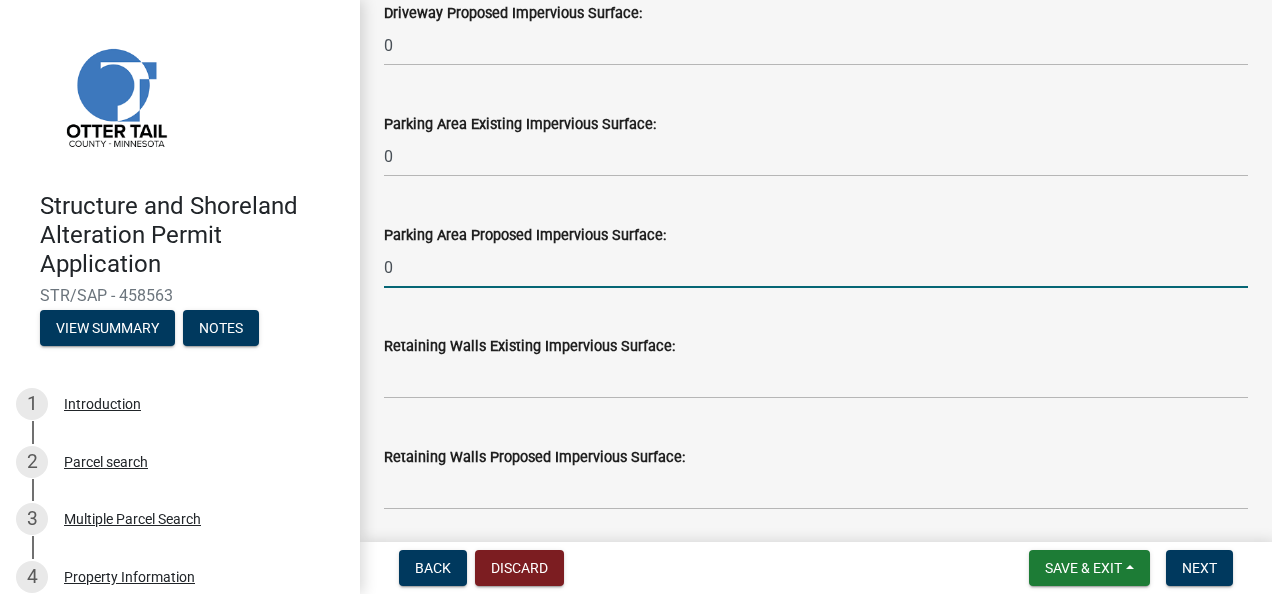 type on "0" 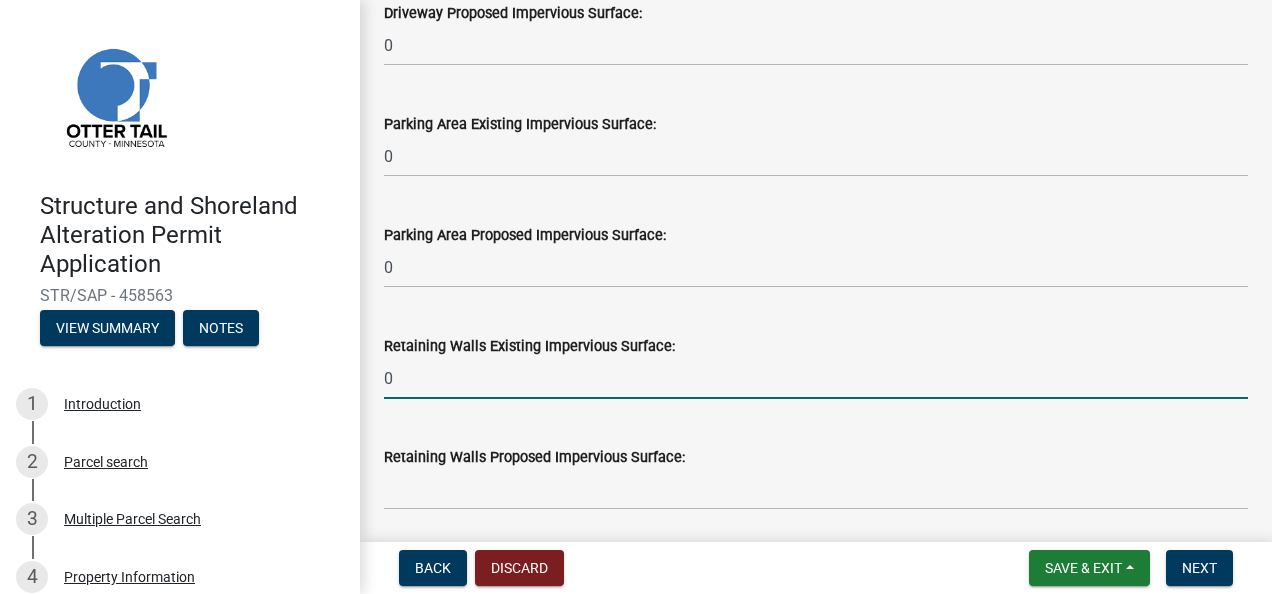 type on "0" 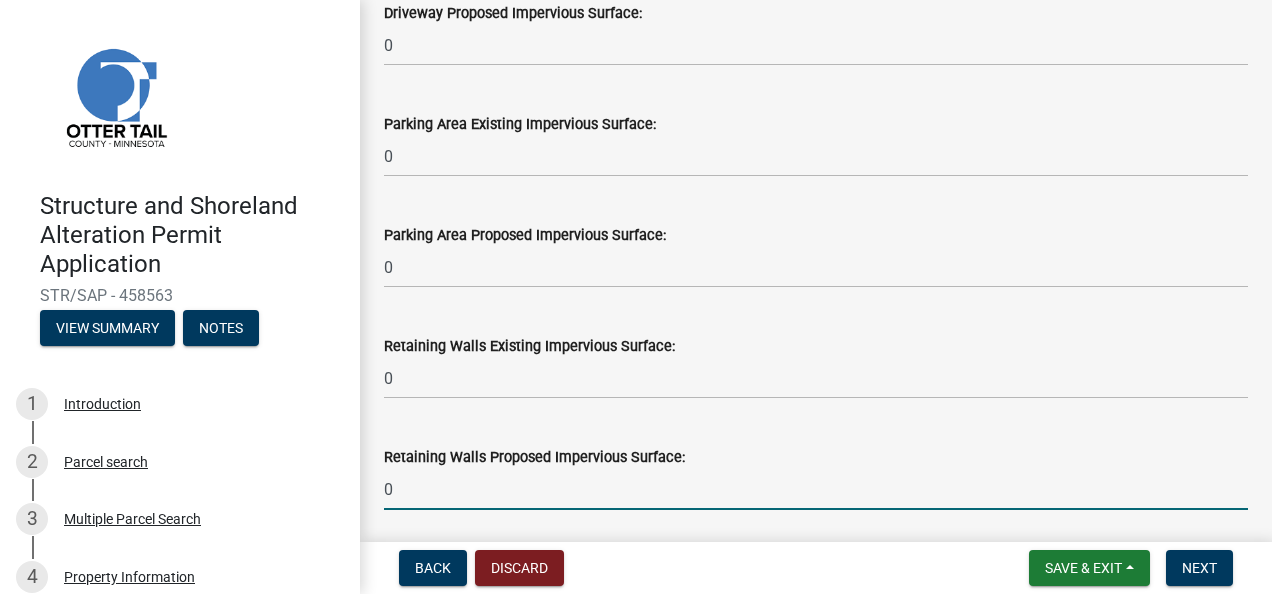 type on "0" 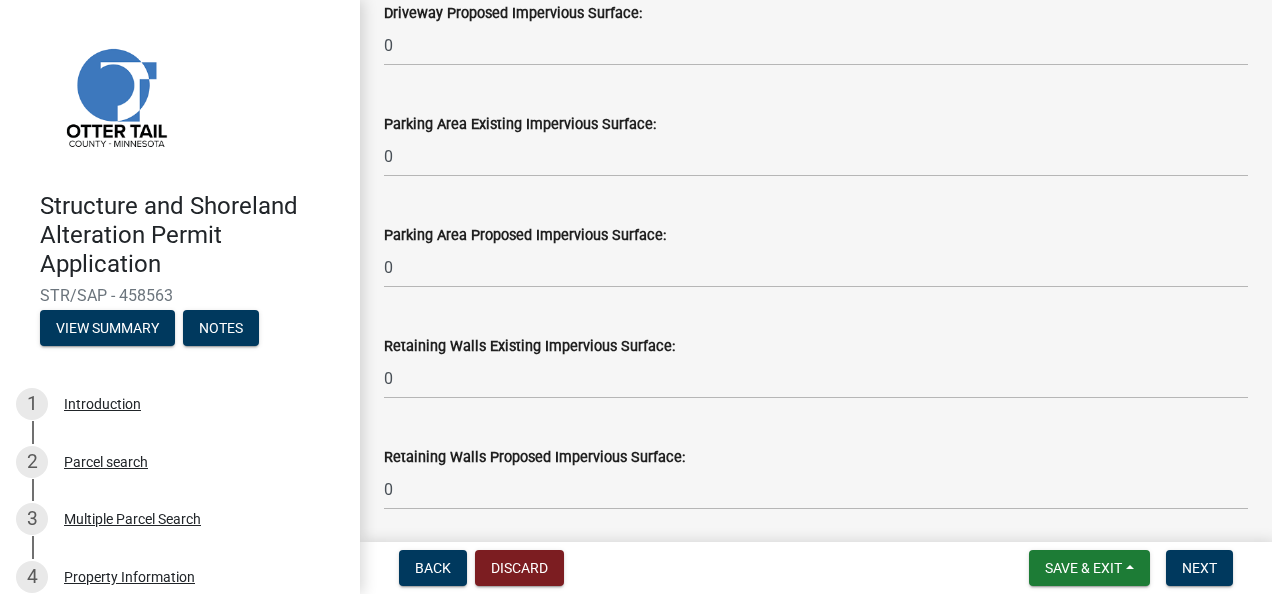 scroll, scrollTop: 1708, scrollLeft: 0, axis: vertical 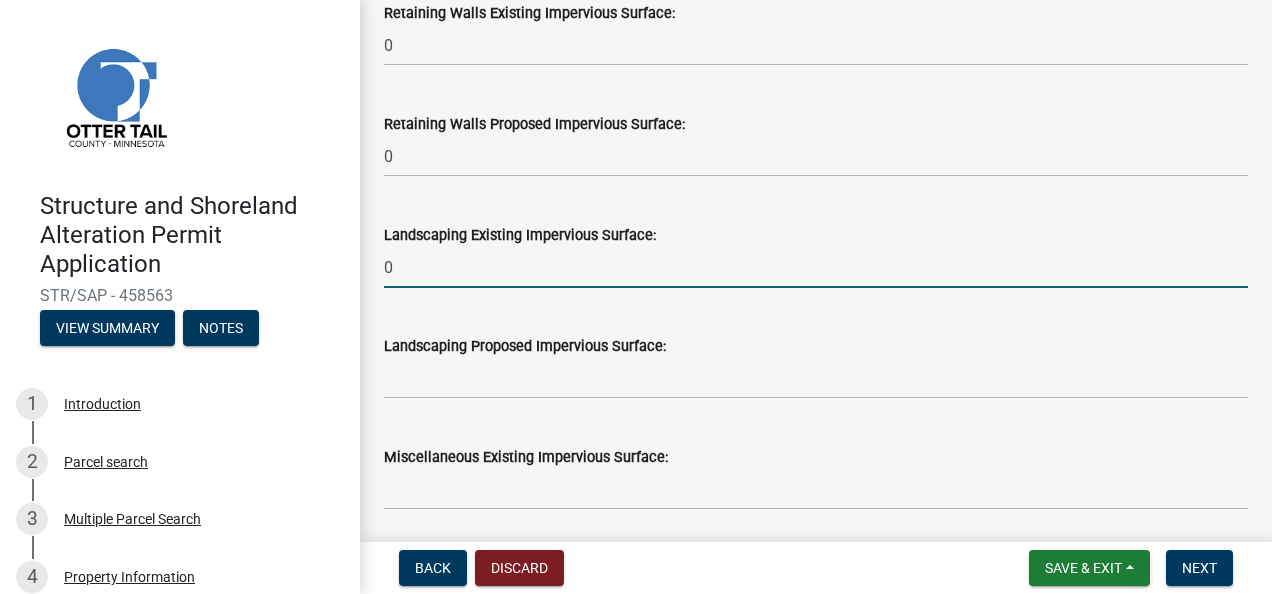 type on "0" 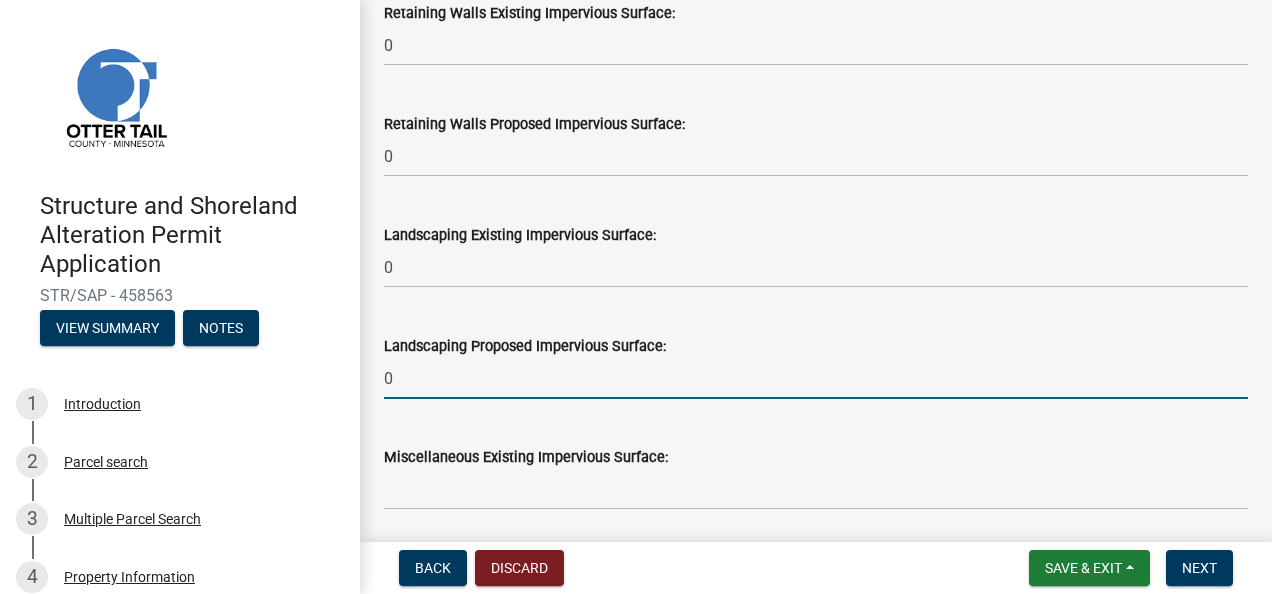 type on "0" 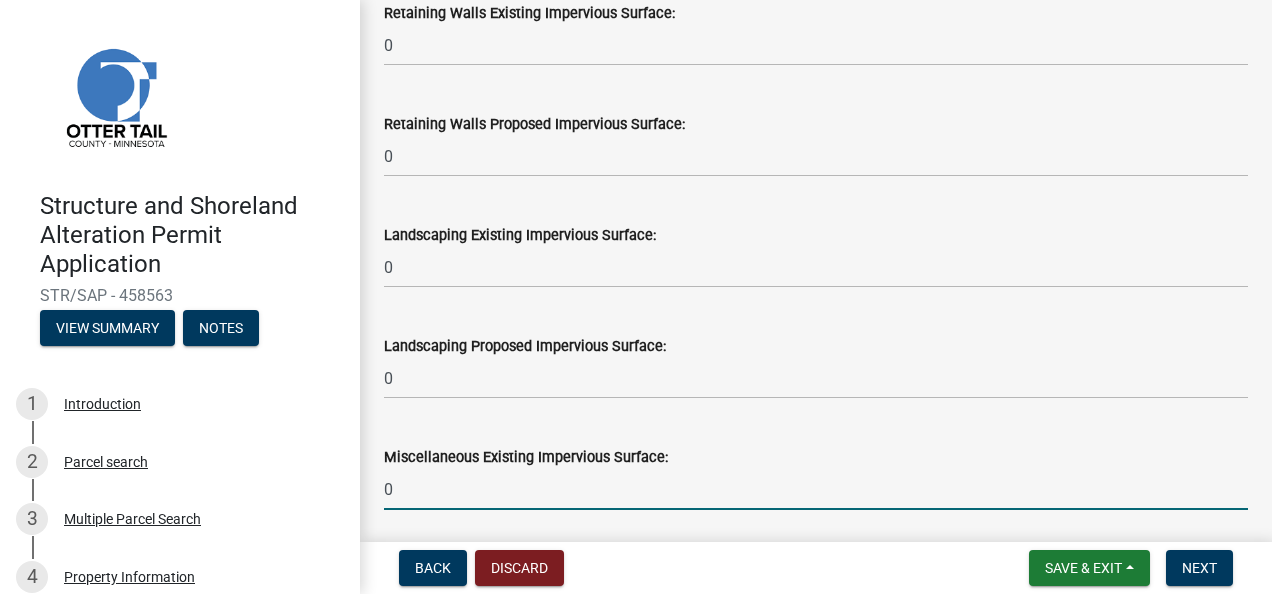 type on "0" 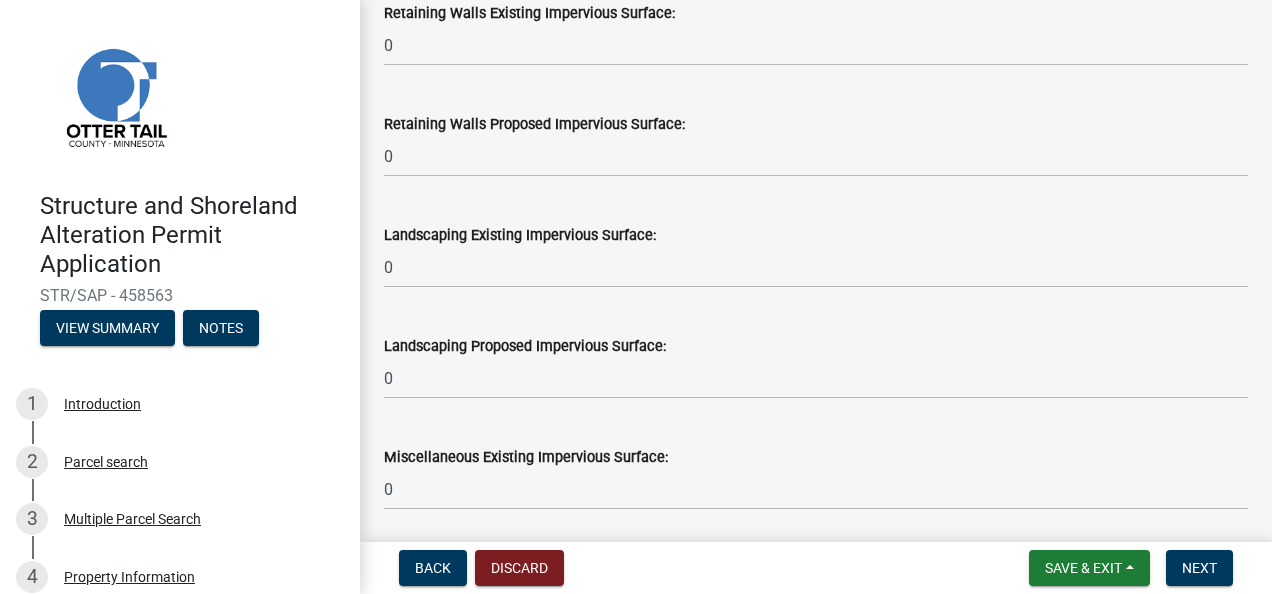 scroll, scrollTop: 2041, scrollLeft: 0, axis: vertical 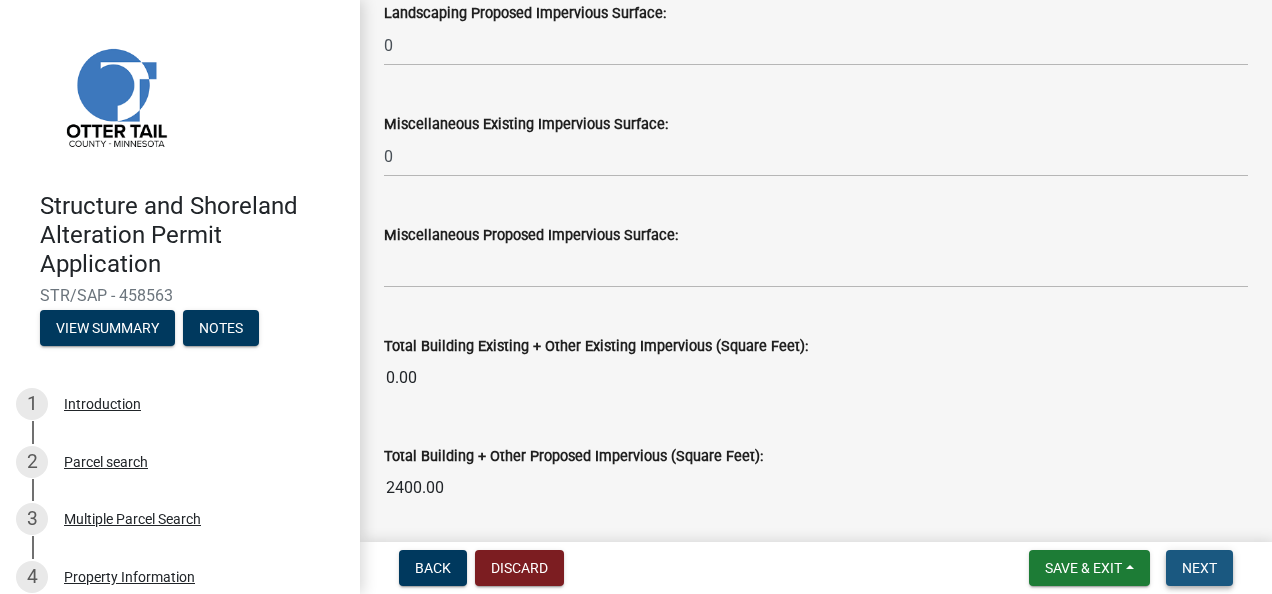click on "Next" at bounding box center [1199, 568] 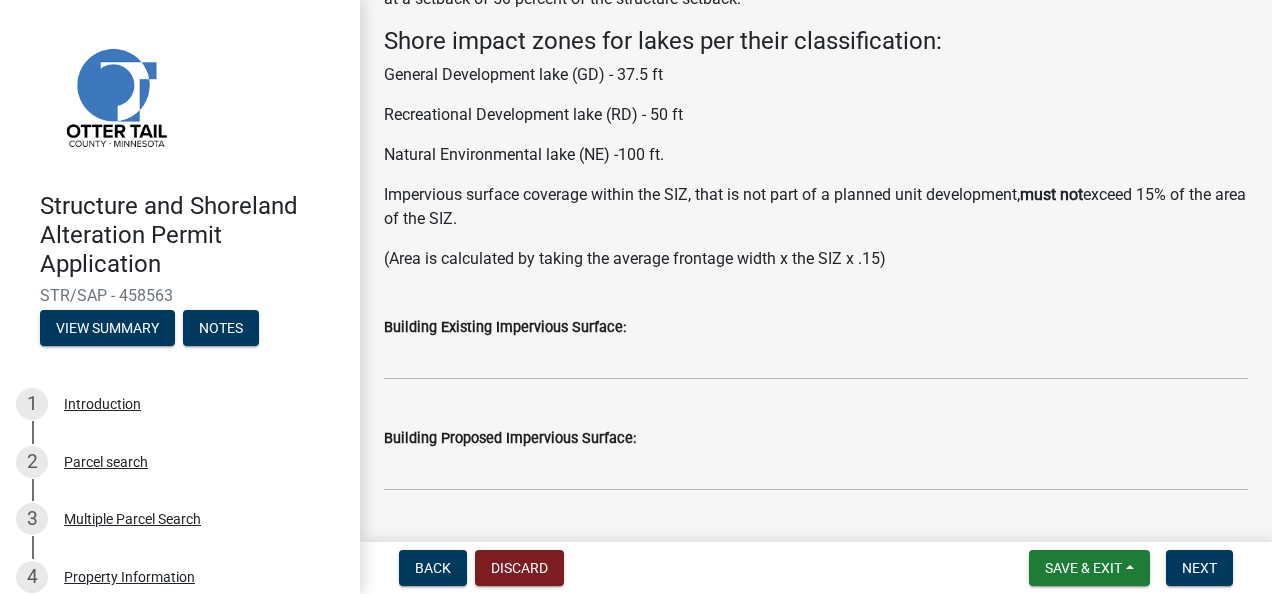 scroll, scrollTop: 288, scrollLeft: 0, axis: vertical 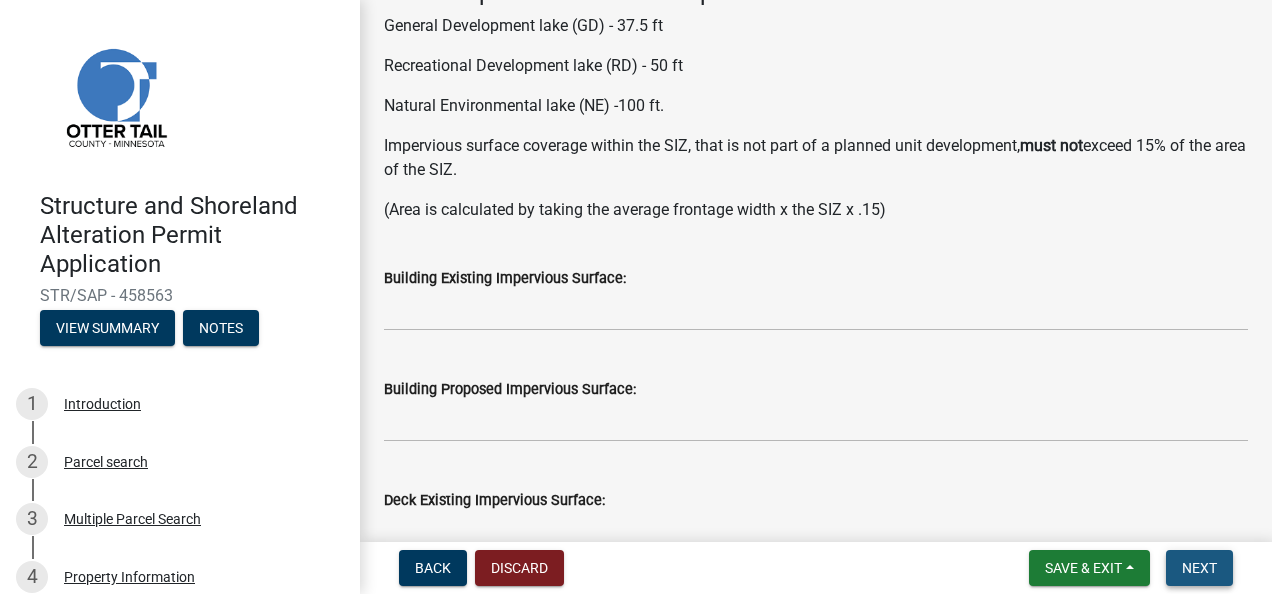 click on "Next" at bounding box center (1199, 568) 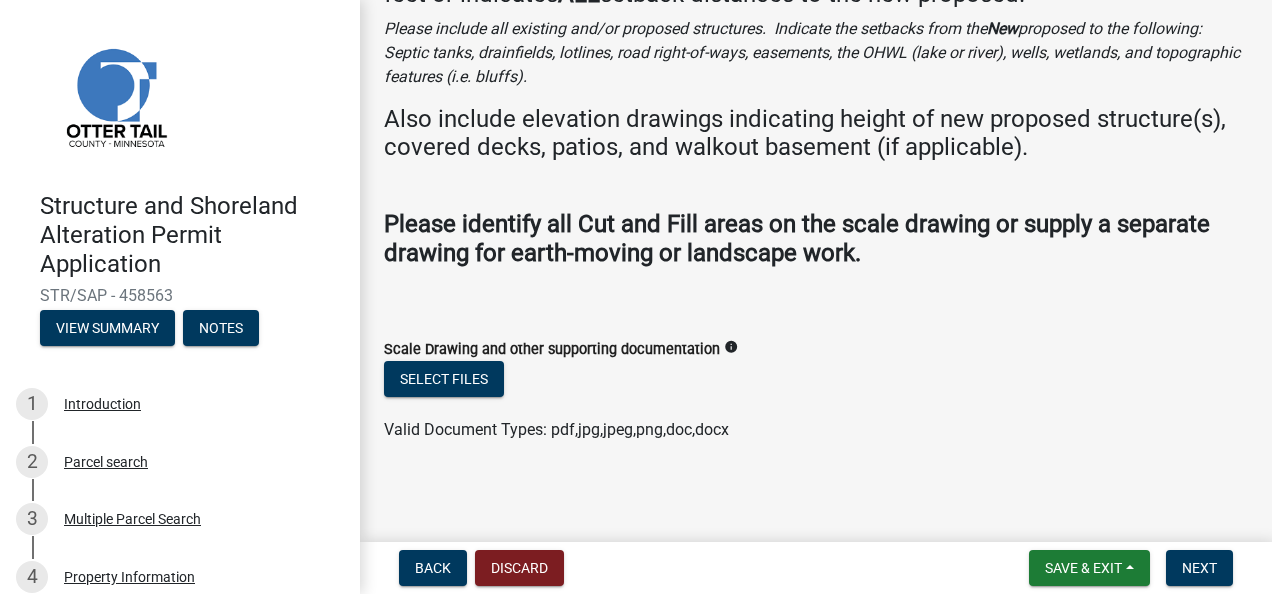 scroll, scrollTop: 164, scrollLeft: 0, axis: vertical 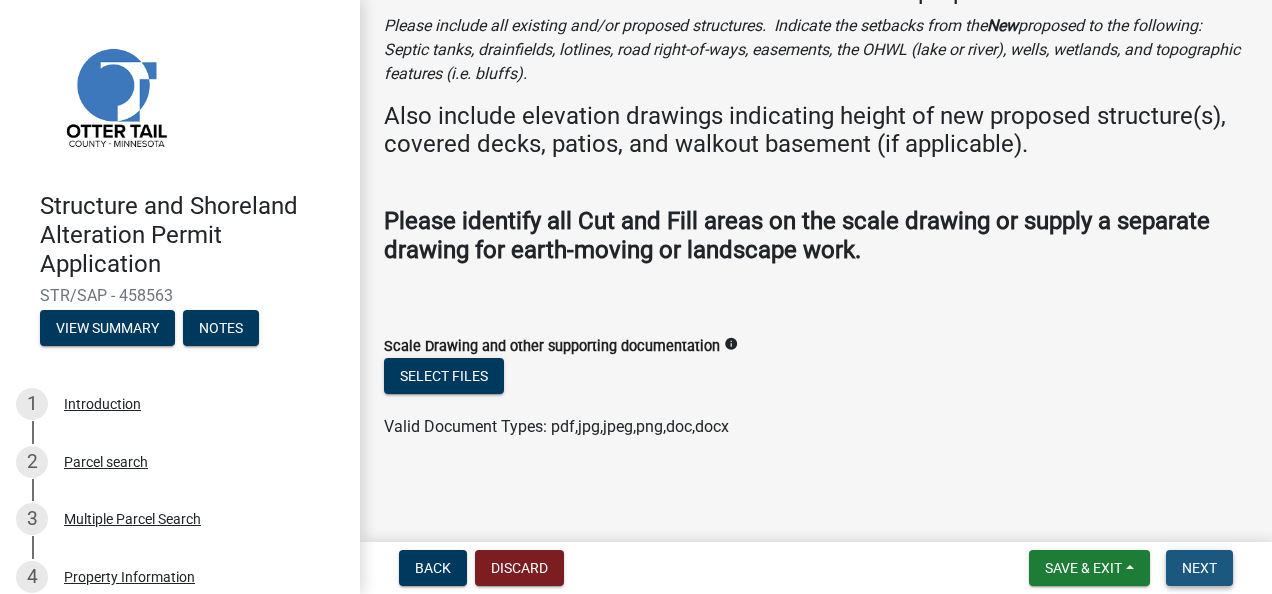click on "Next" at bounding box center (1199, 568) 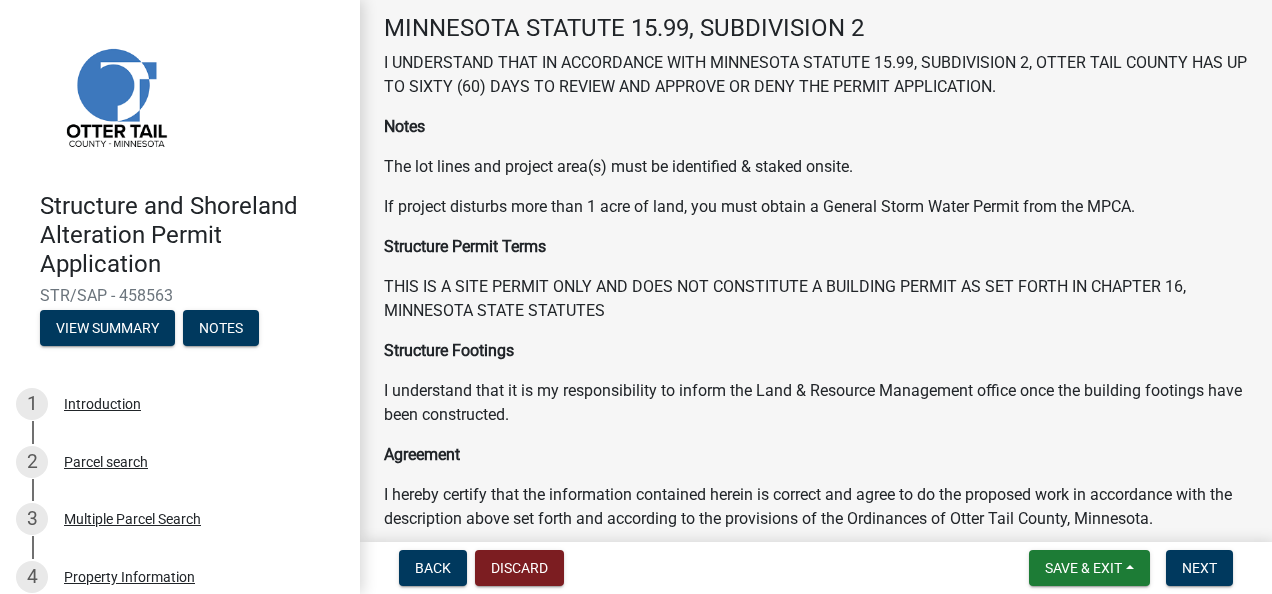scroll, scrollTop: 0, scrollLeft: 0, axis: both 